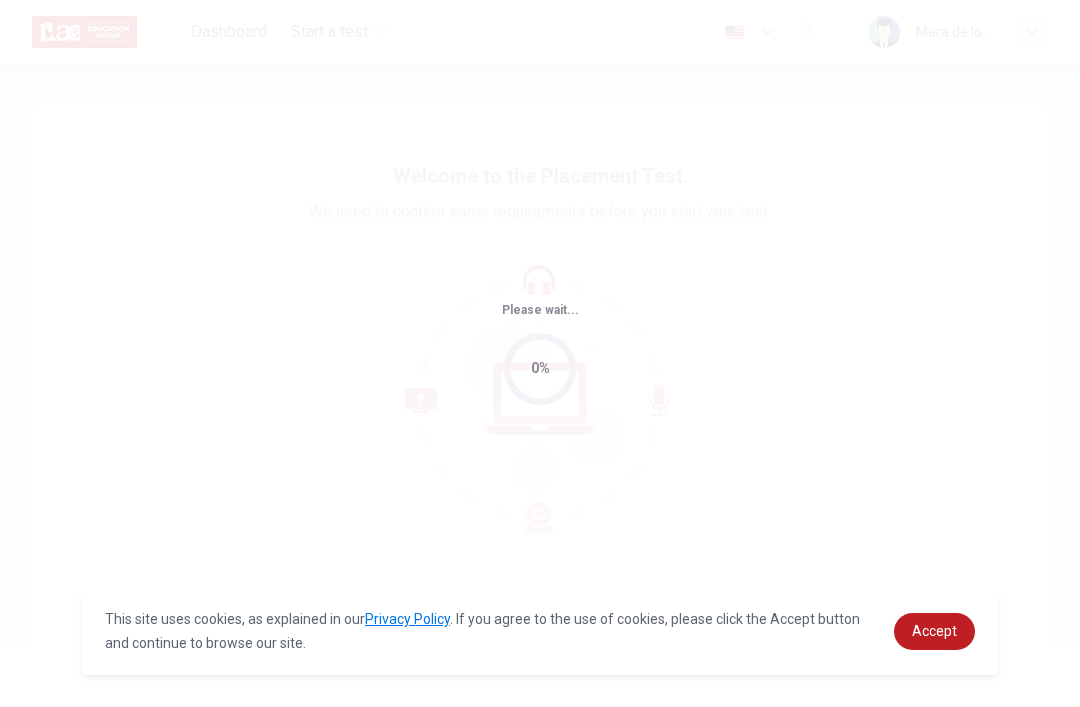 scroll, scrollTop: 0, scrollLeft: 0, axis: both 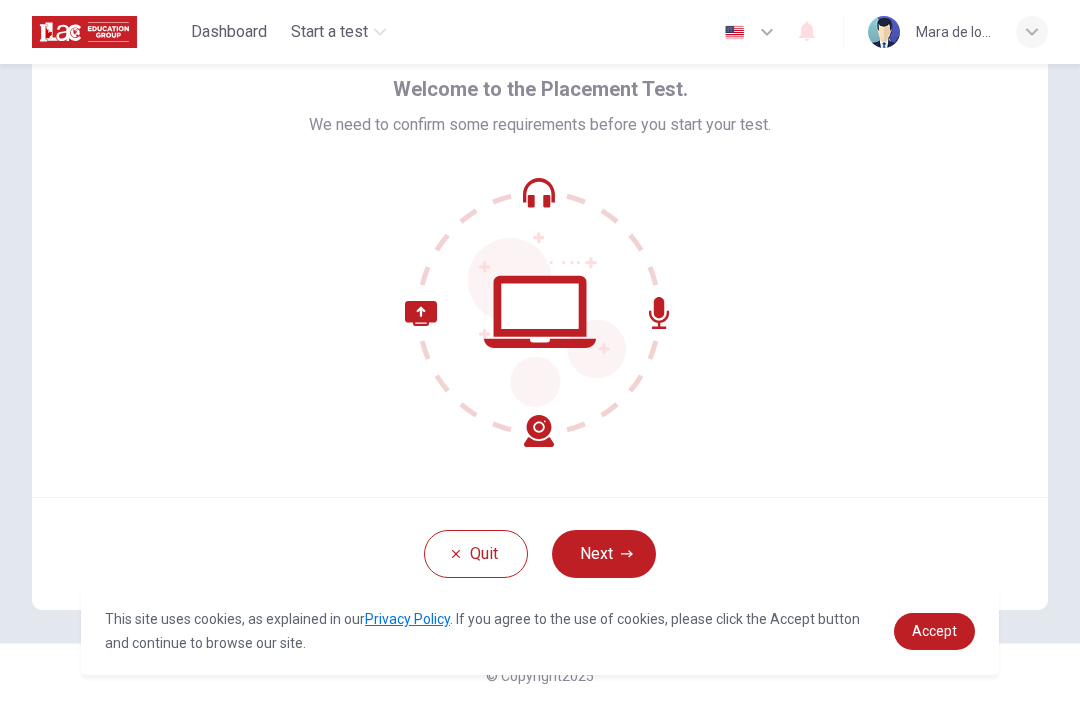 click on "Next" at bounding box center (604, 554) 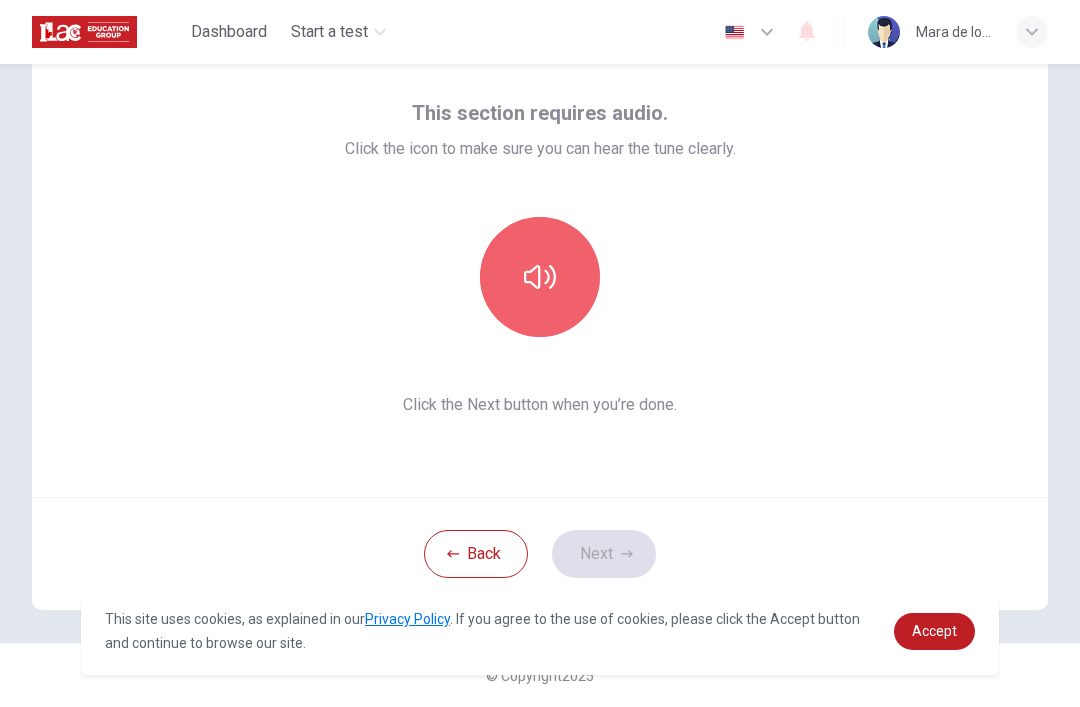 click 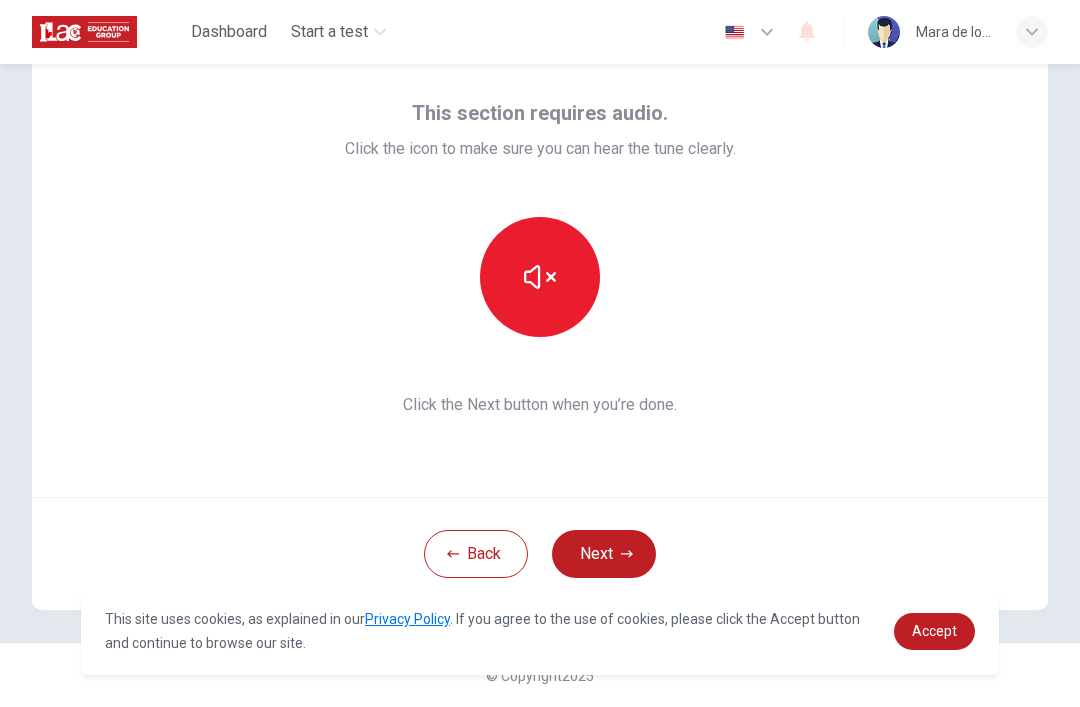 click 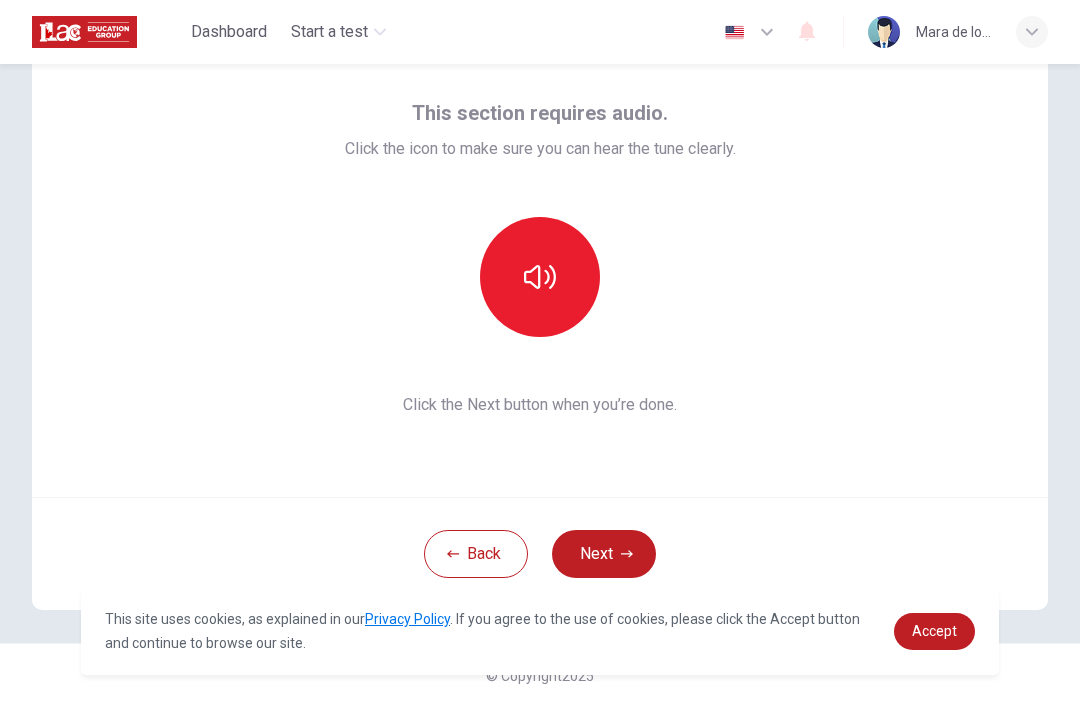 click at bounding box center (540, 277) 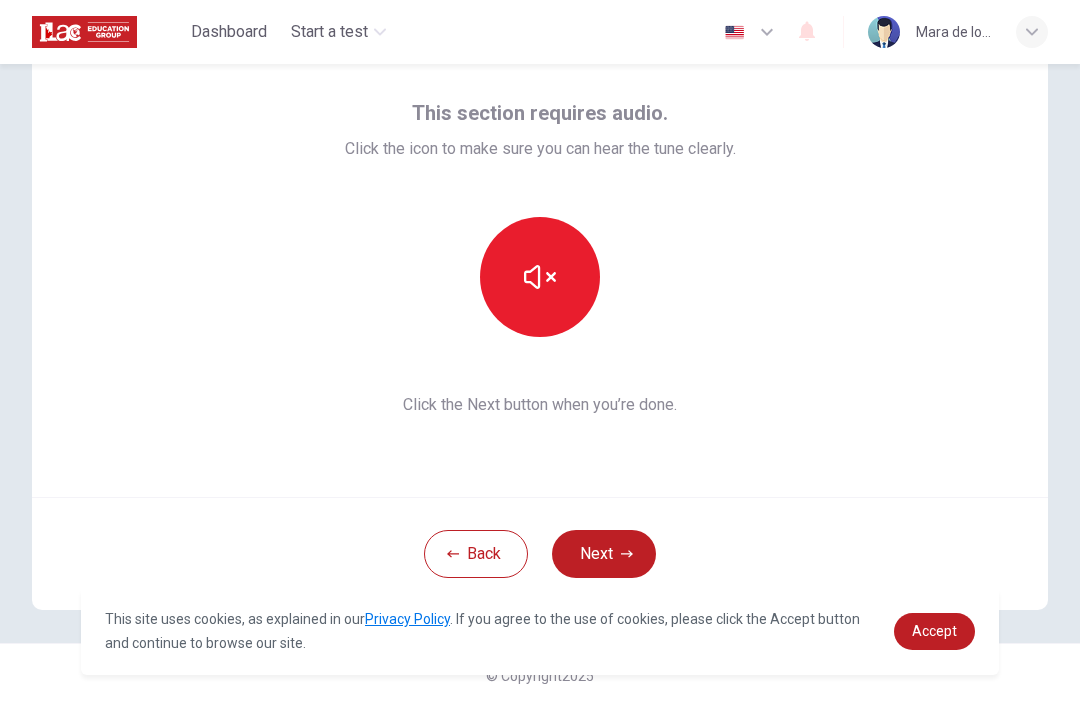 click at bounding box center (540, 277) 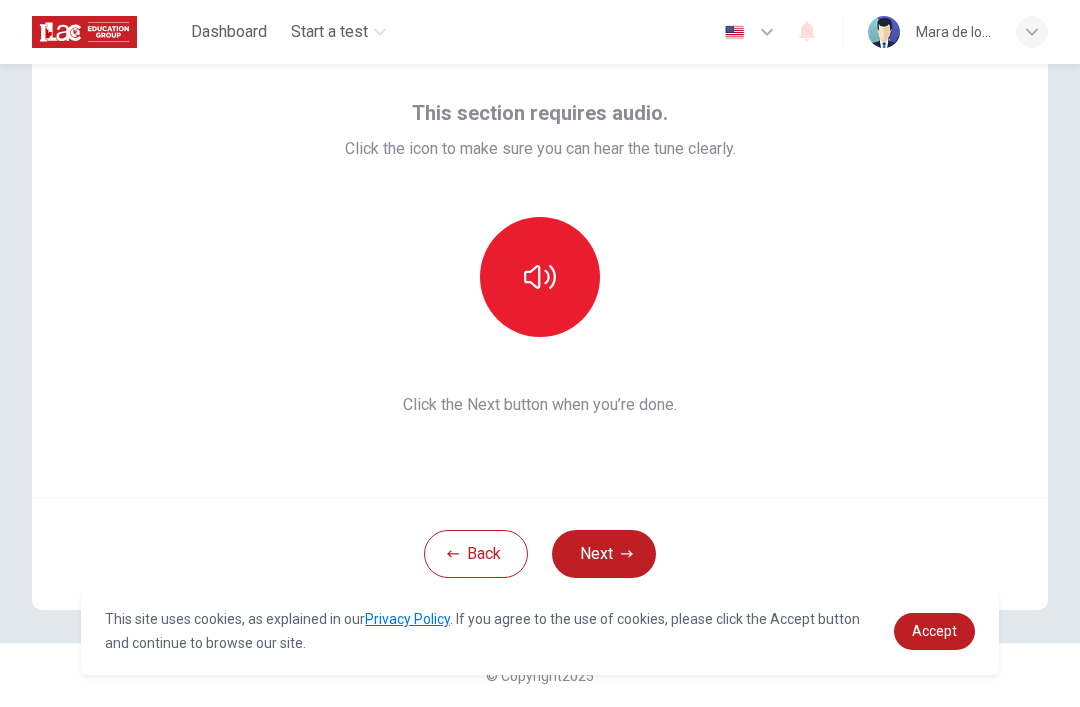 click on "Next" at bounding box center [604, 554] 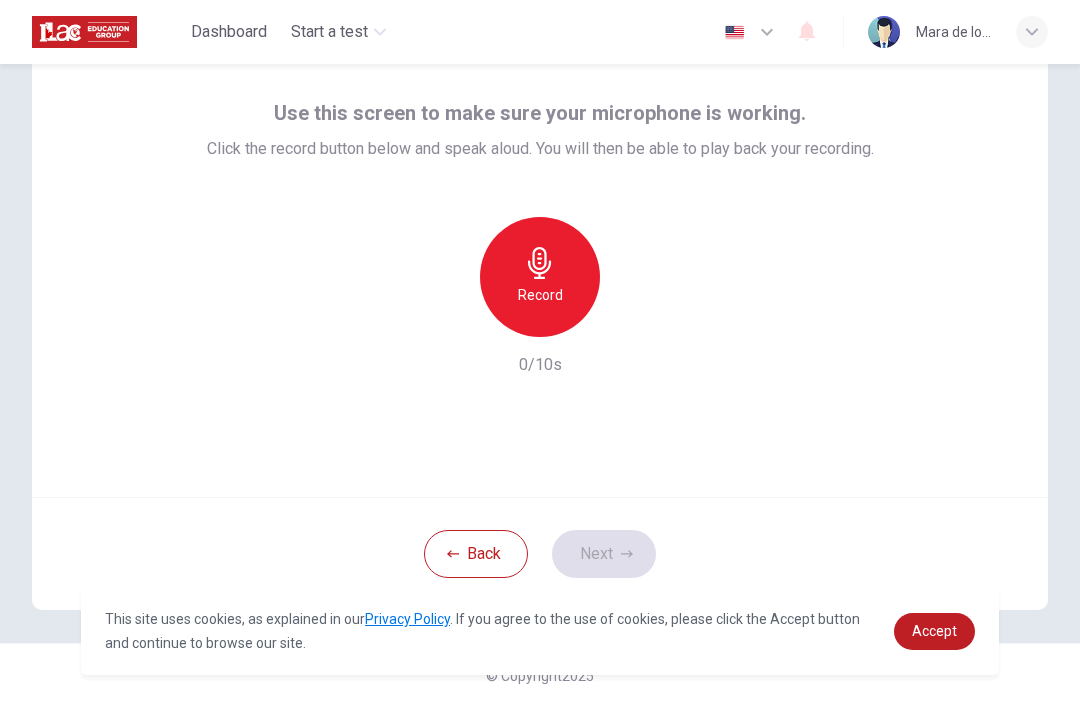 click on "Record" at bounding box center (540, 277) 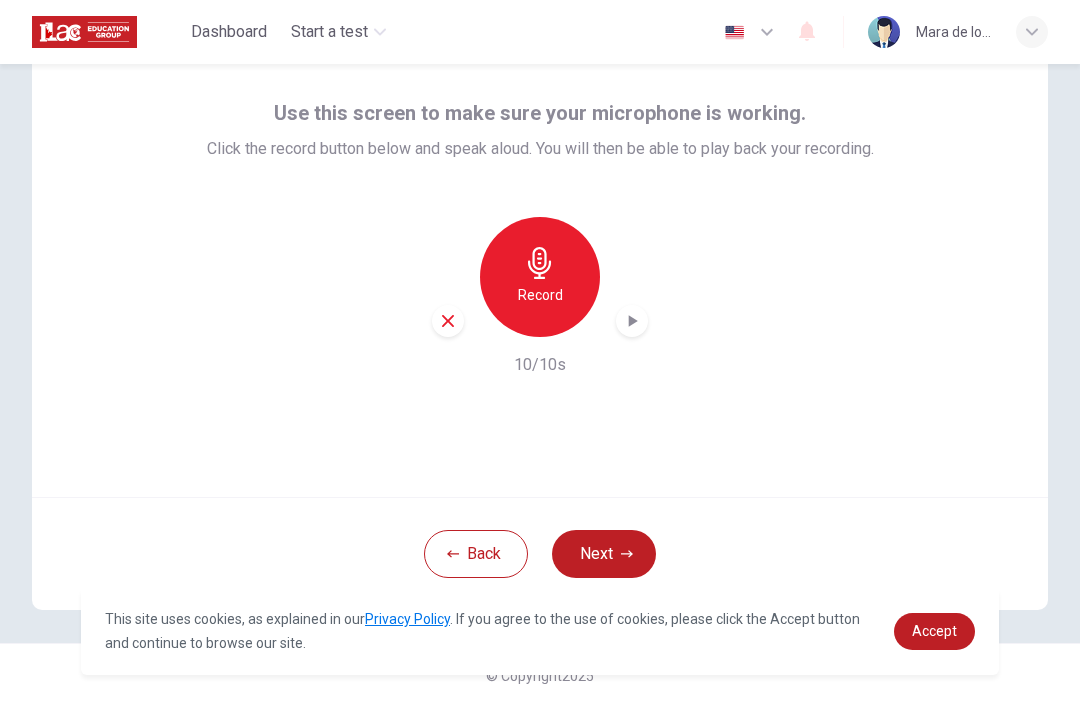 click 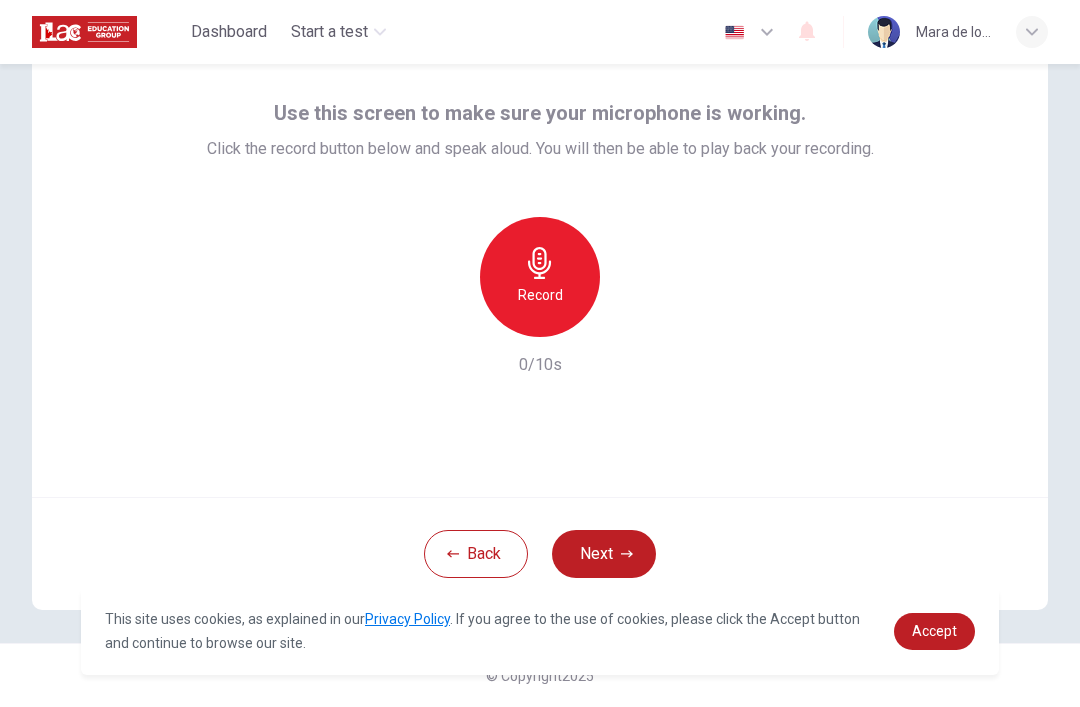 click on "Record" at bounding box center (540, 295) 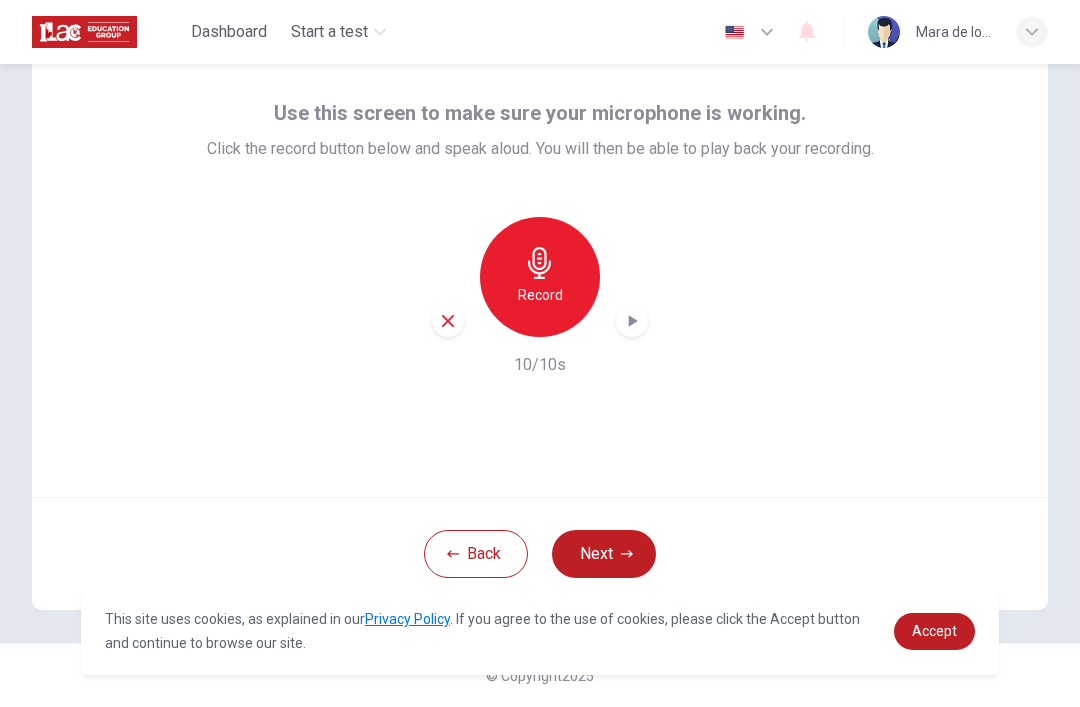 click on "Next" at bounding box center [604, 554] 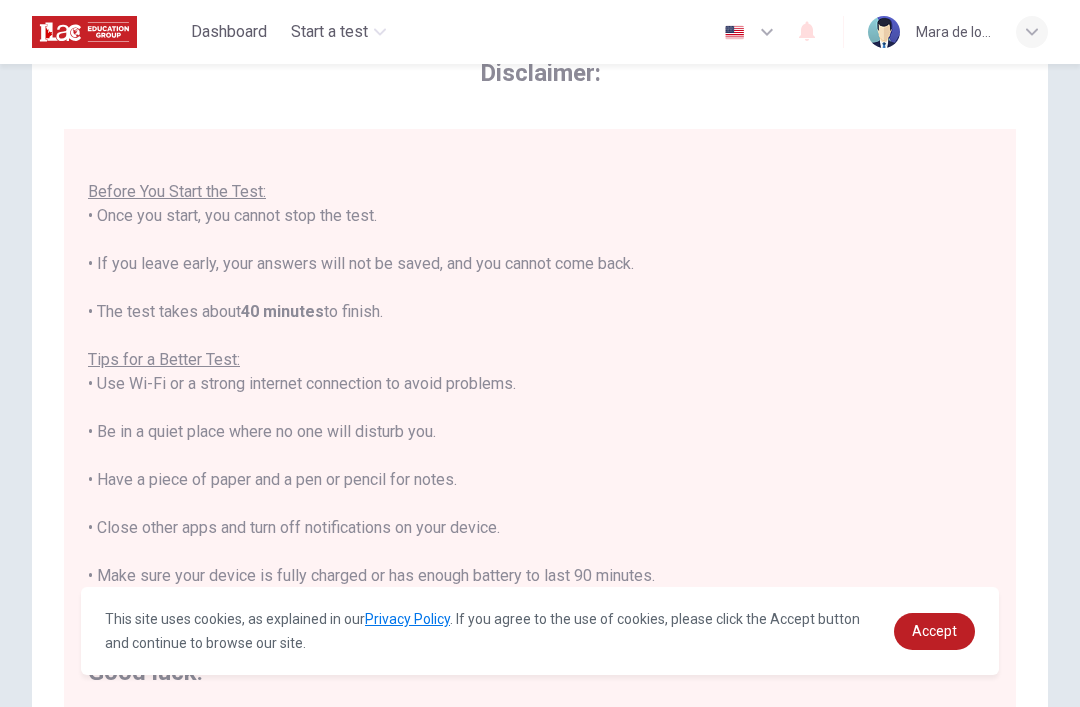 scroll, scrollTop: 21, scrollLeft: 0, axis: vertical 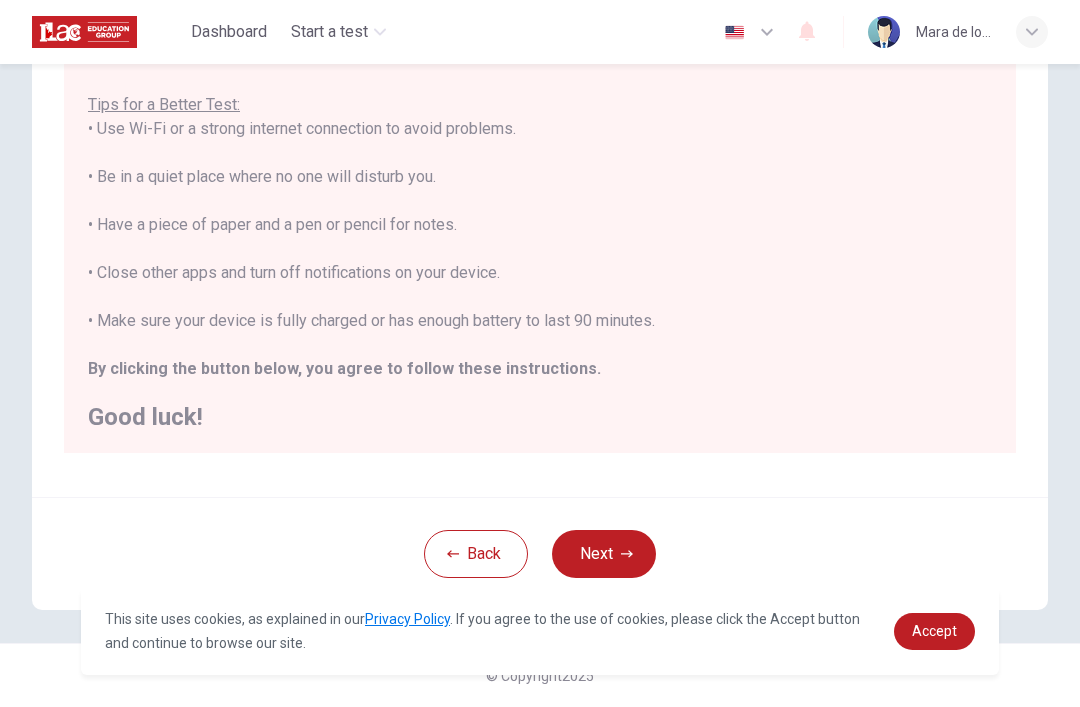 click 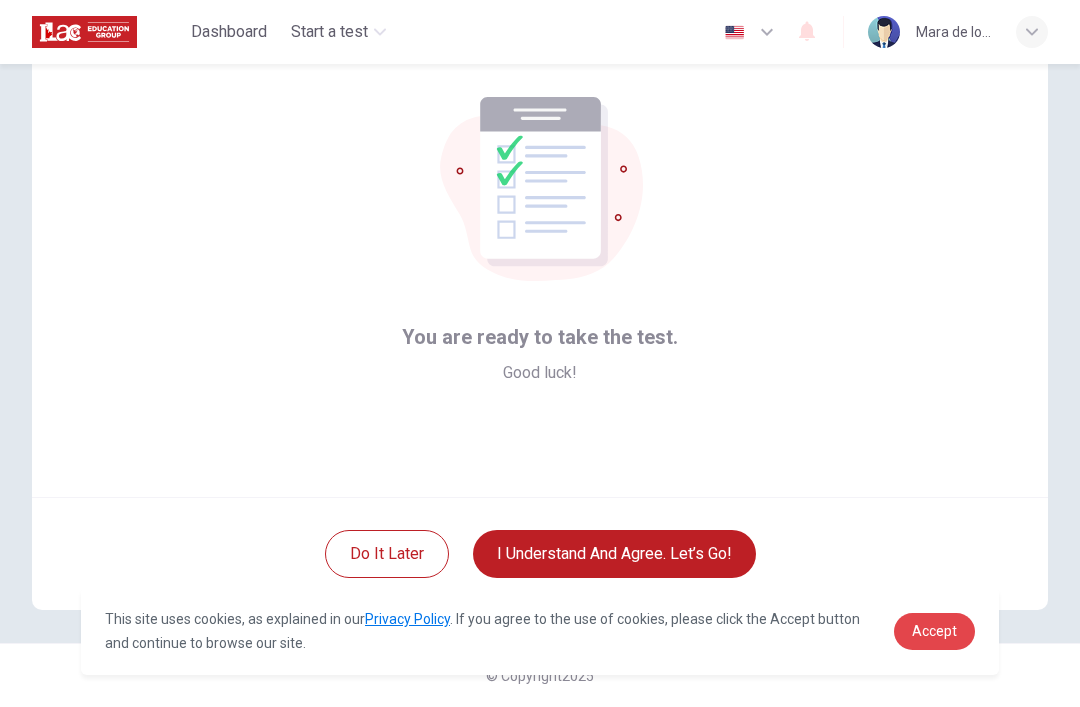 click on "Accept" at bounding box center [934, 631] 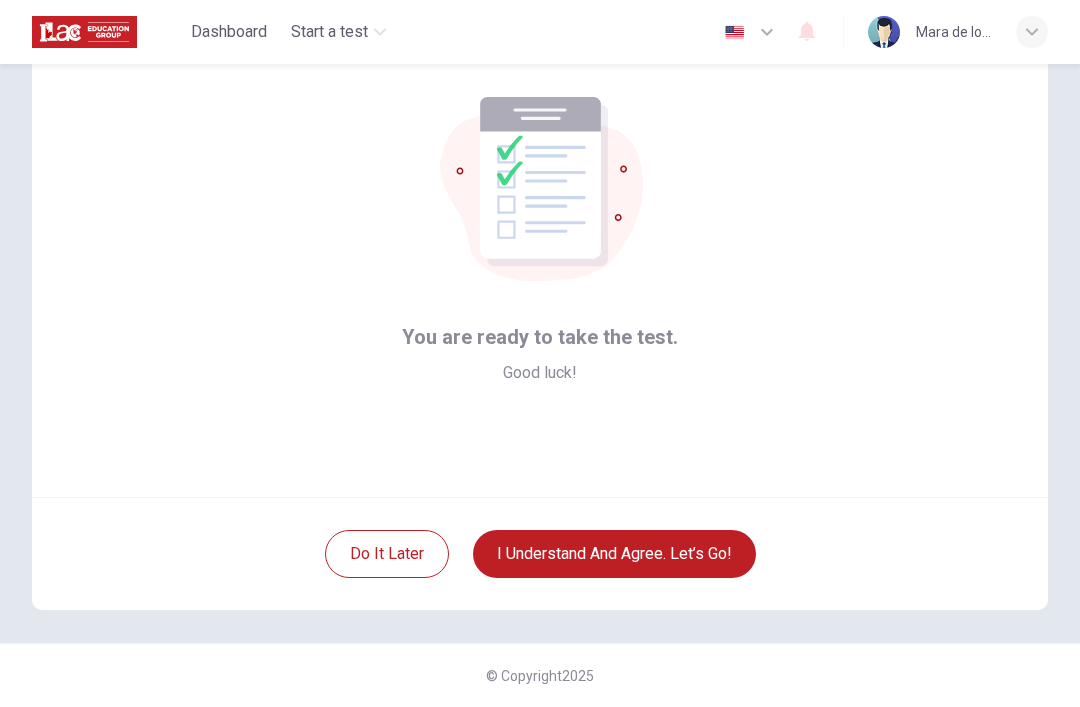 click on "I understand and agree. Let’s go!" at bounding box center (614, 554) 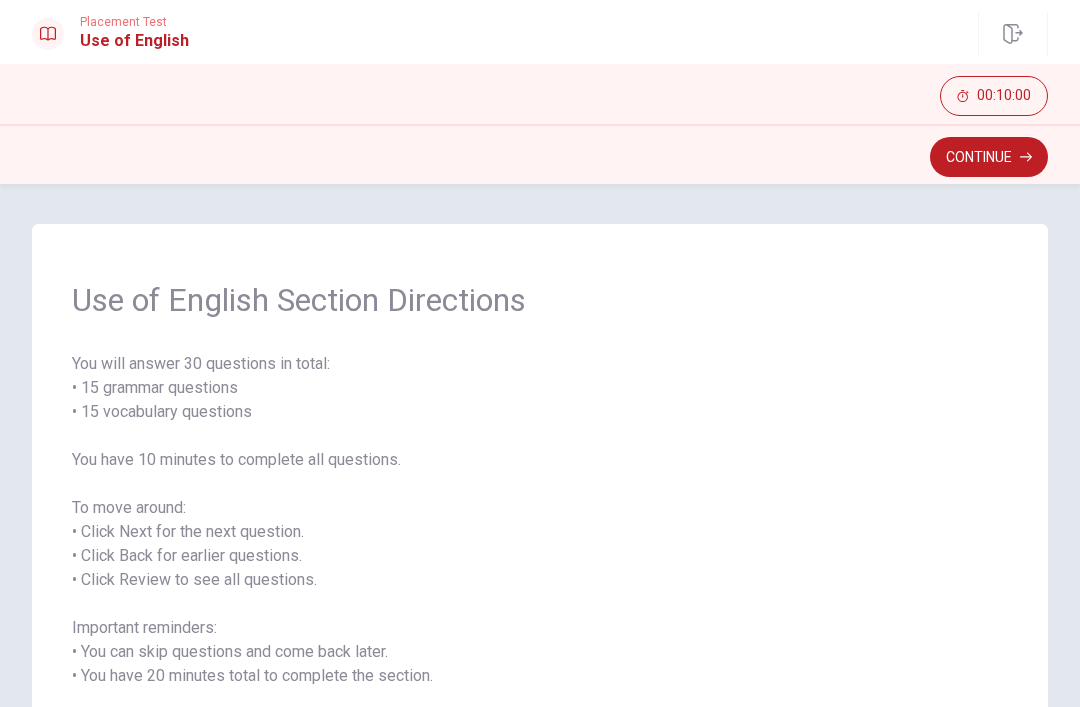 scroll, scrollTop: 0, scrollLeft: 0, axis: both 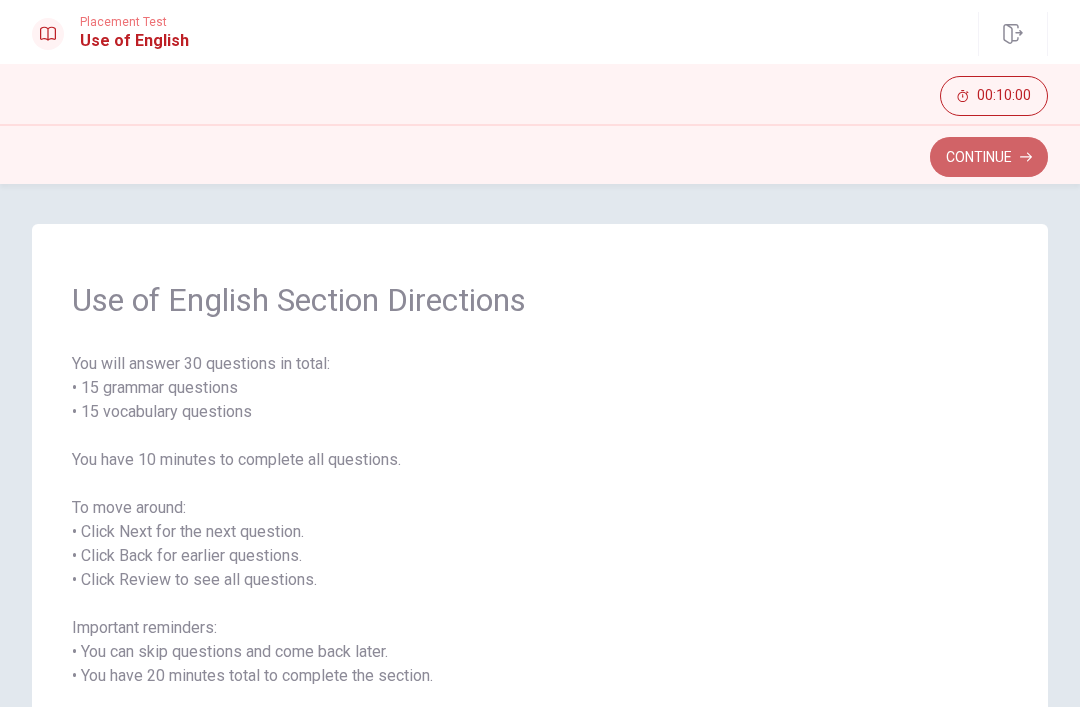 click 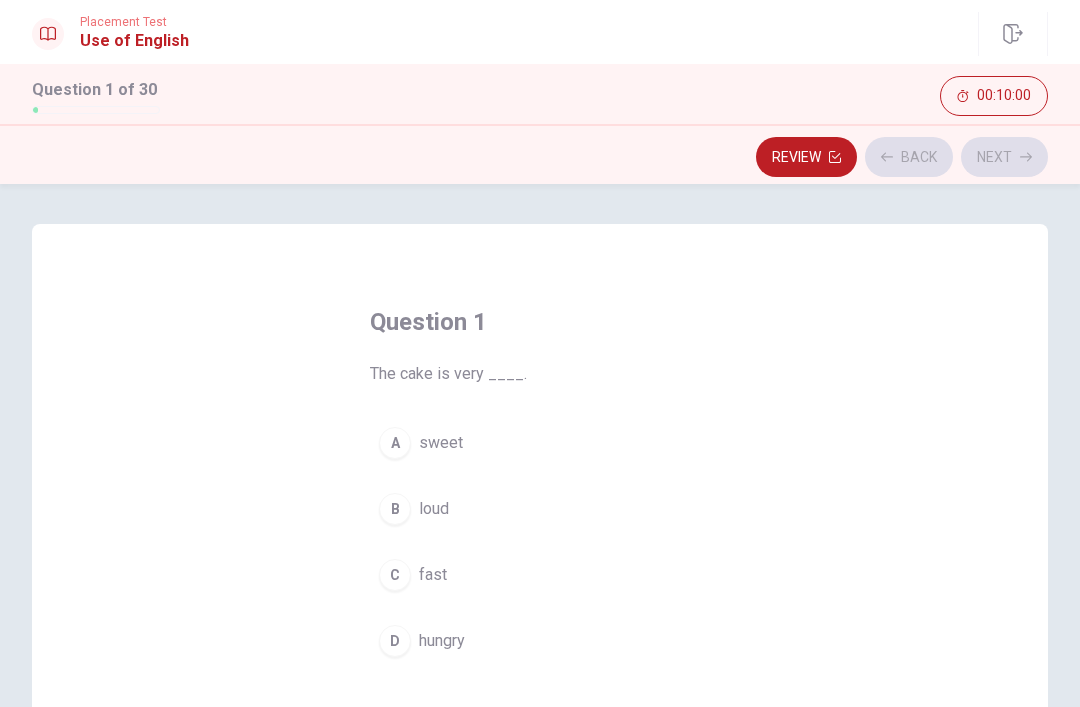 click on "Review Back Next" at bounding box center (540, 157) 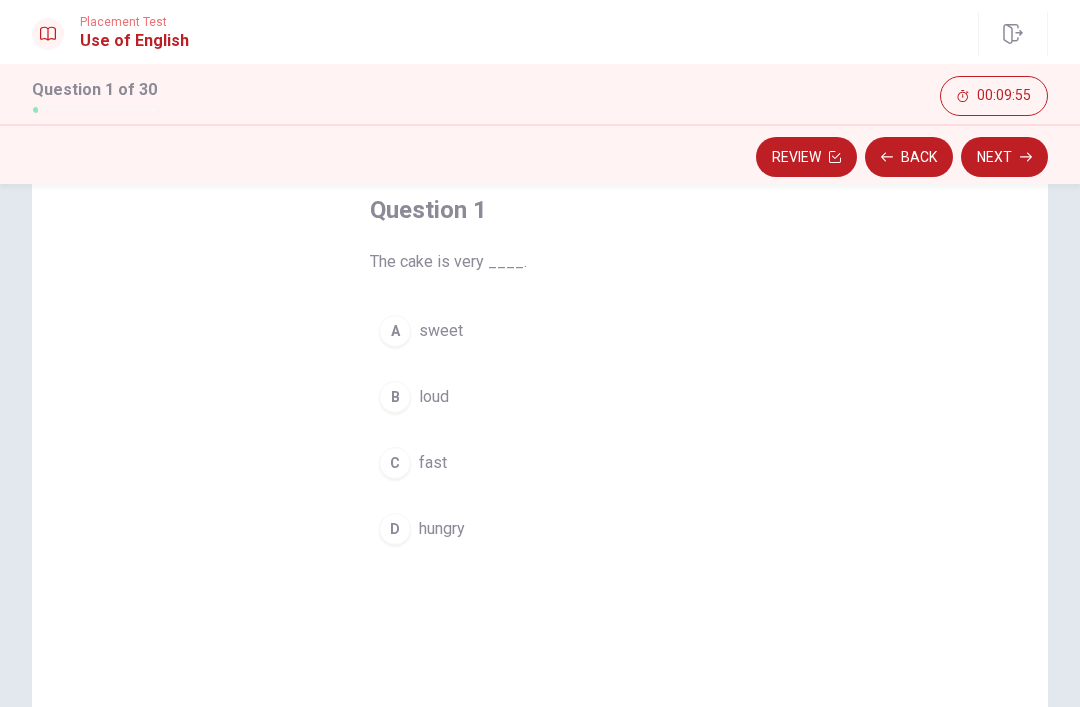 scroll, scrollTop: 98, scrollLeft: 0, axis: vertical 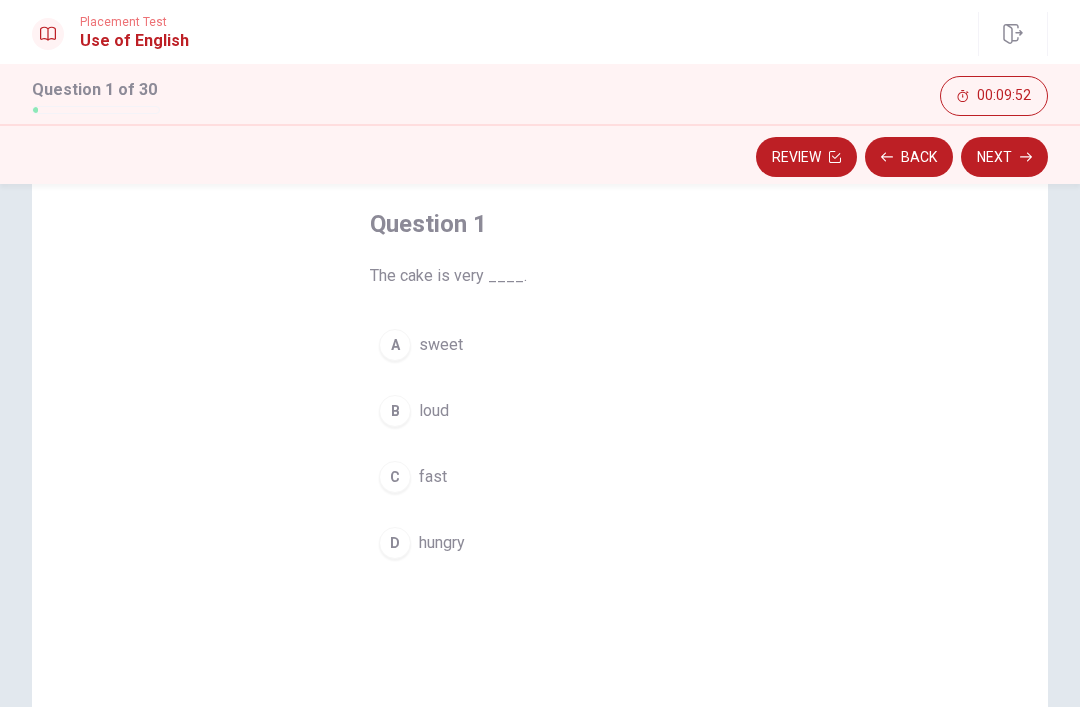 click on "A sweet" at bounding box center [540, 345] 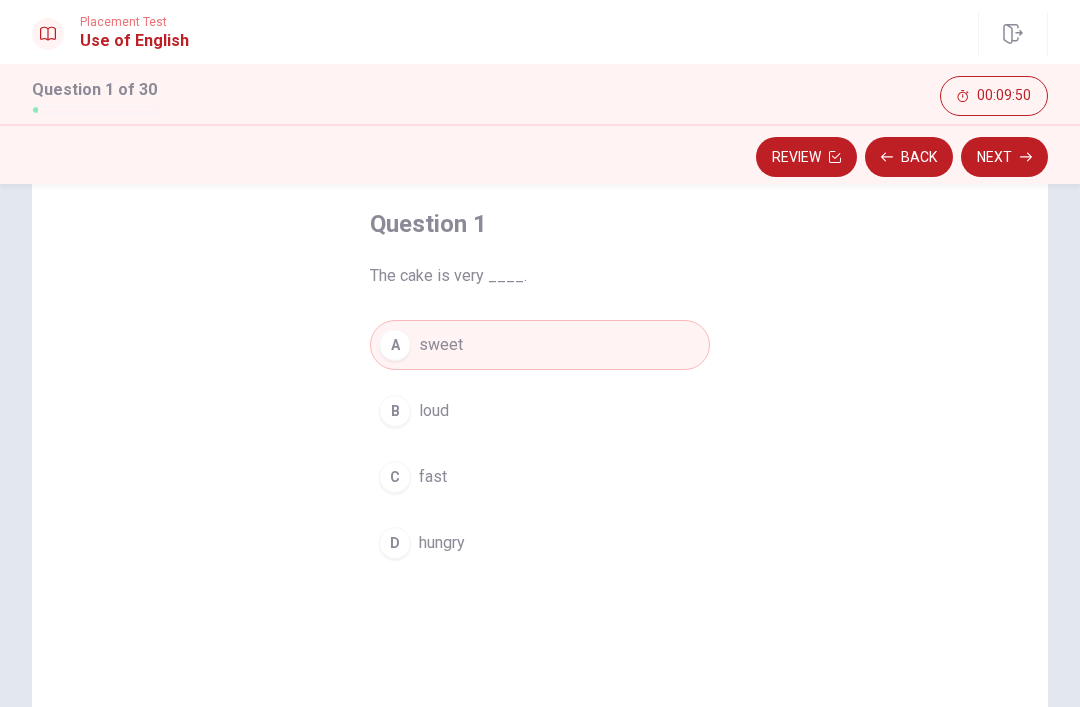 click on "Next" at bounding box center (1004, 157) 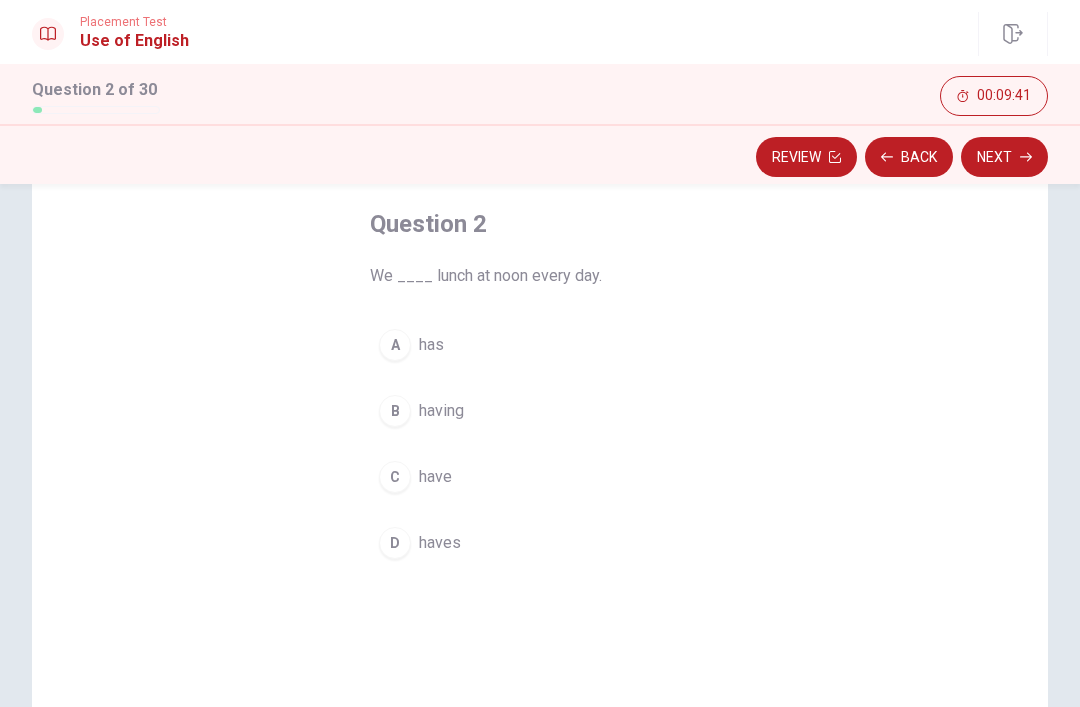 click on "have" at bounding box center (435, 477) 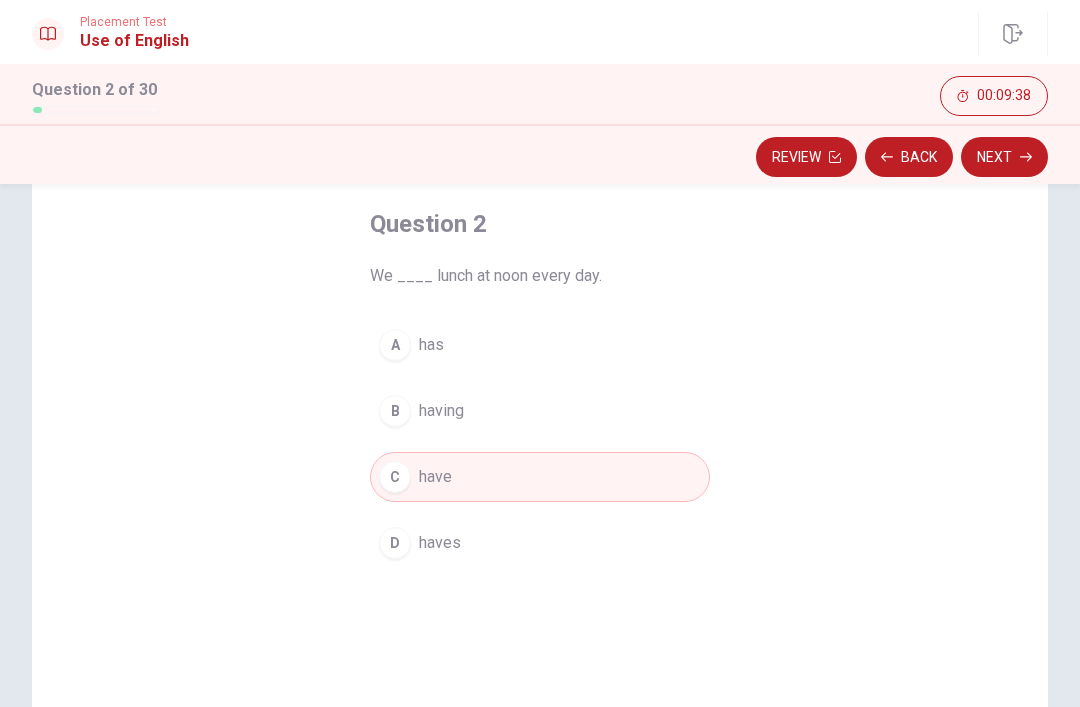 click on "Next" at bounding box center (1004, 157) 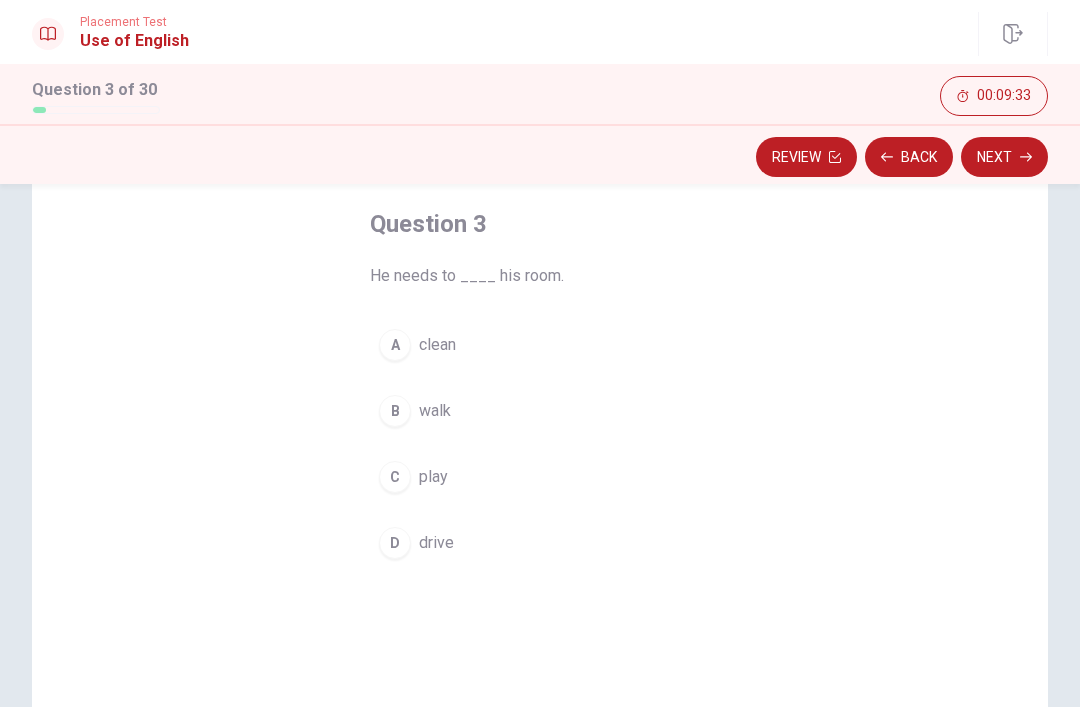 click on "A clean" at bounding box center [540, 345] 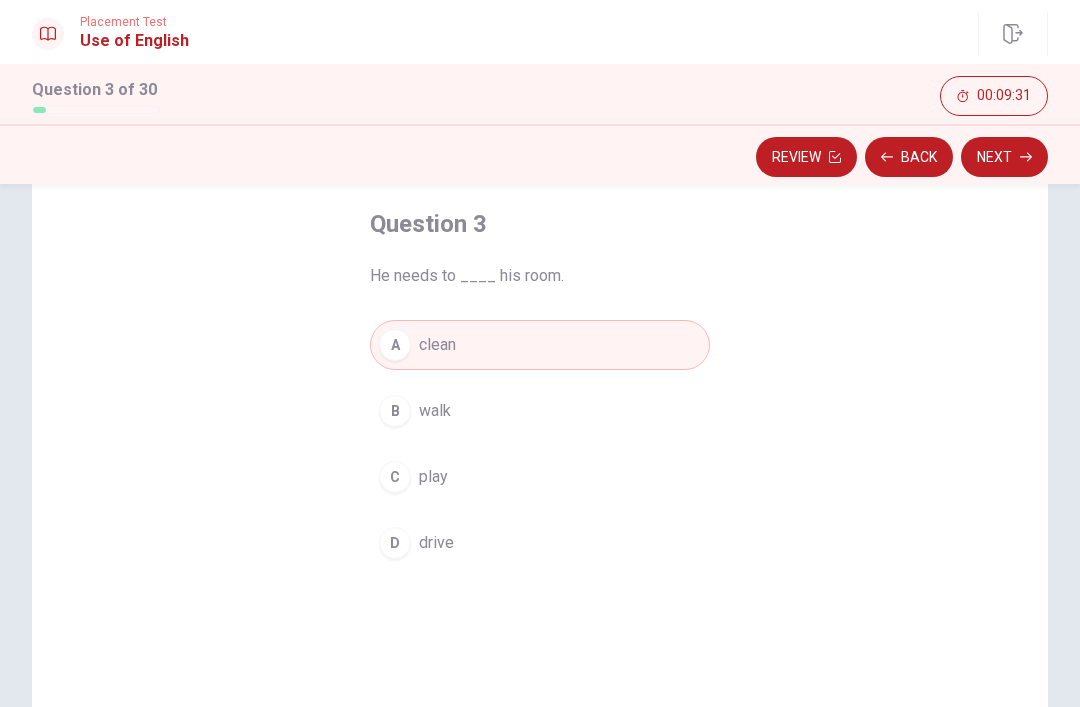 click on "Review Back Next" at bounding box center (540, 154) 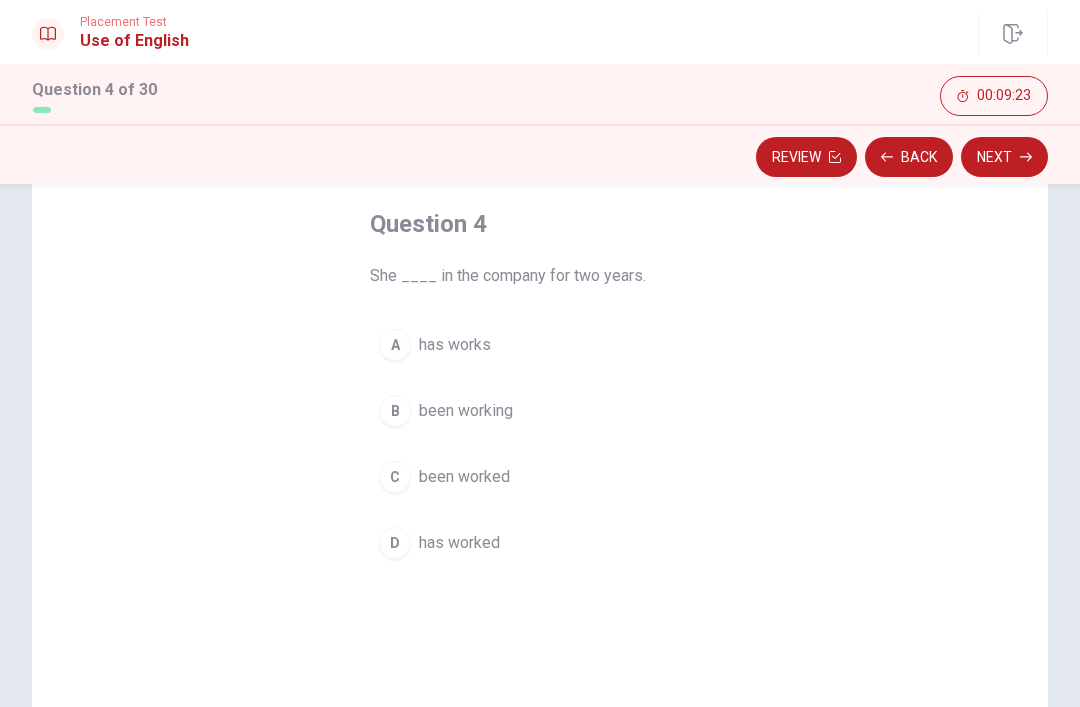 click on "A has works" at bounding box center [540, 345] 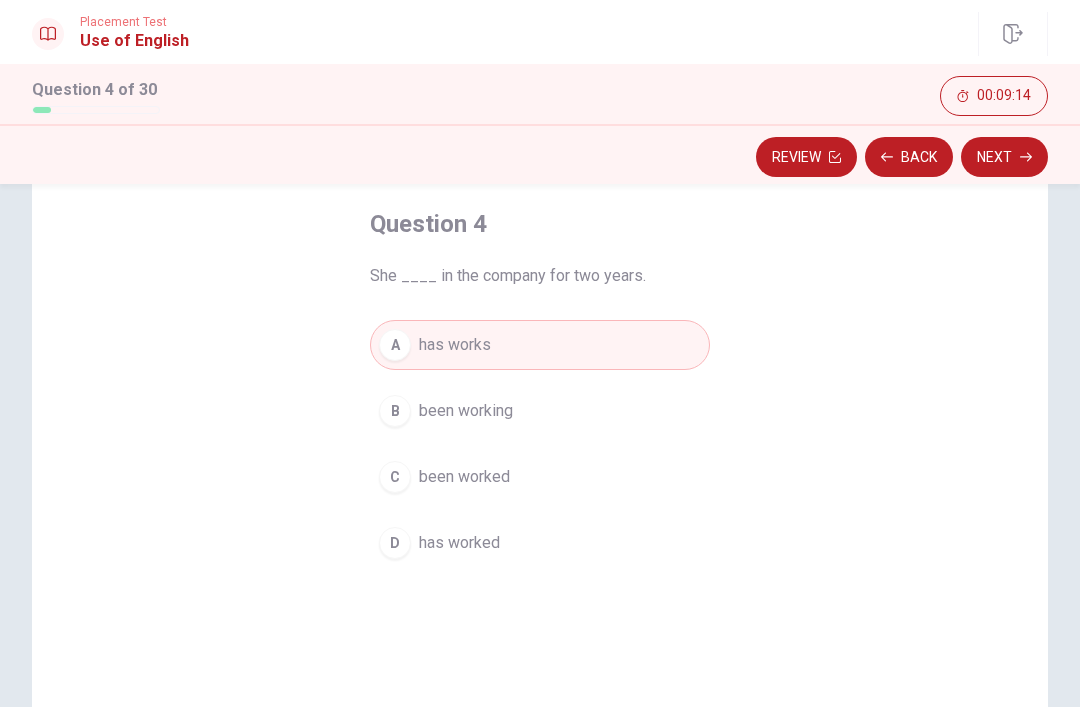 click on "has worked" at bounding box center [459, 543] 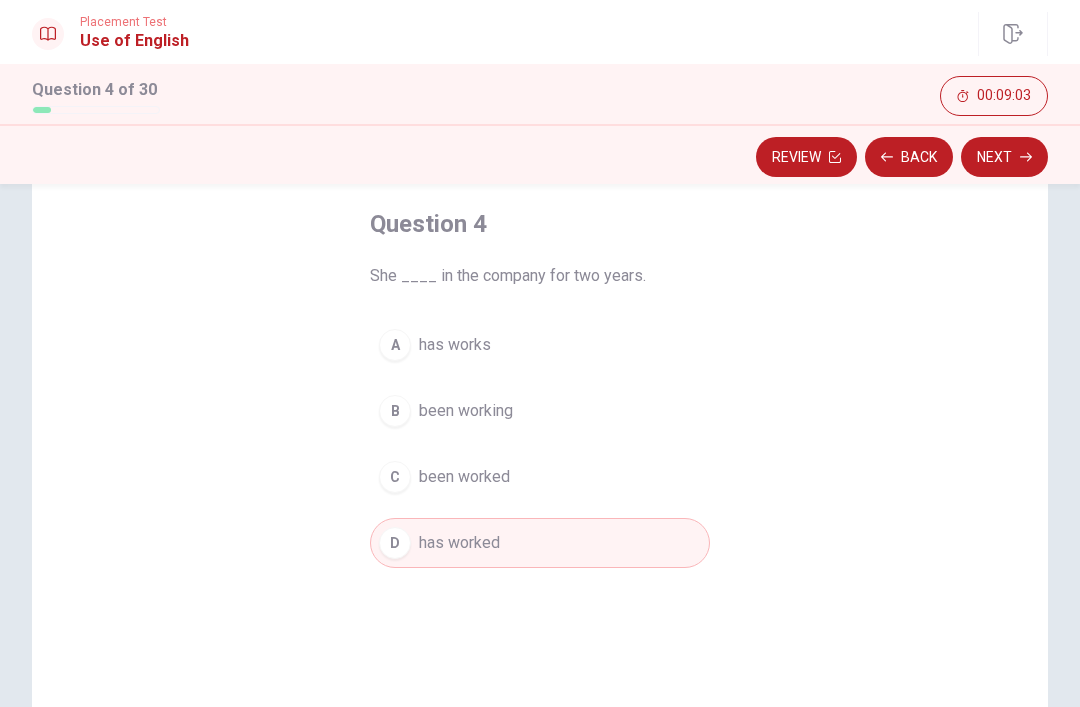 click on "Next" at bounding box center (1004, 157) 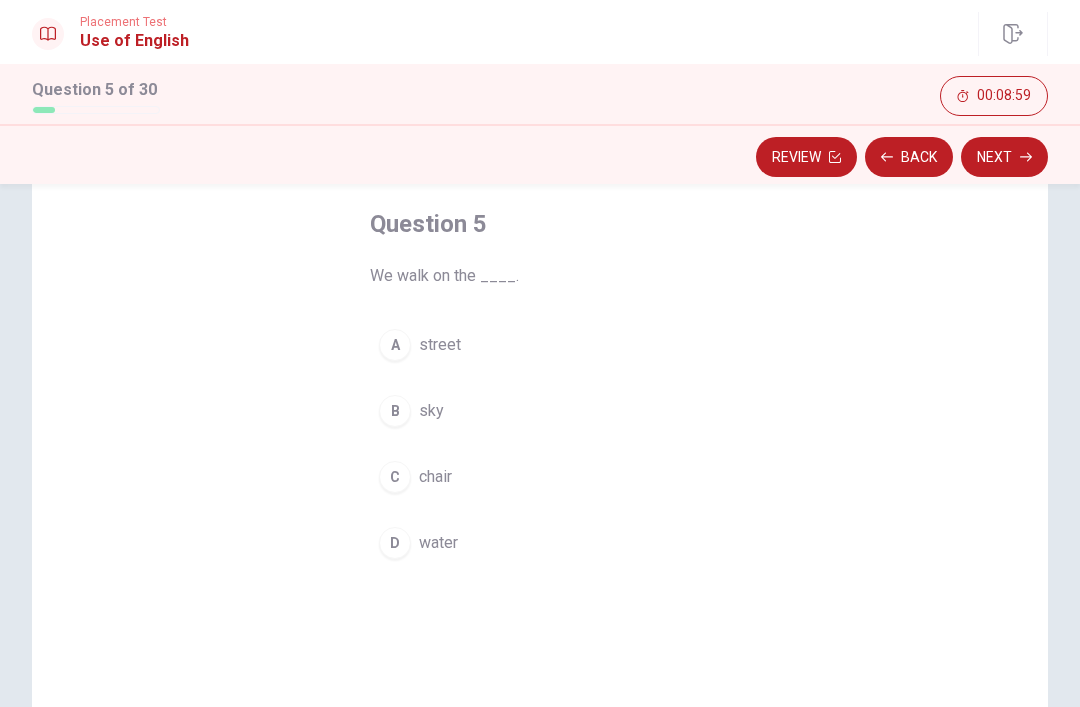 click on "A street" at bounding box center [540, 345] 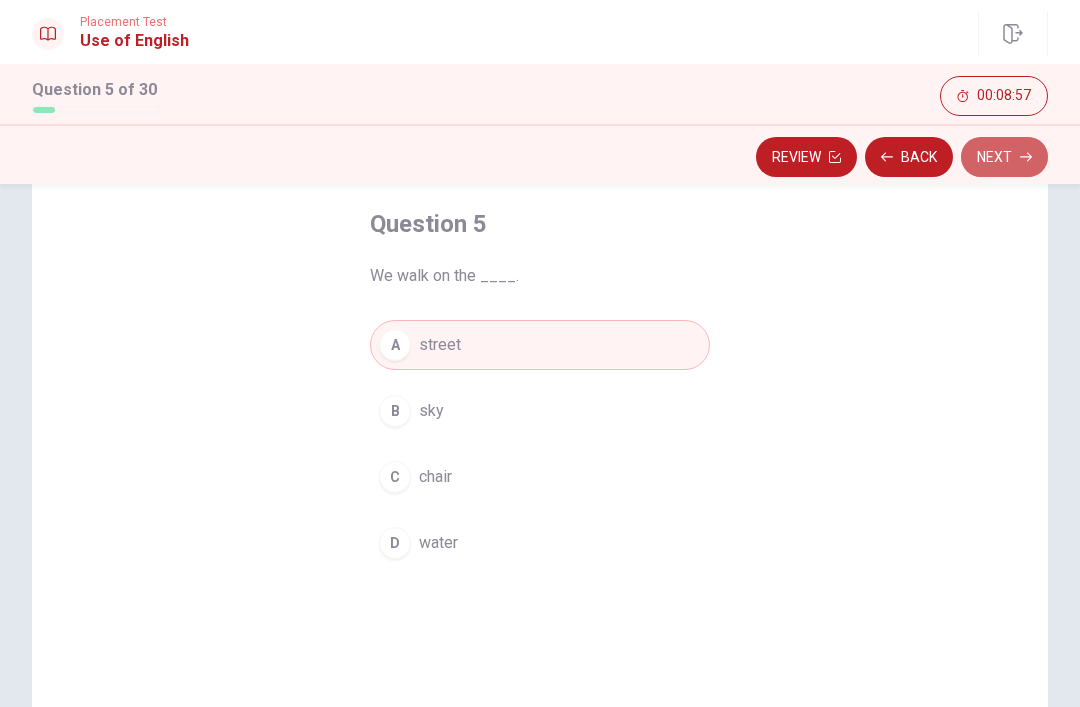 click on "Next" at bounding box center (1004, 157) 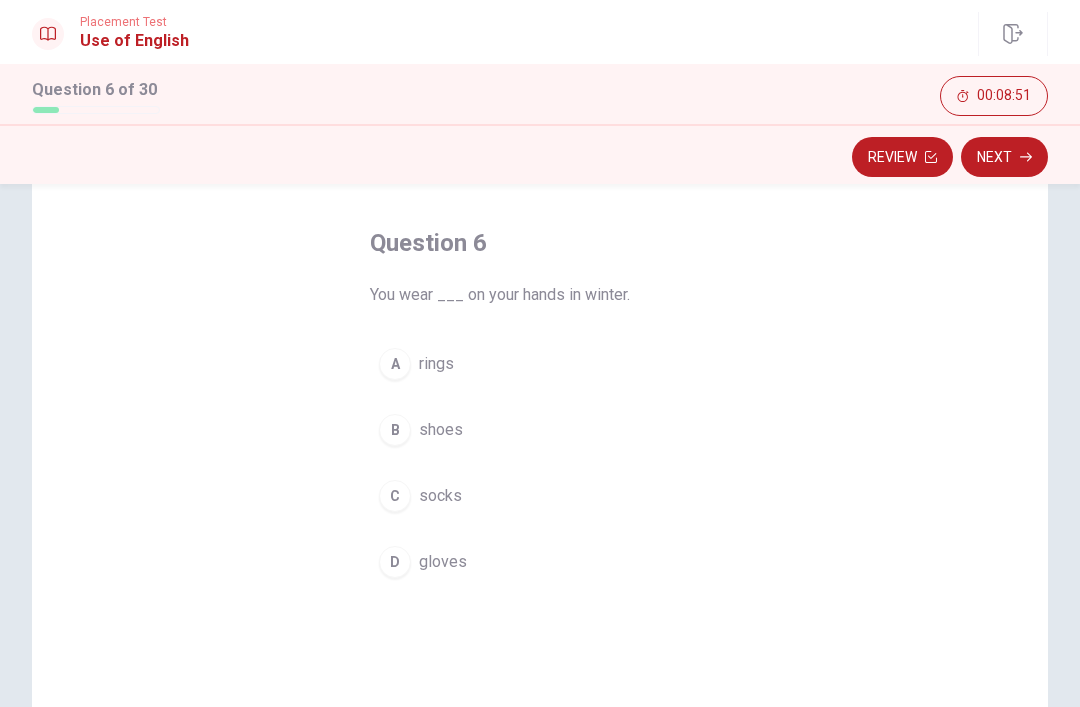 scroll, scrollTop: 80, scrollLeft: 0, axis: vertical 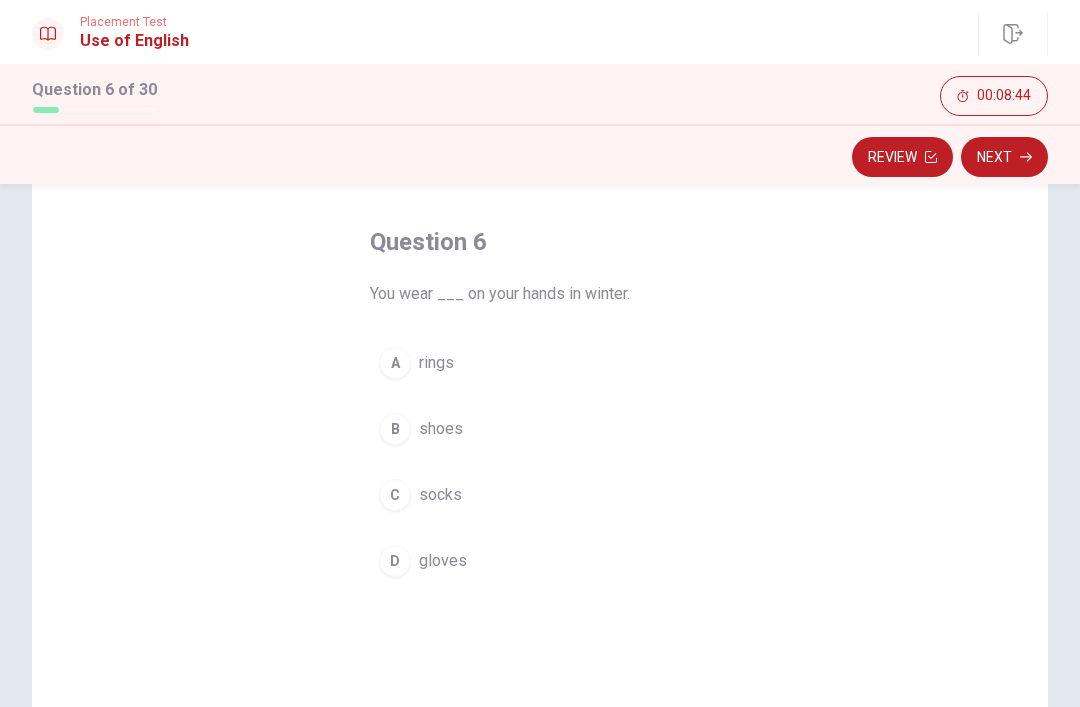 click on "D  gloves" at bounding box center [540, 561] 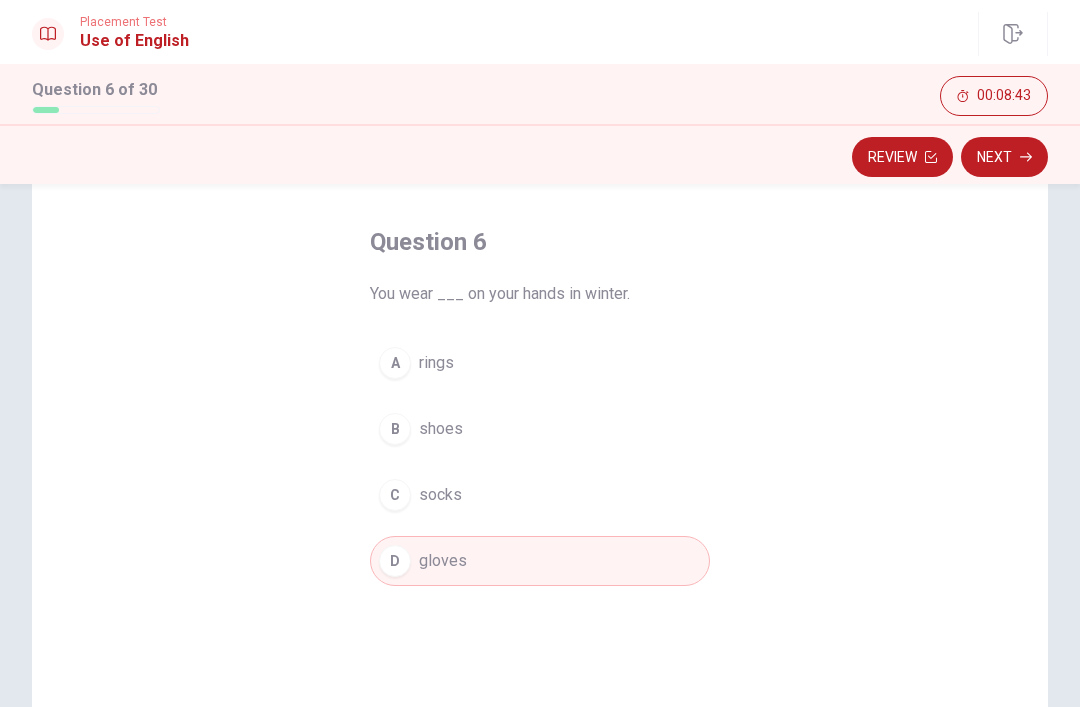 click on "Next" at bounding box center [1004, 157] 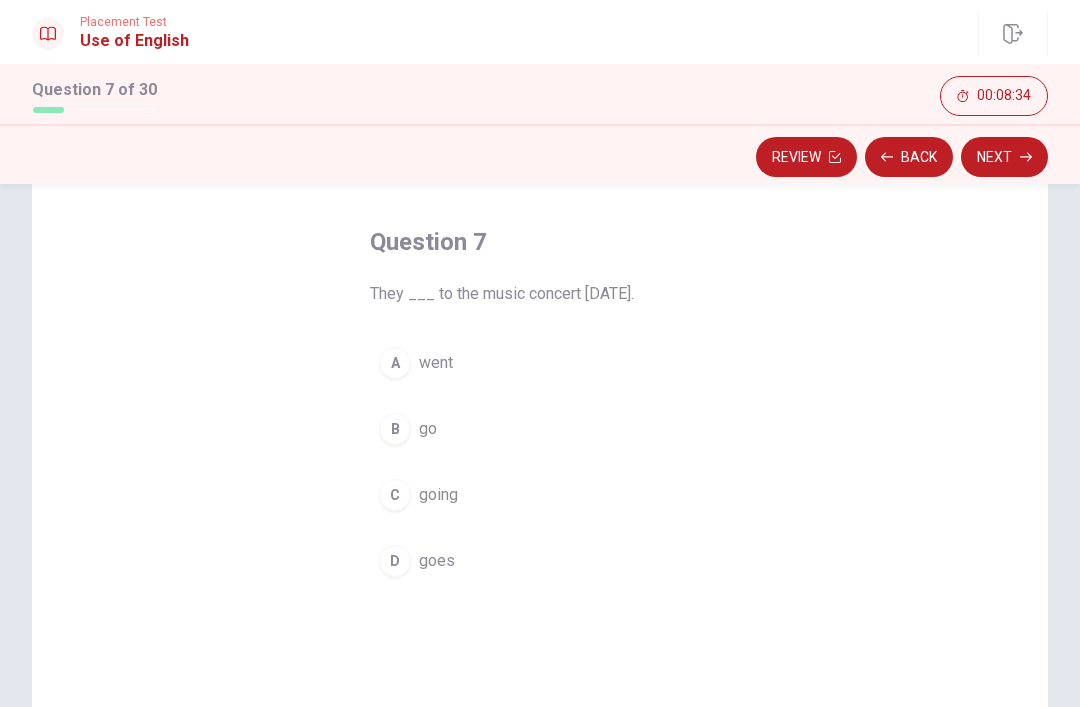click on "went" at bounding box center [436, 363] 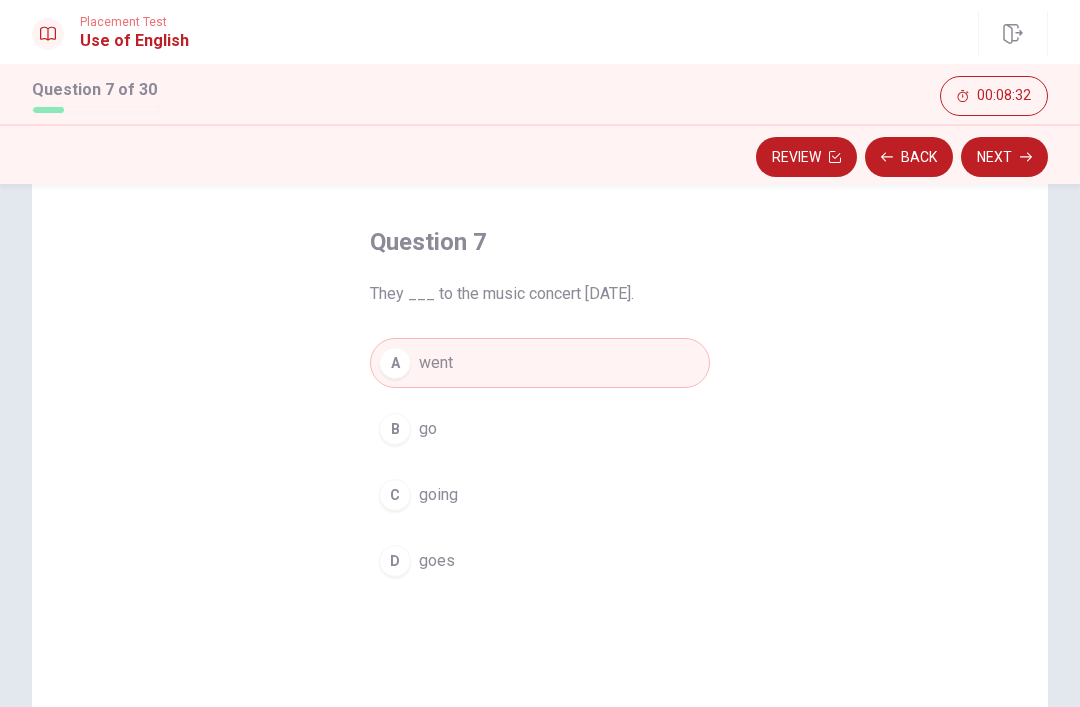 click on "Next" at bounding box center (1004, 157) 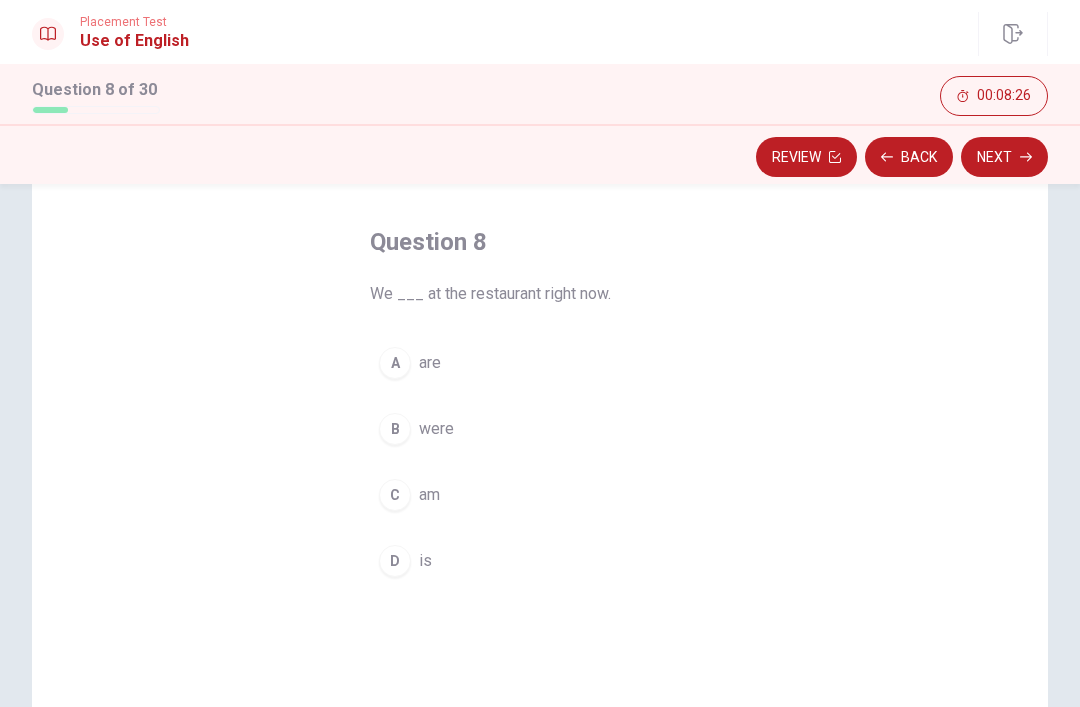 click on "A are" at bounding box center (540, 363) 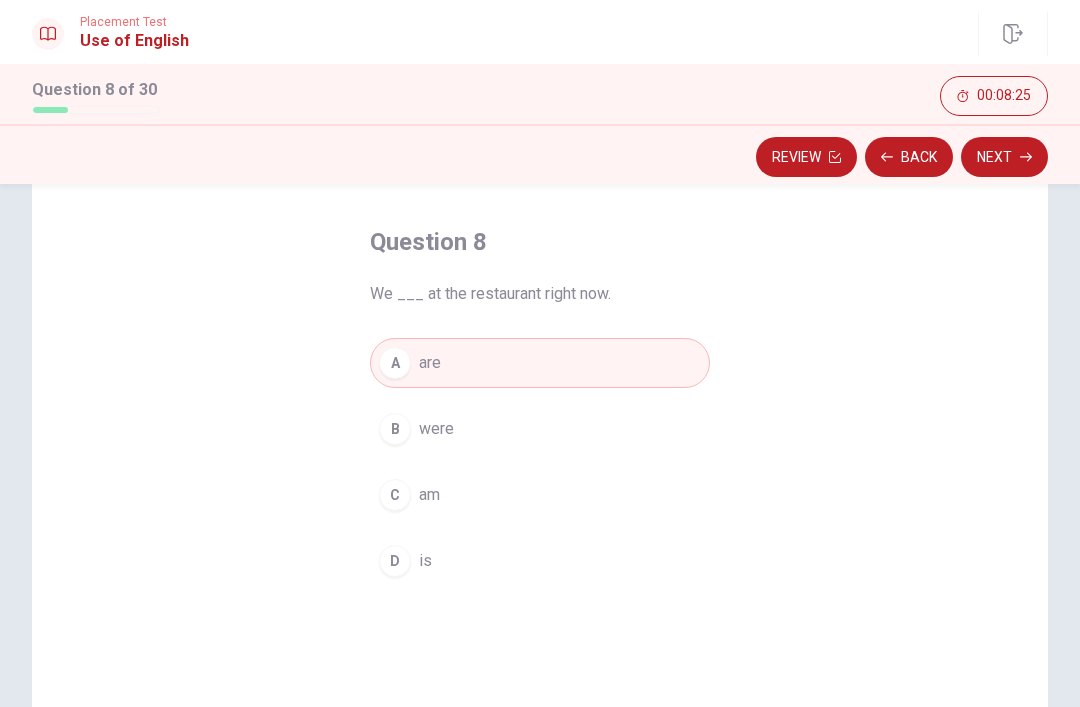 click on "Next" at bounding box center (1004, 157) 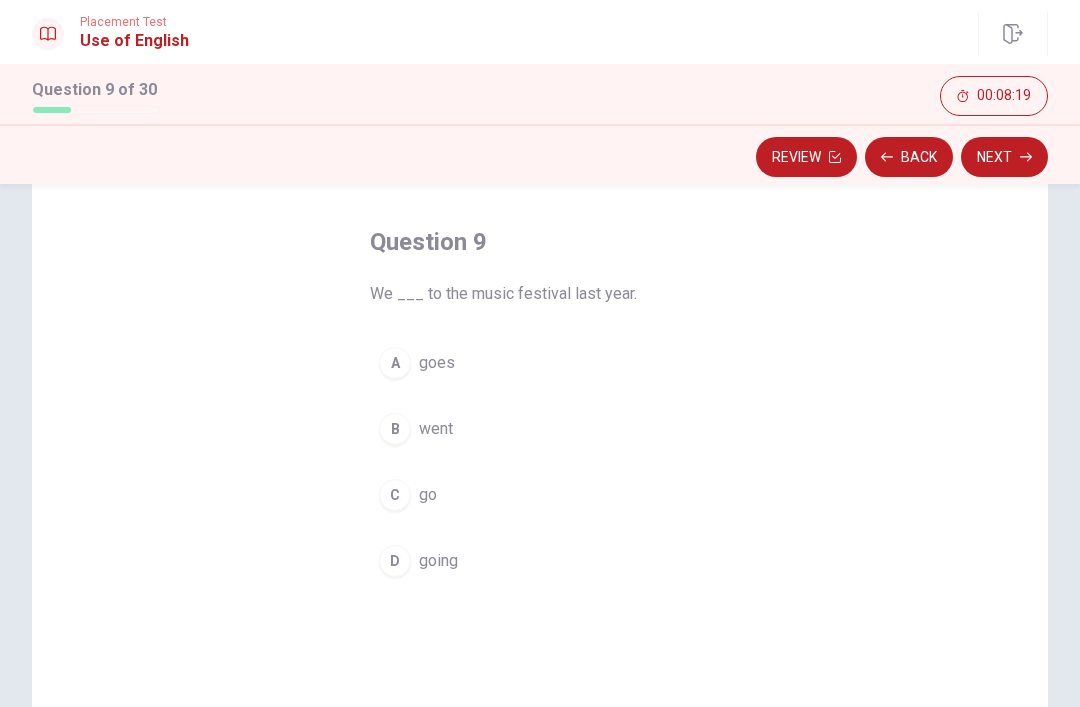 click on "went" at bounding box center [436, 429] 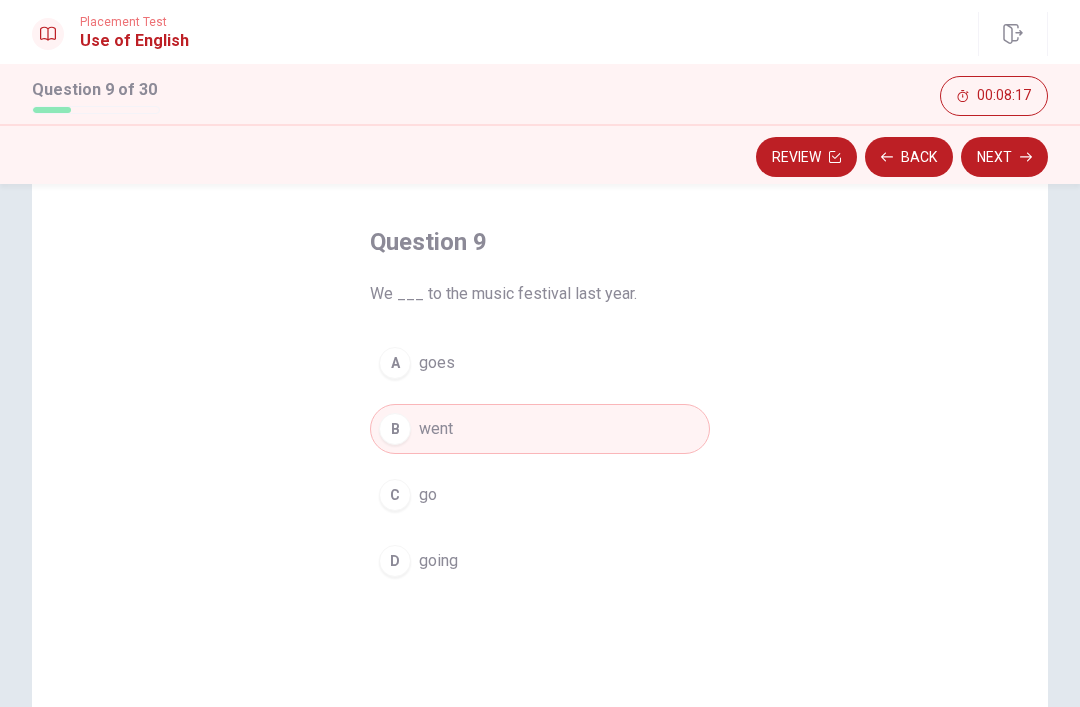 click on "Next" at bounding box center (1004, 157) 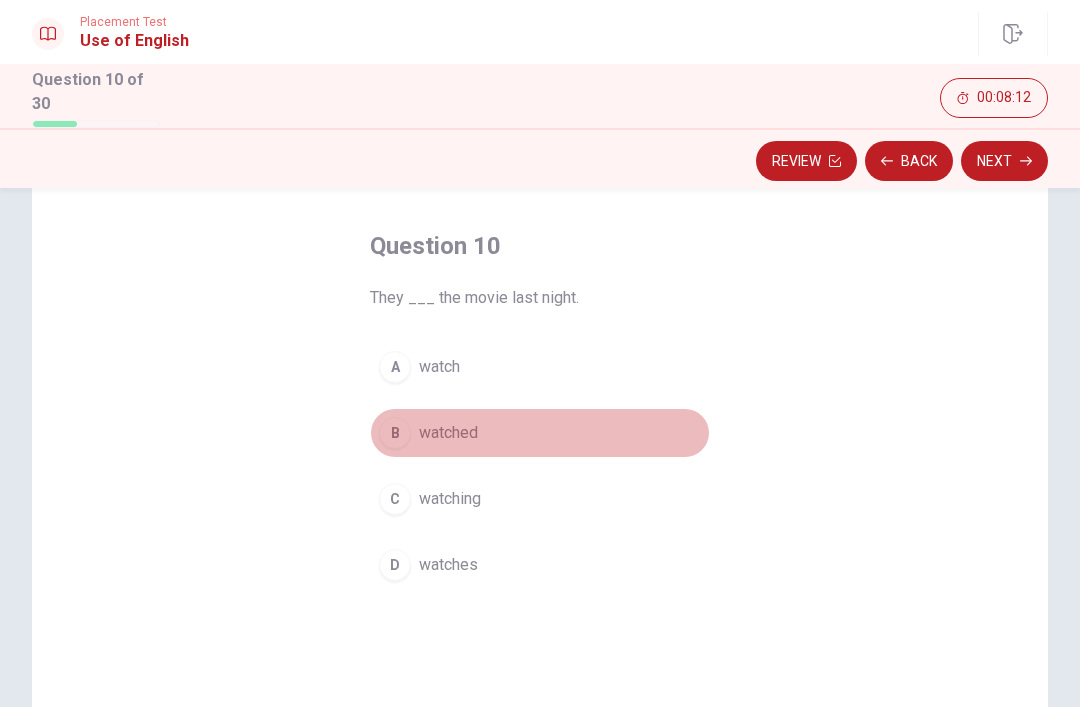 click on "B watched" at bounding box center (540, 433) 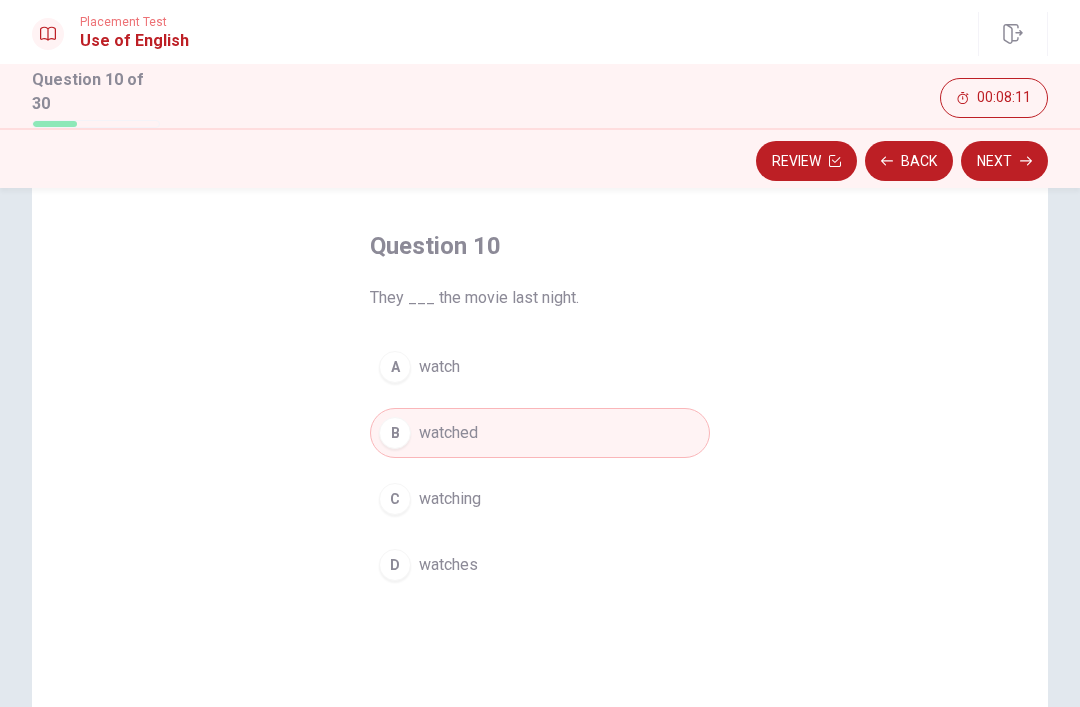 click on "Next" at bounding box center (1004, 161) 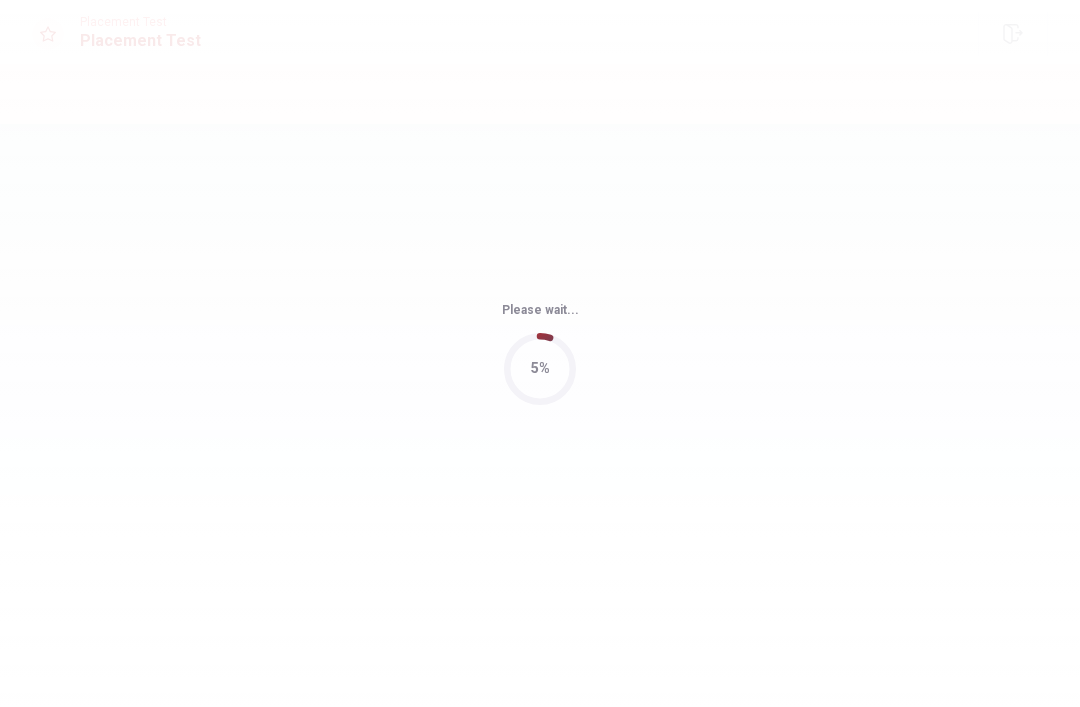 scroll, scrollTop: 0, scrollLeft: 0, axis: both 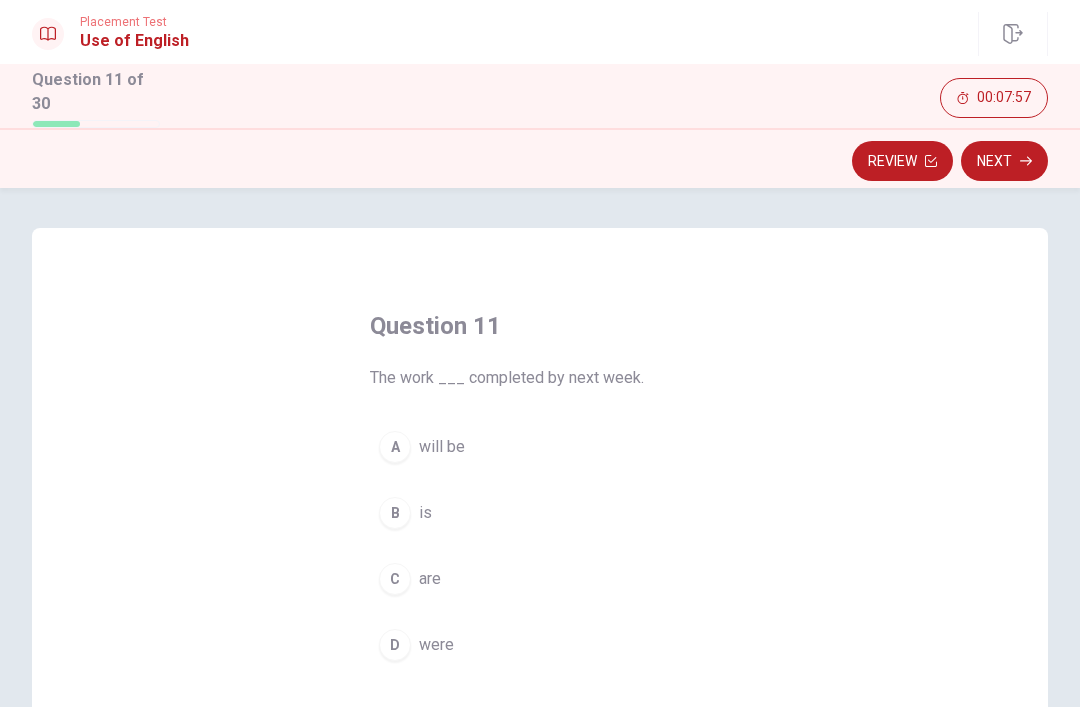 click on "A will be" at bounding box center (540, 447) 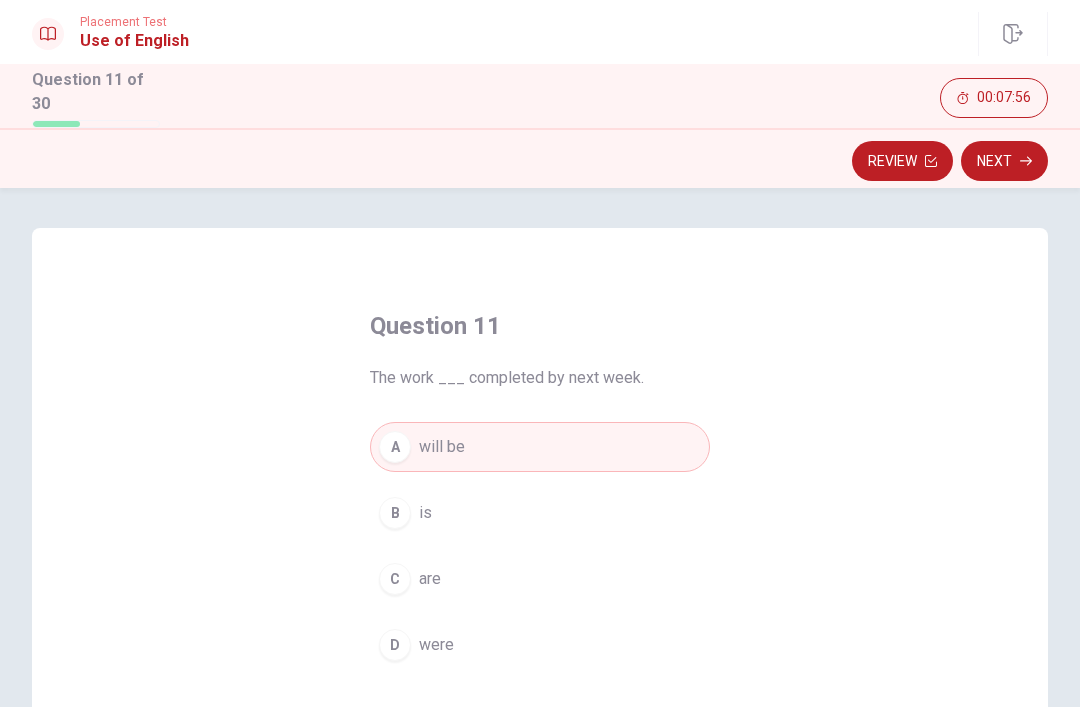 click on "Next" at bounding box center (1004, 161) 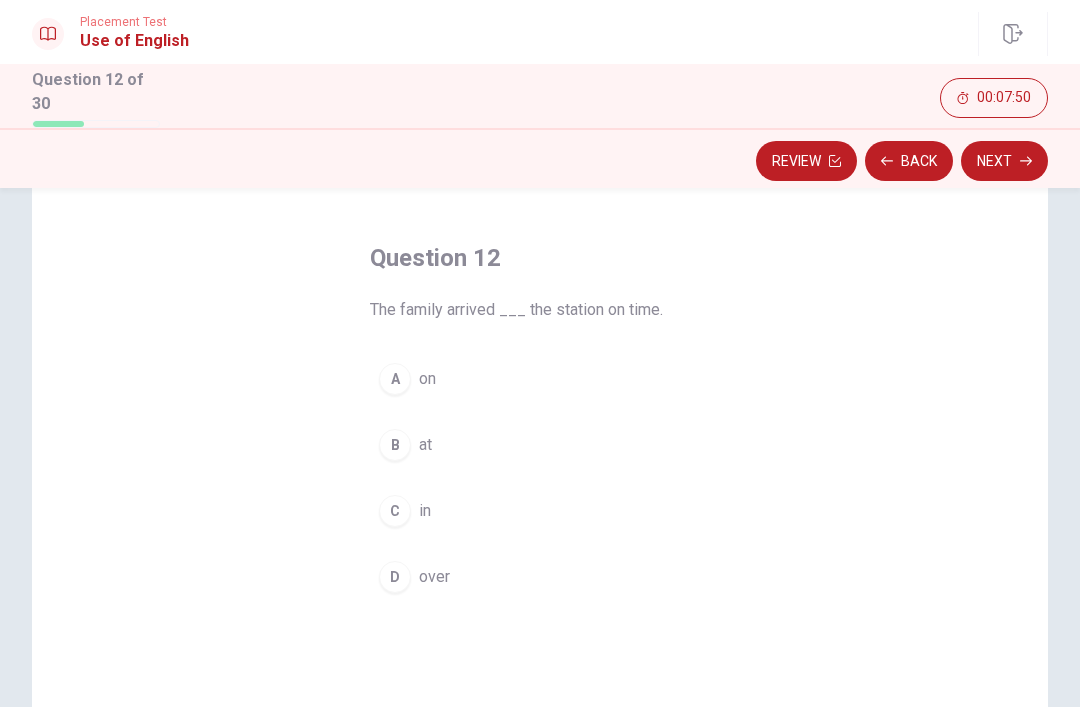 scroll, scrollTop: 69, scrollLeft: 0, axis: vertical 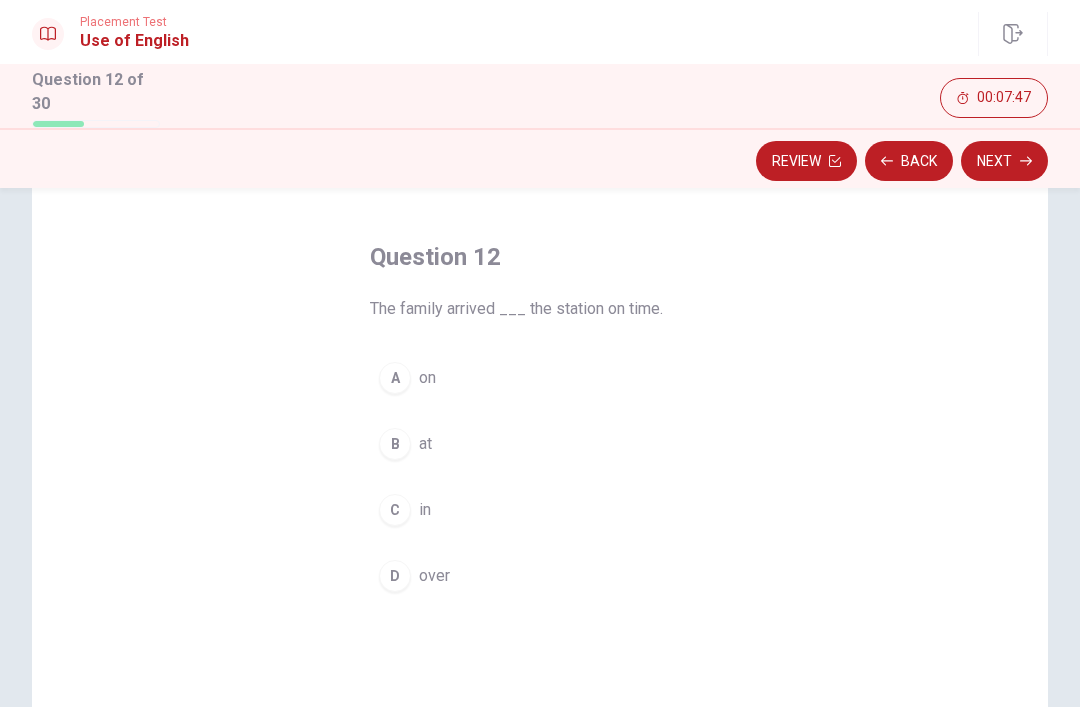 click on "B at" at bounding box center (540, 444) 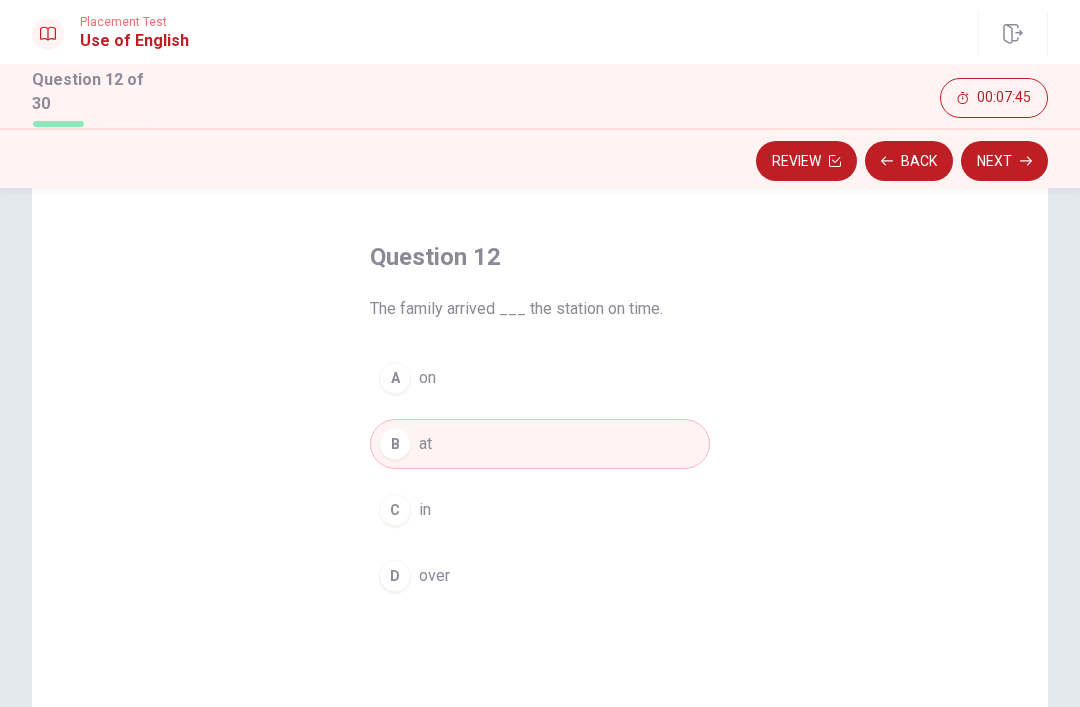 click on "Next" at bounding box center [1004, 161] 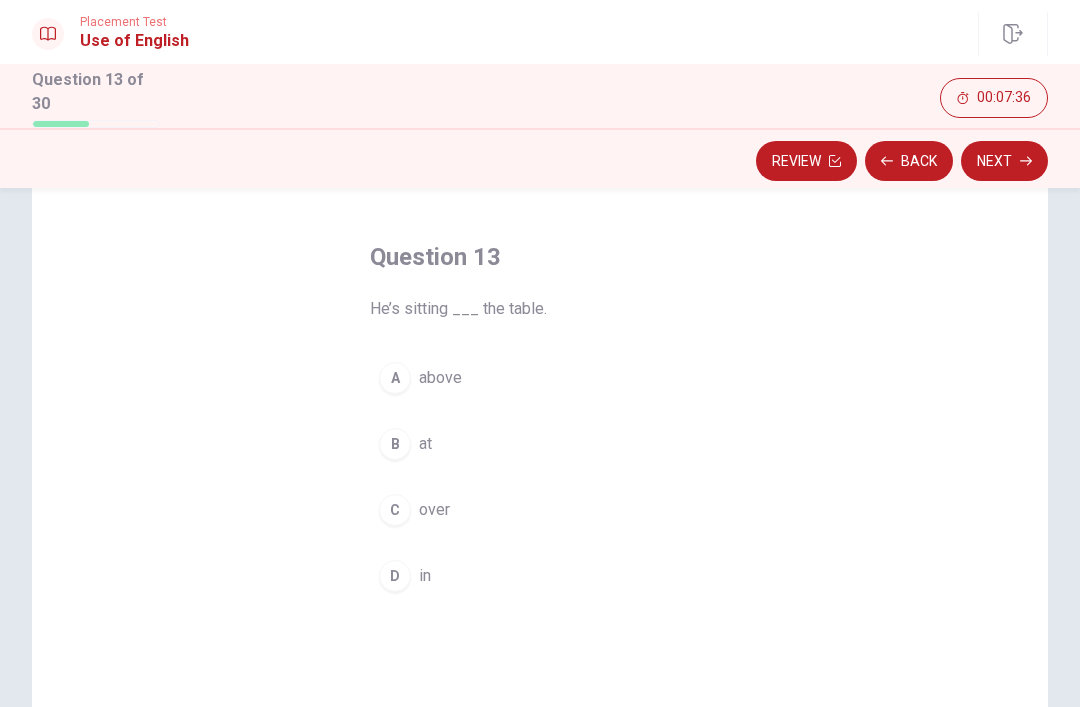 click on "D in" at bounding box center (540, 576) 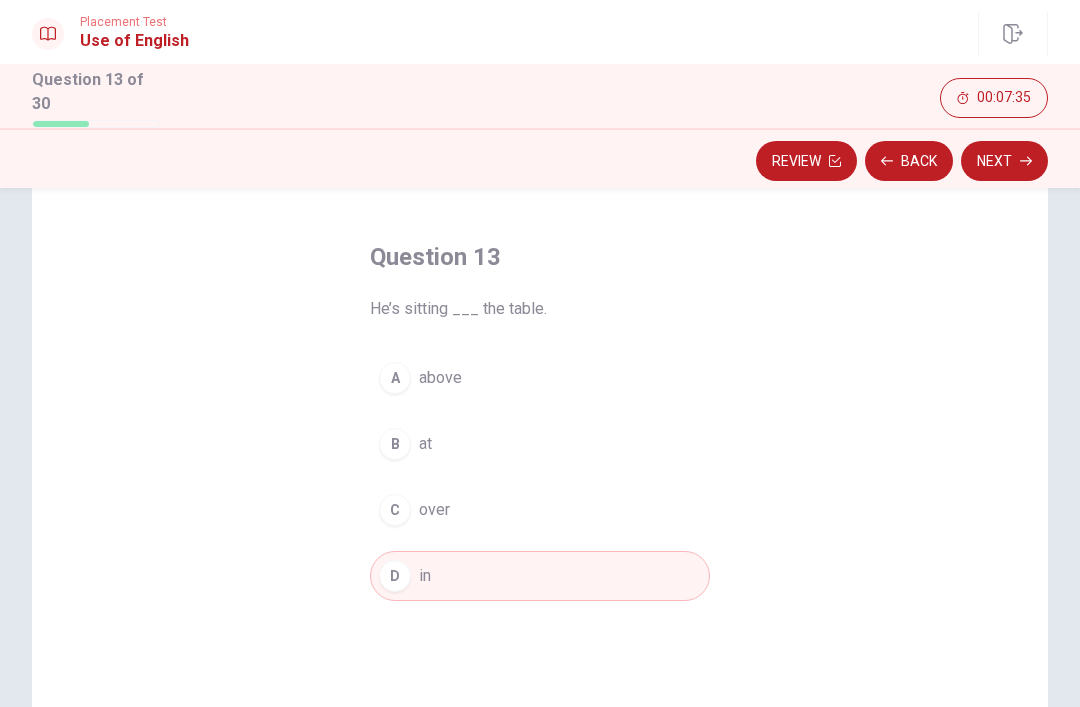click 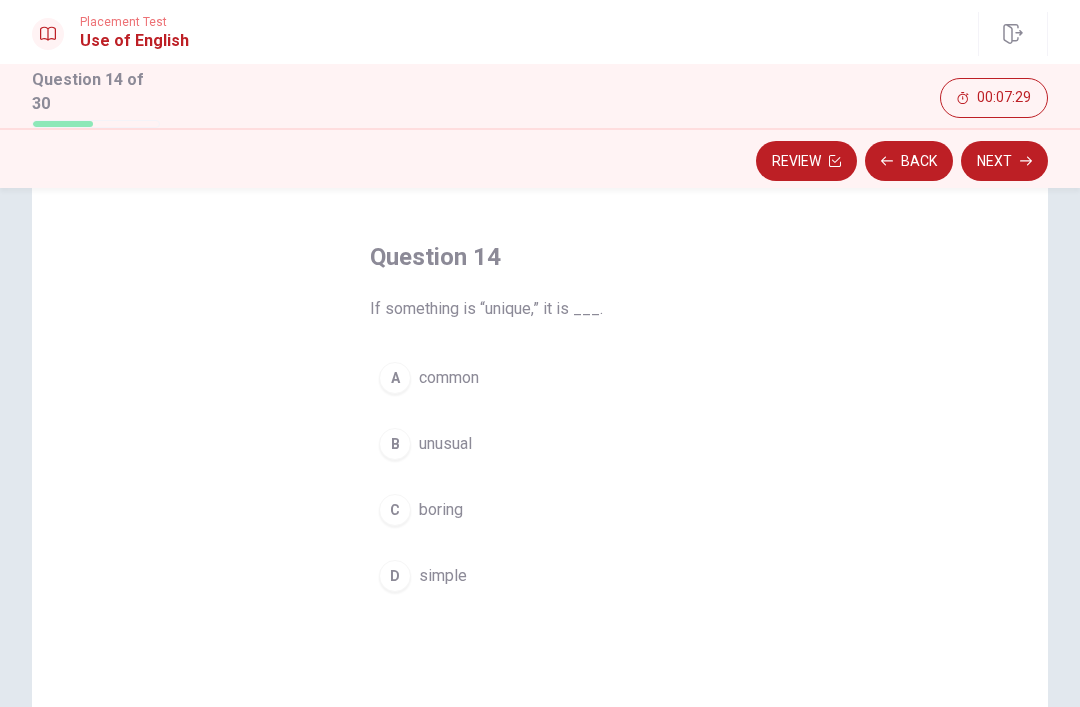 click on "B unusual" at bounding box center [540, 444] 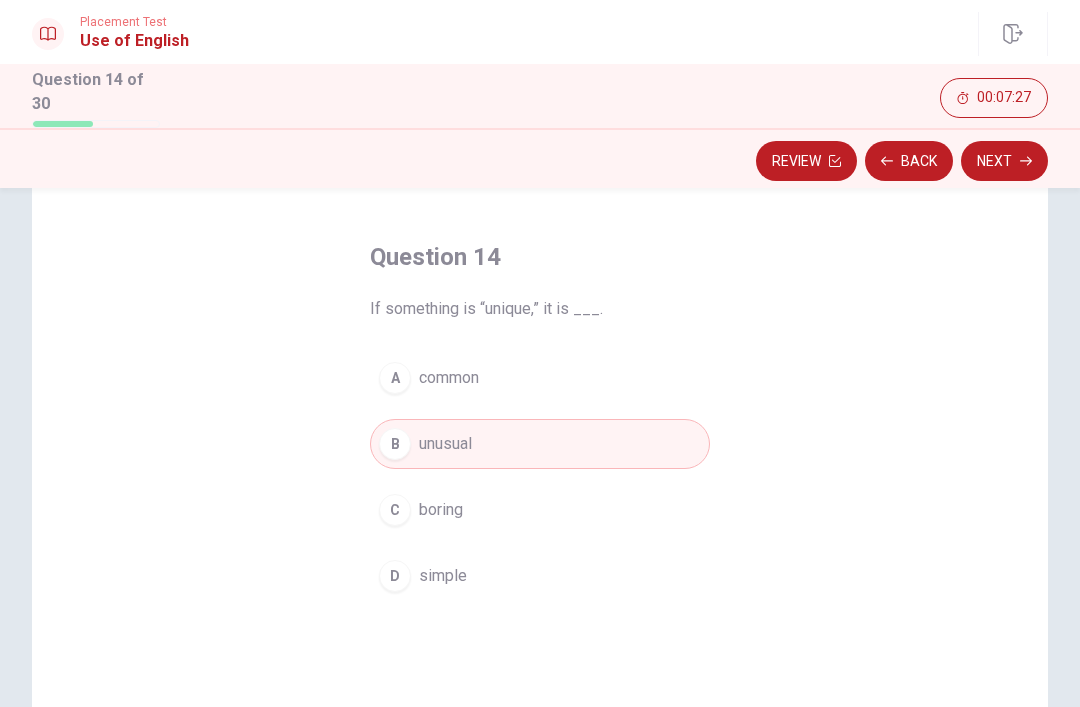 click on "Next" at bounding box center [1004, 161] 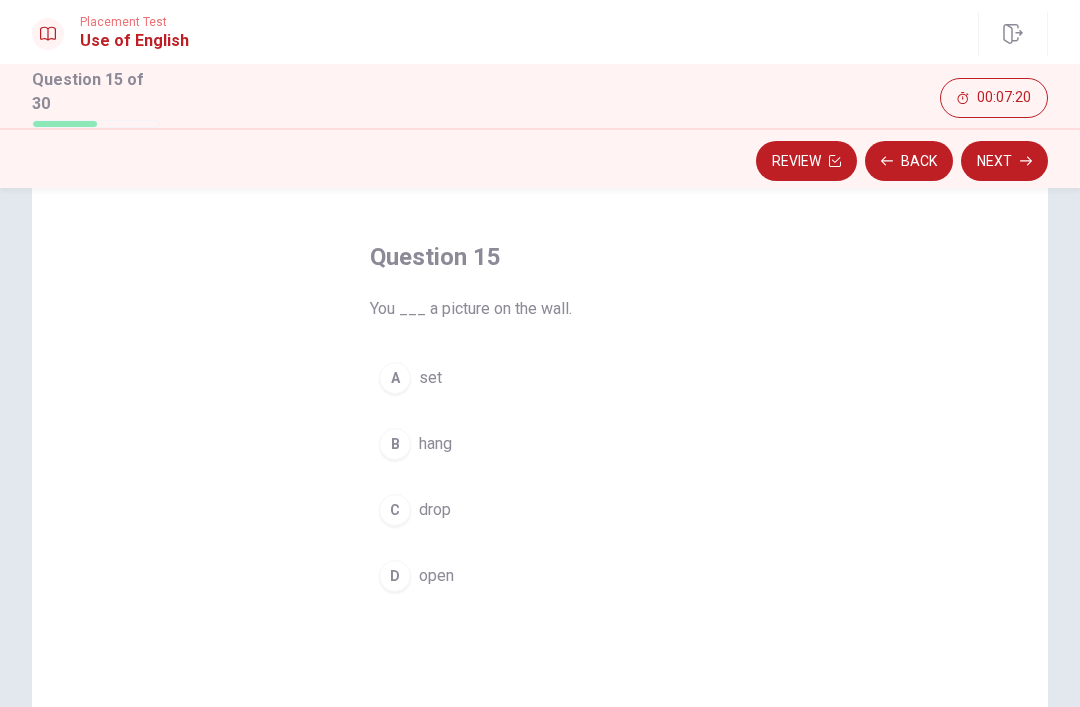 click on "C drop" at bounding box center [540, 510] 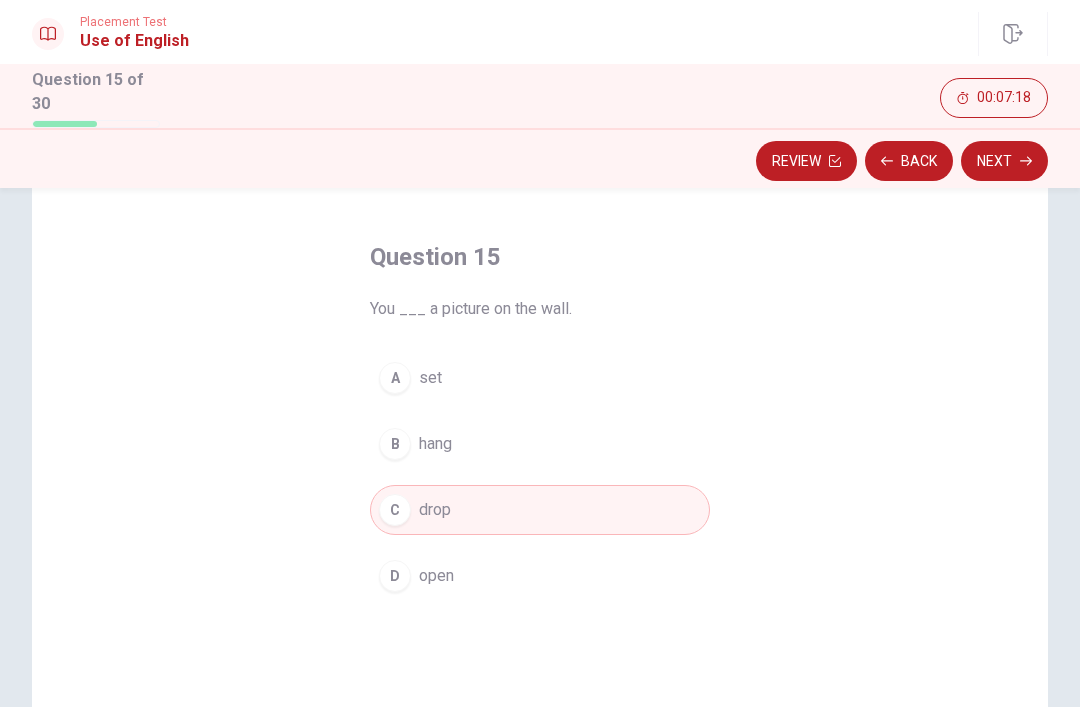 click 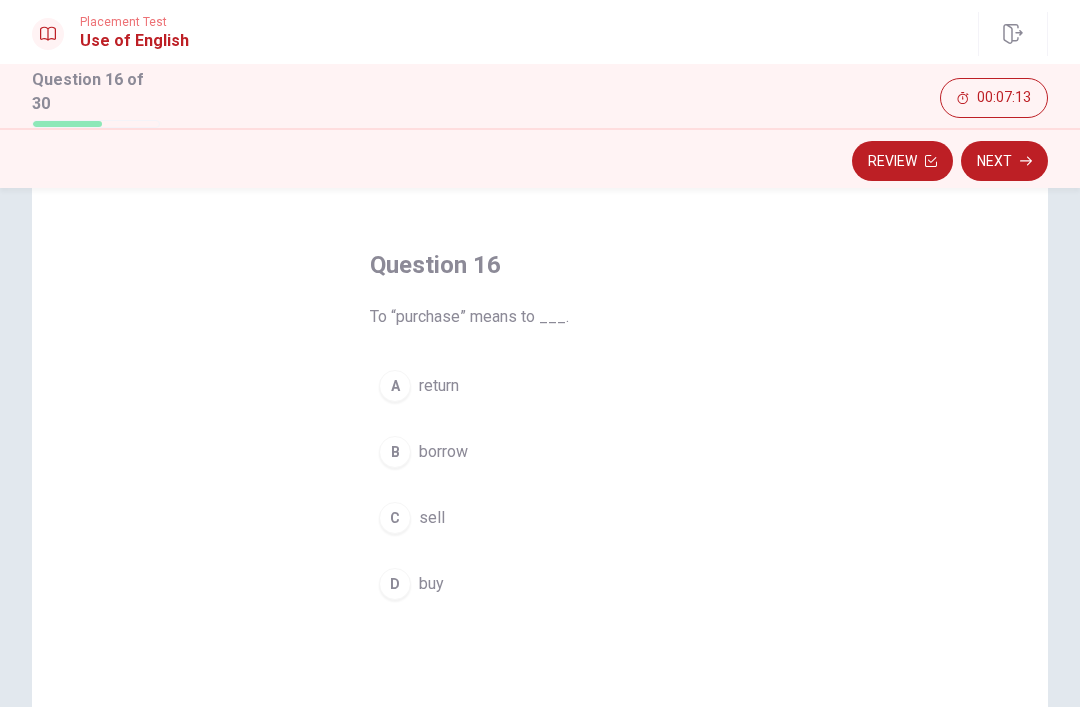 scroll, scrollTop: 62, scrollLeft: 0, axis: vertical 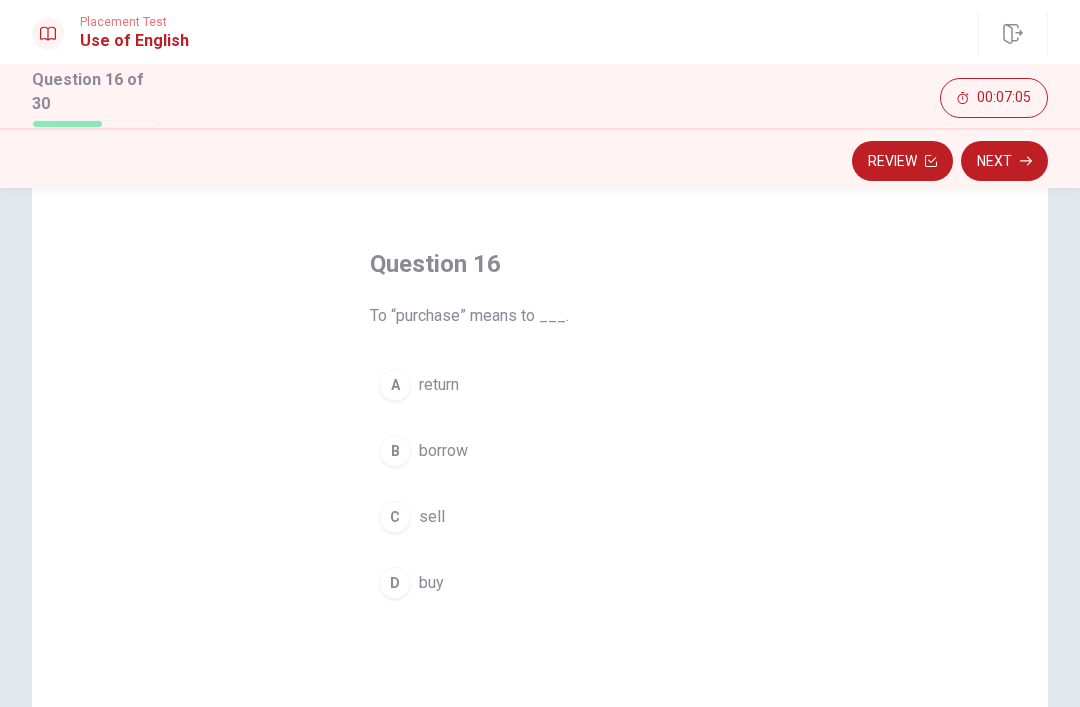 click on "A return" at bounding box center (540, 385) 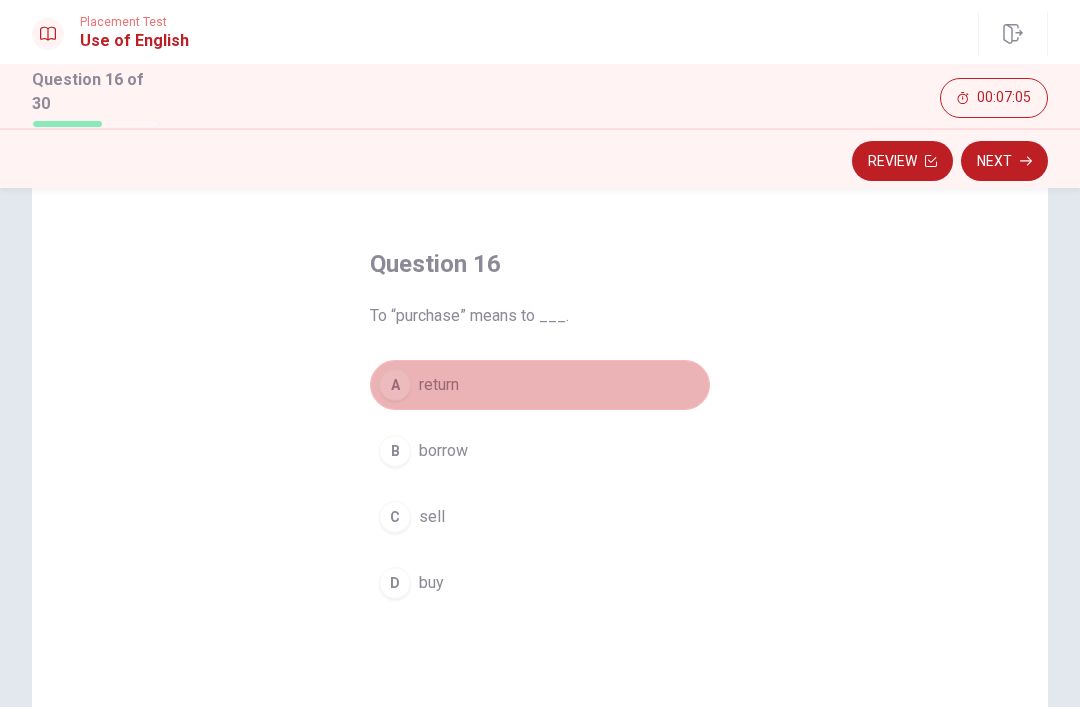 click on "A return" at bounding box center (540, 385) 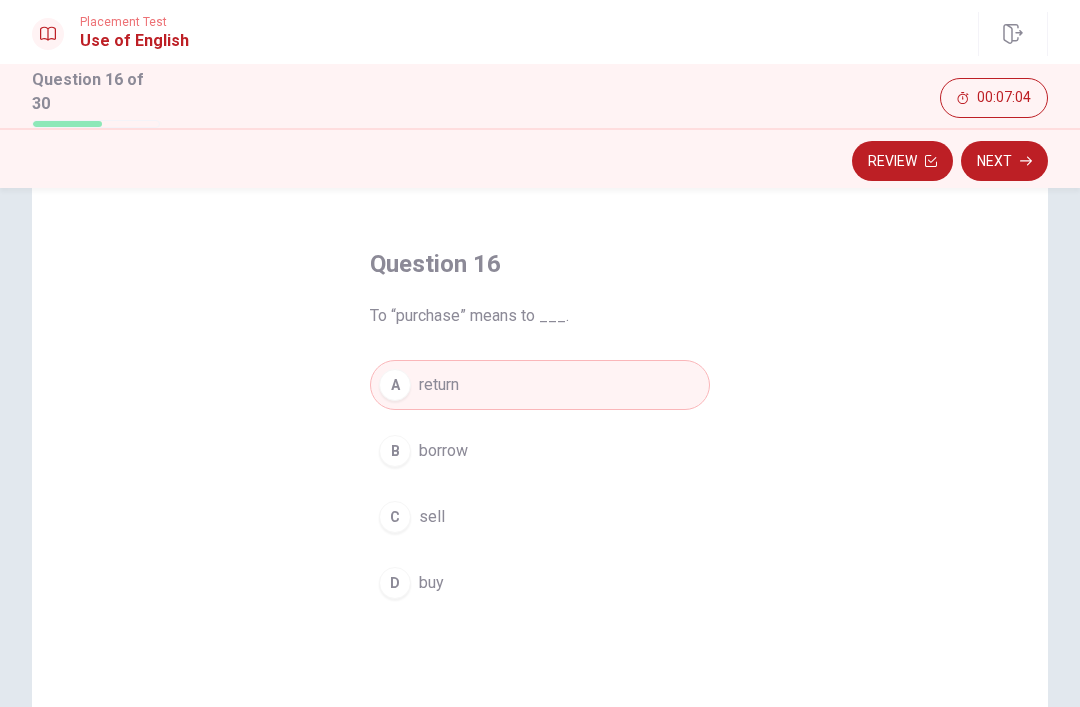 click on "Next" at bounding box center (1004, 161) 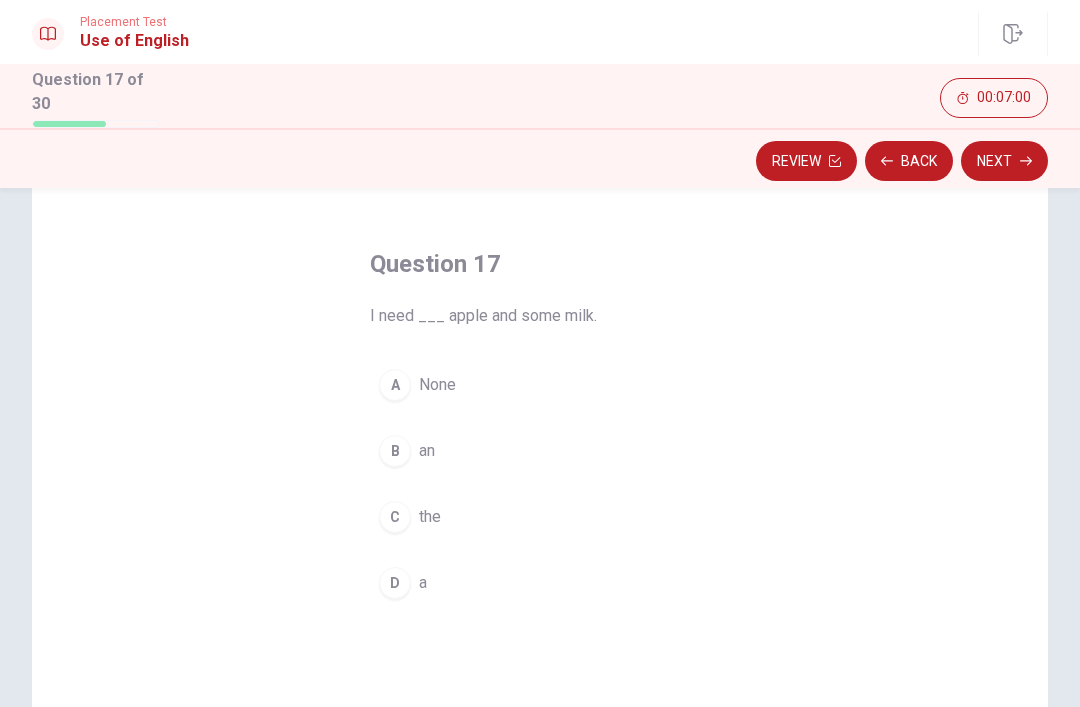 click on "B an" at bounding box center [540, 451] 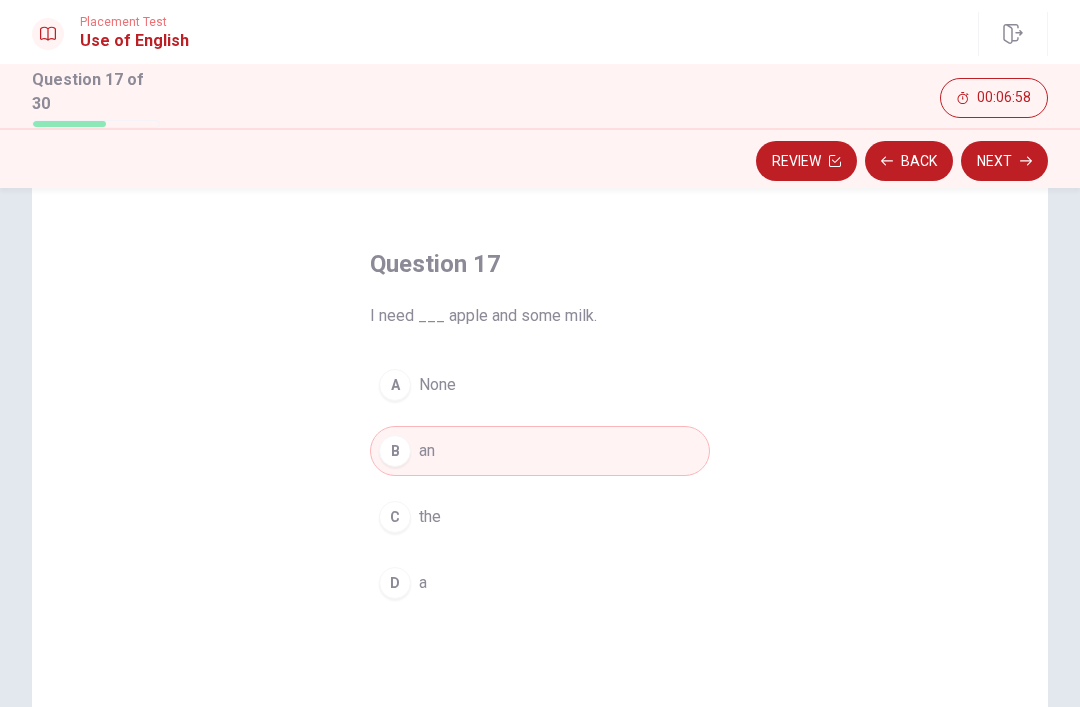 click on "Next" at bounding box center [1004, 161] 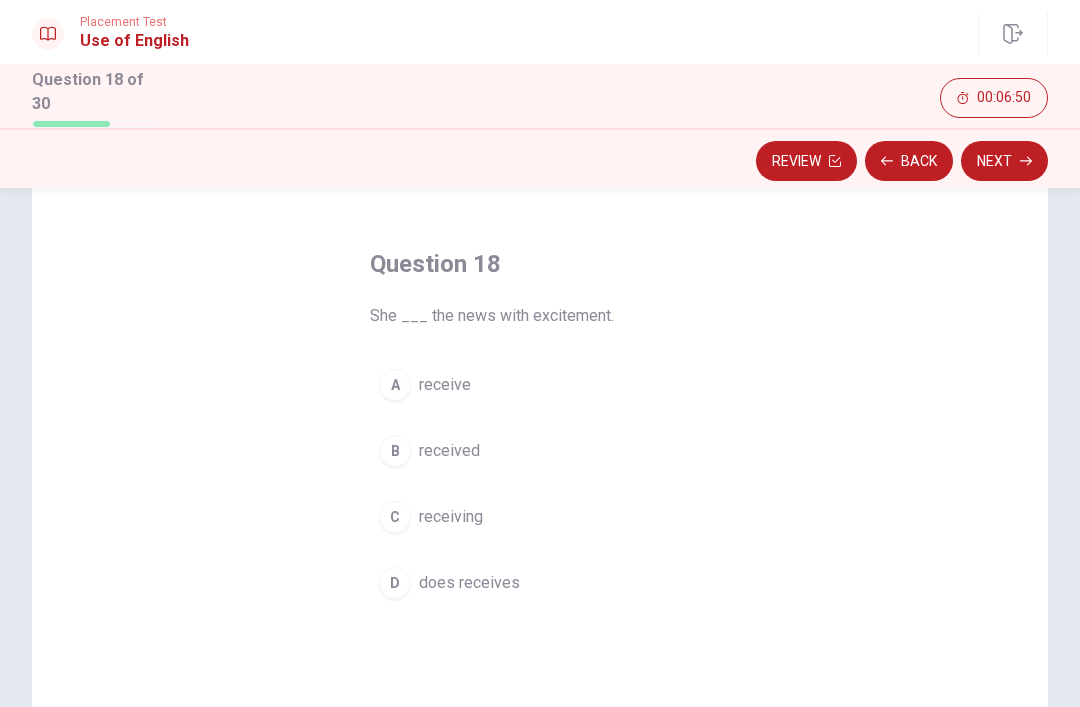 click on "A receive" at bounding box center [540, 385] 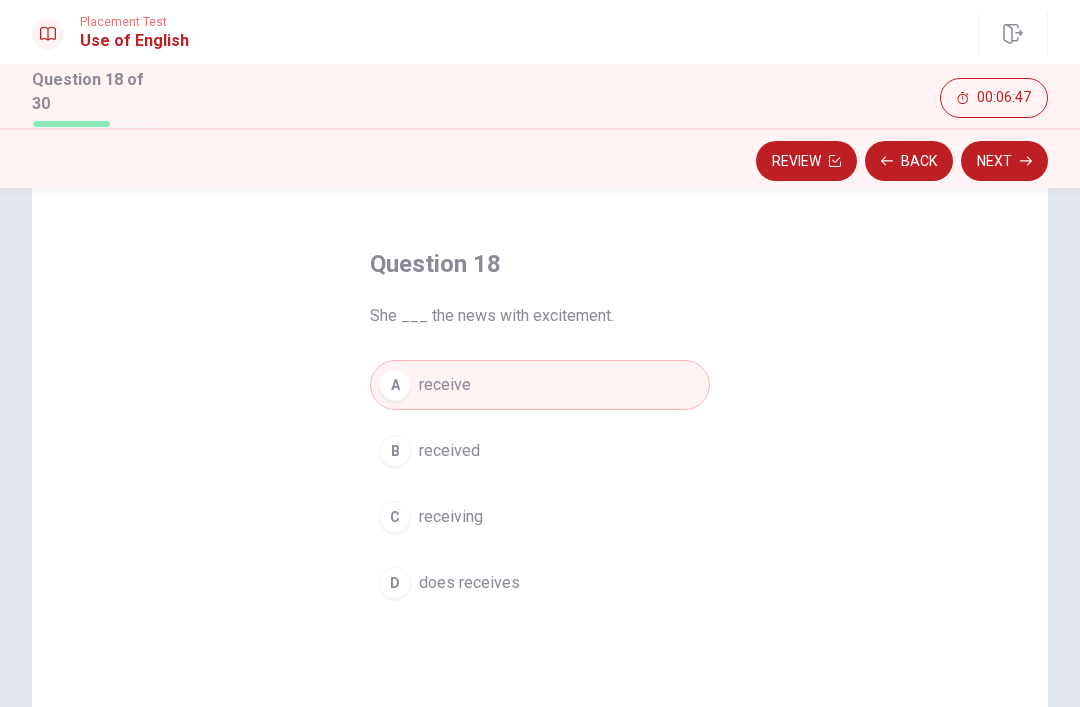 click on "B received" at bounding box center [540, 451] 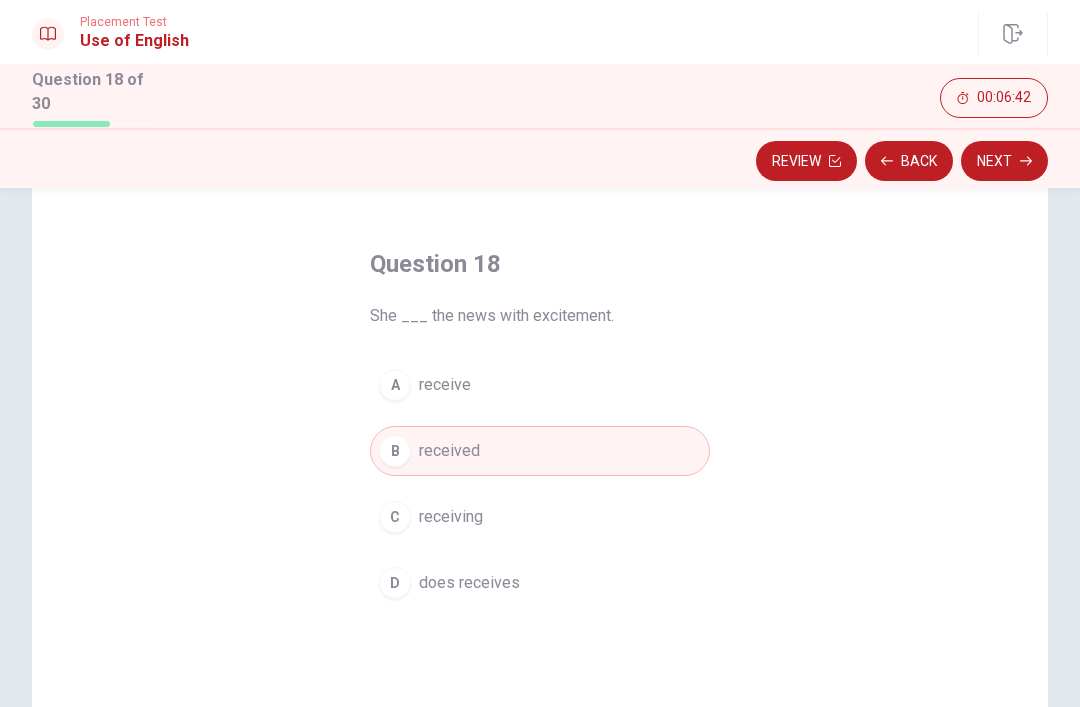 click on "Next" at bounding box center [1004, 161] 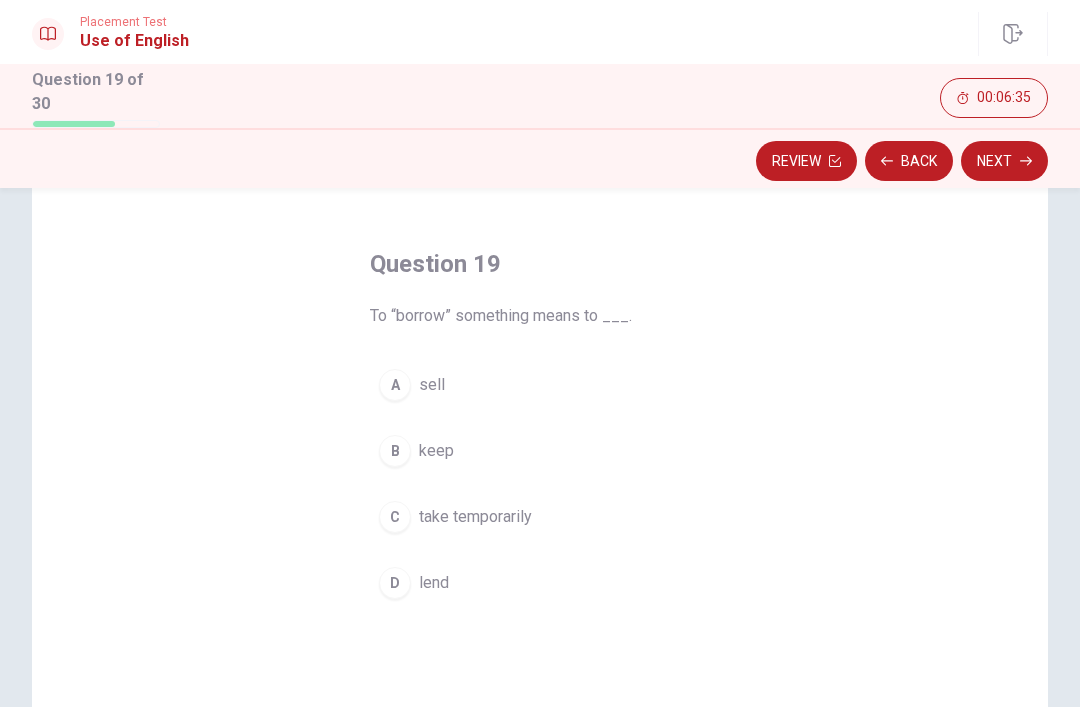 click on "C take temporarily" at bounding box center [540, 517] 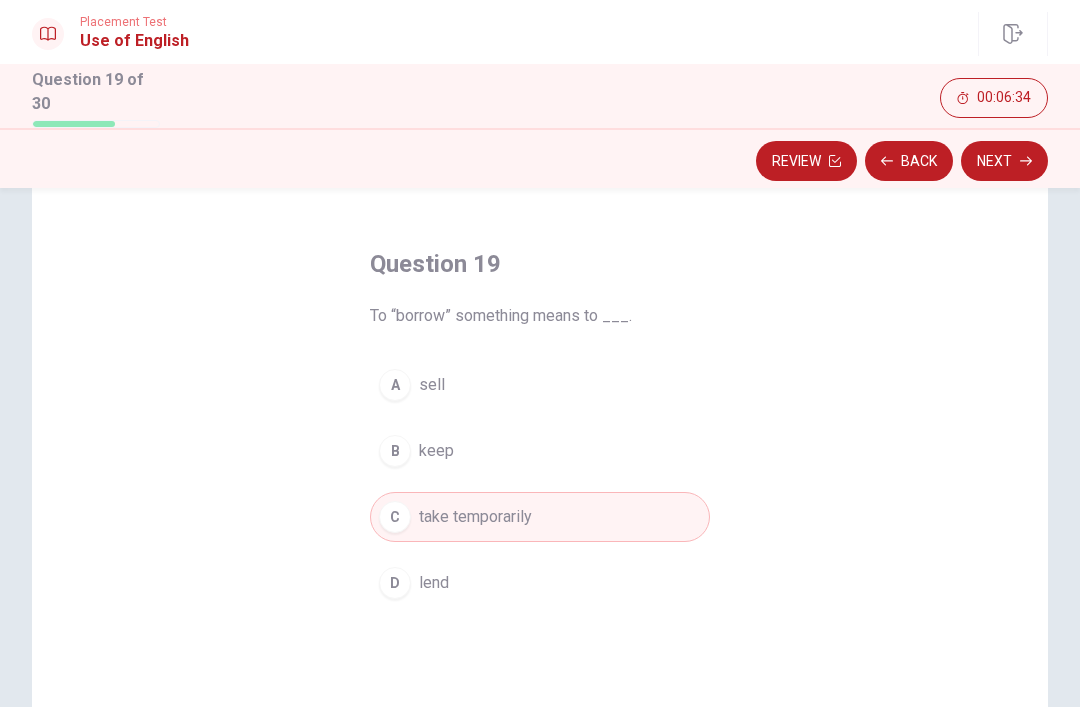 click on "Next" at bounding box center (1004, 161) 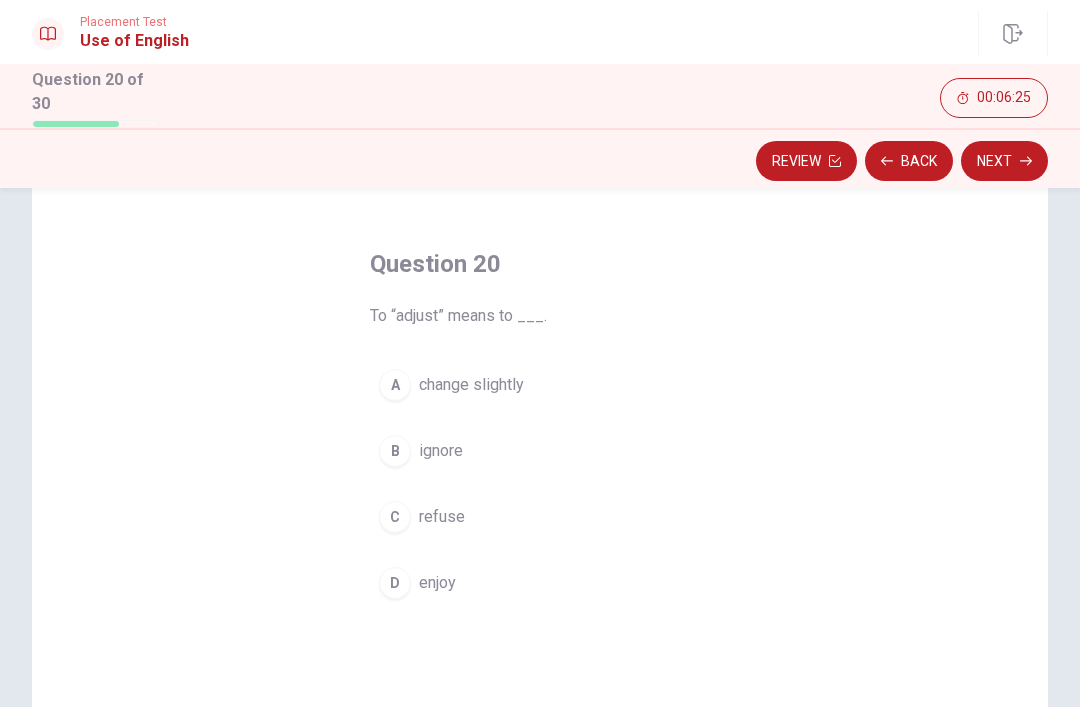 click on "C refuse" at bounding box center (540, 517) 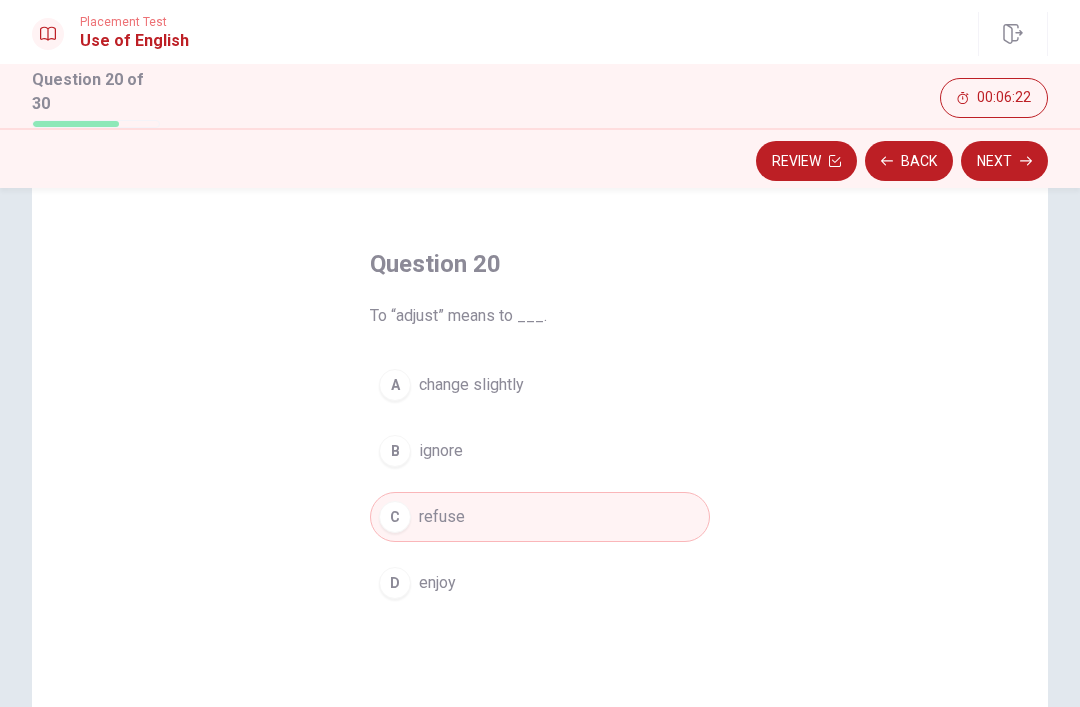 click on "Next" at bounding box center [1004, 161] 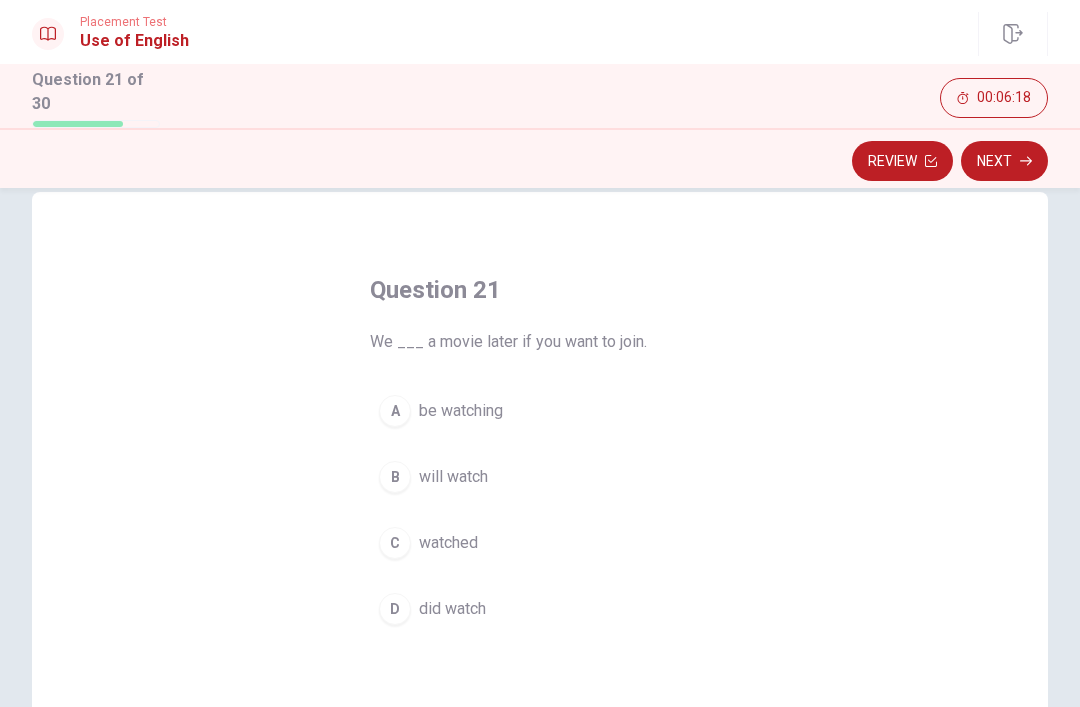 scroll, scrollTop: 45, scrollLeft: 0, axis: vertical 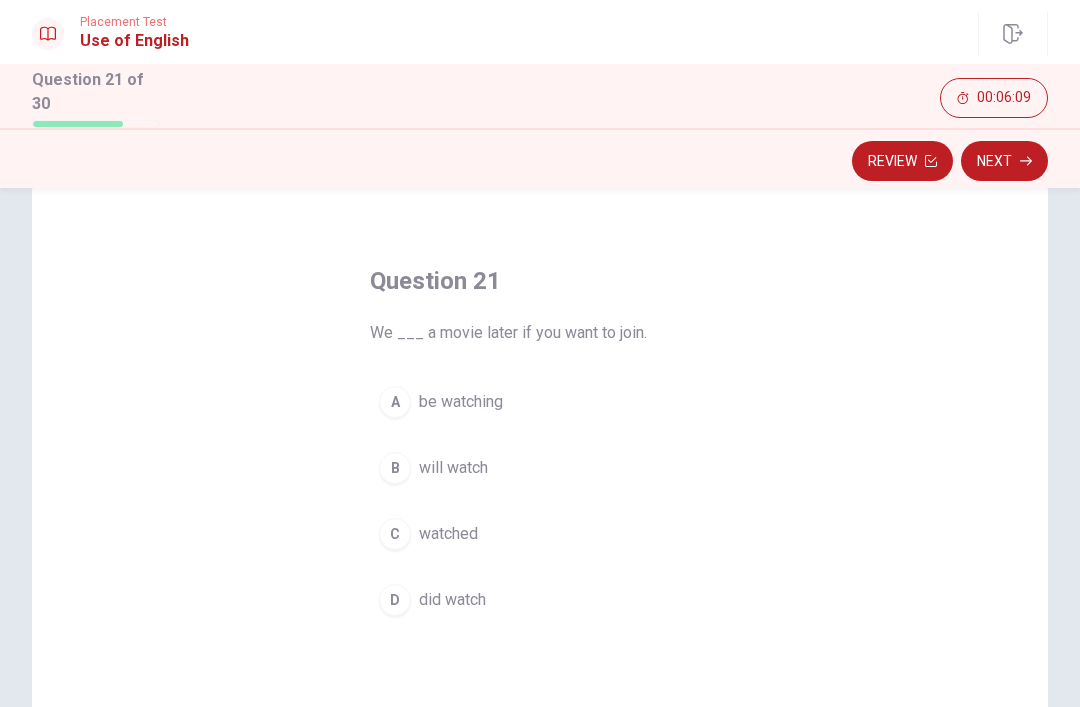 click on "B will watch" at bounding box center (540, 468) 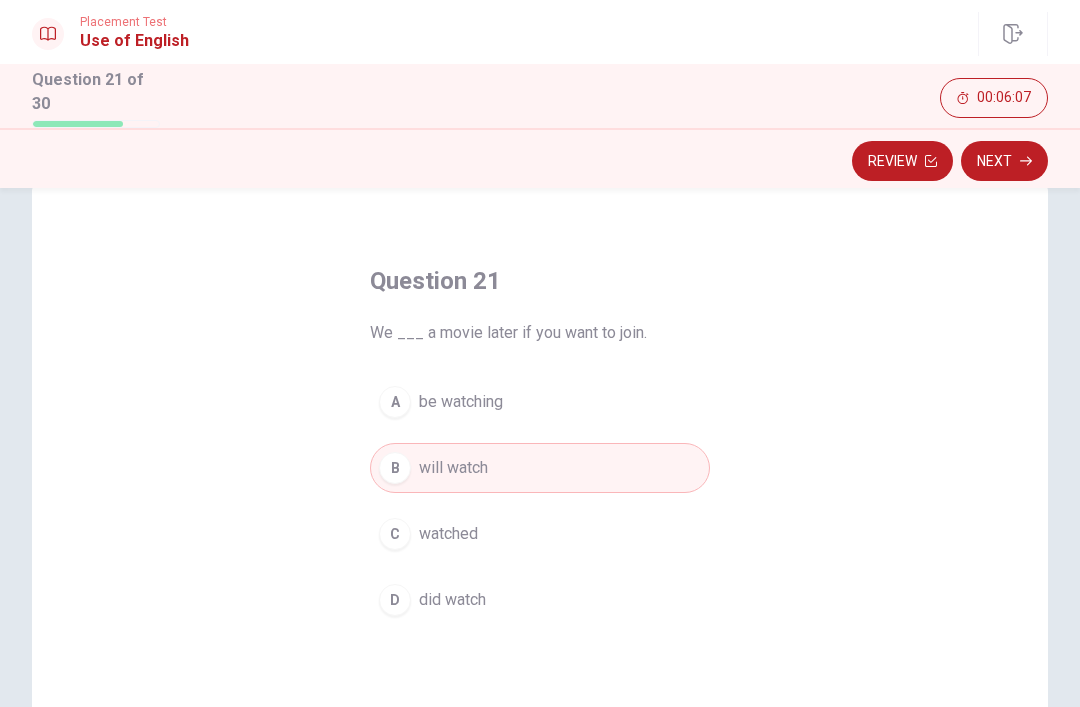 click on "Next" at bounding box center [1004, 161] 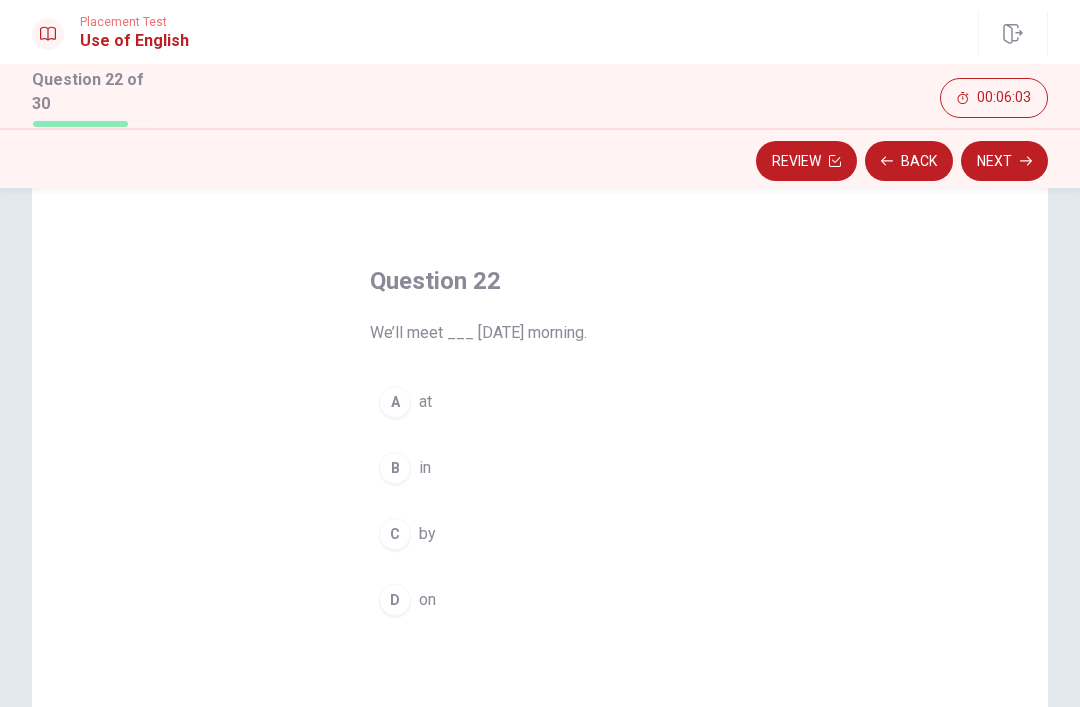 click on "D on" at bounding box center (540, 600) 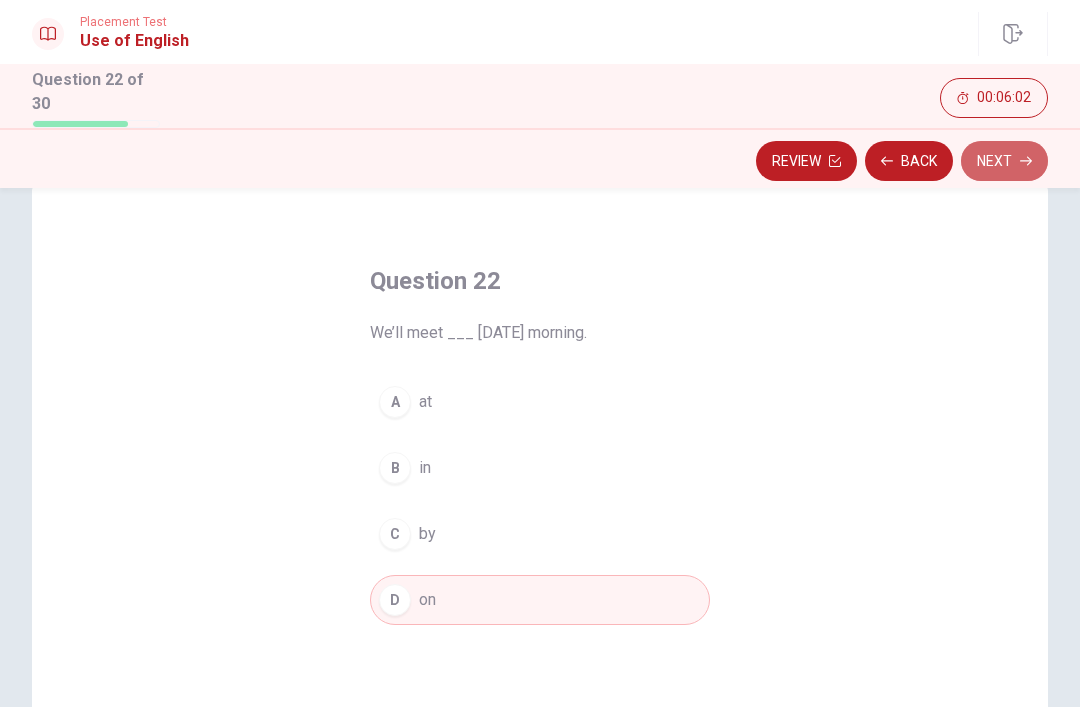 click on "Next" at bounding box center [1004, 161] 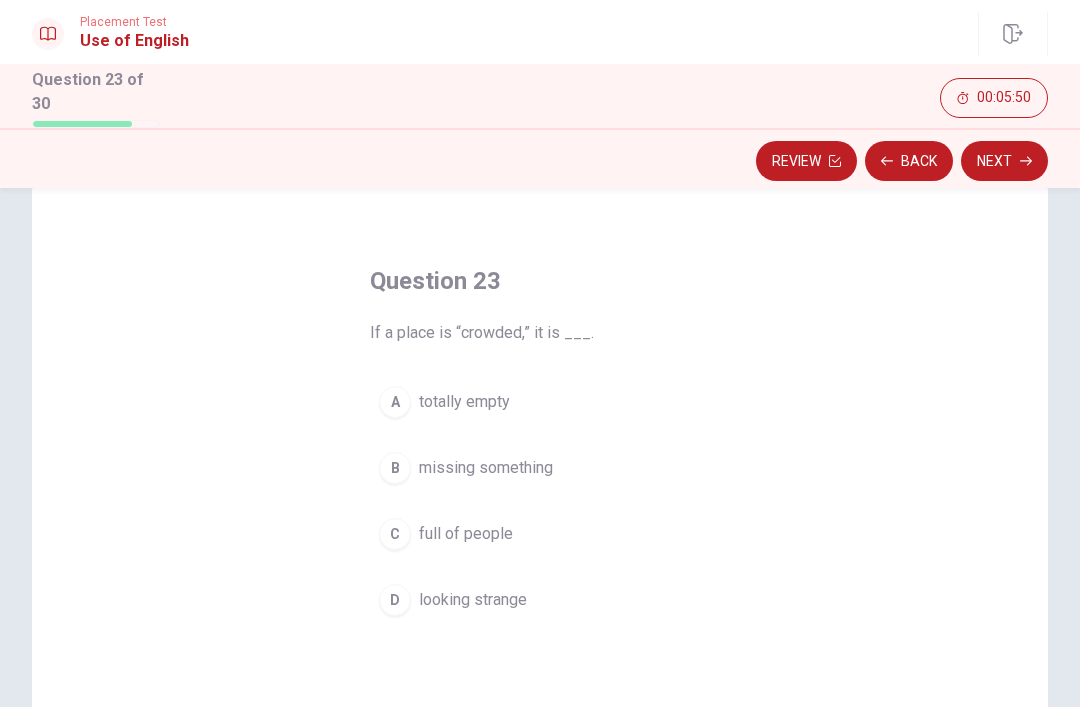 click on "C full of people" at bounding box center [540, 534] 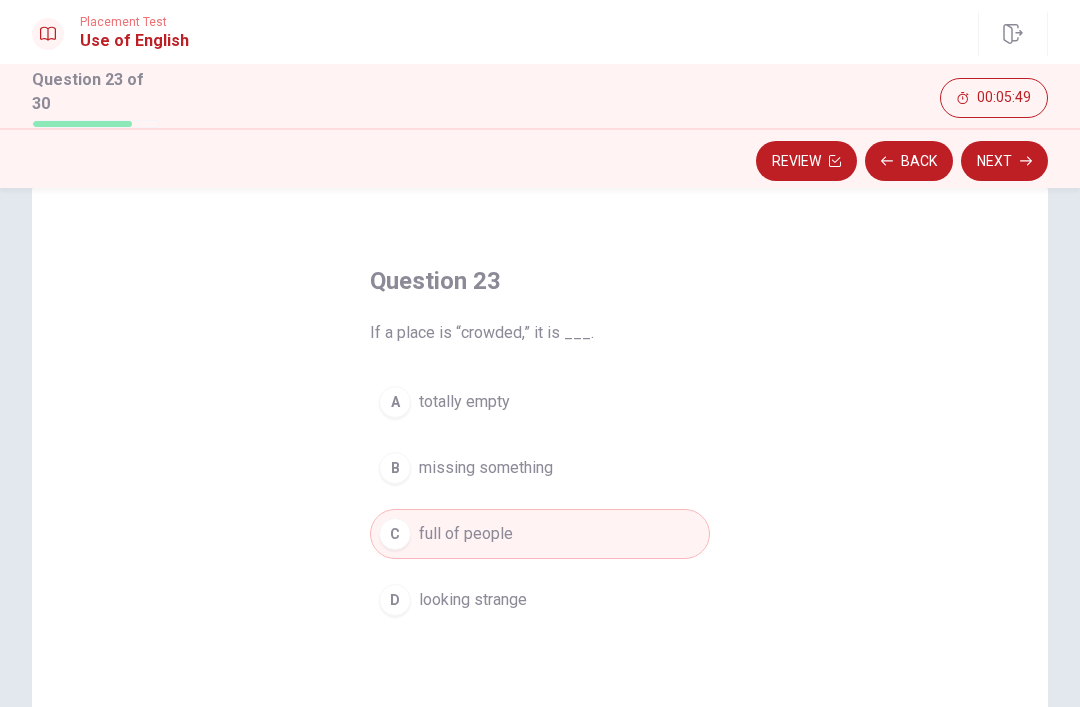 click on "Next" at bounding box center (1004, 161) 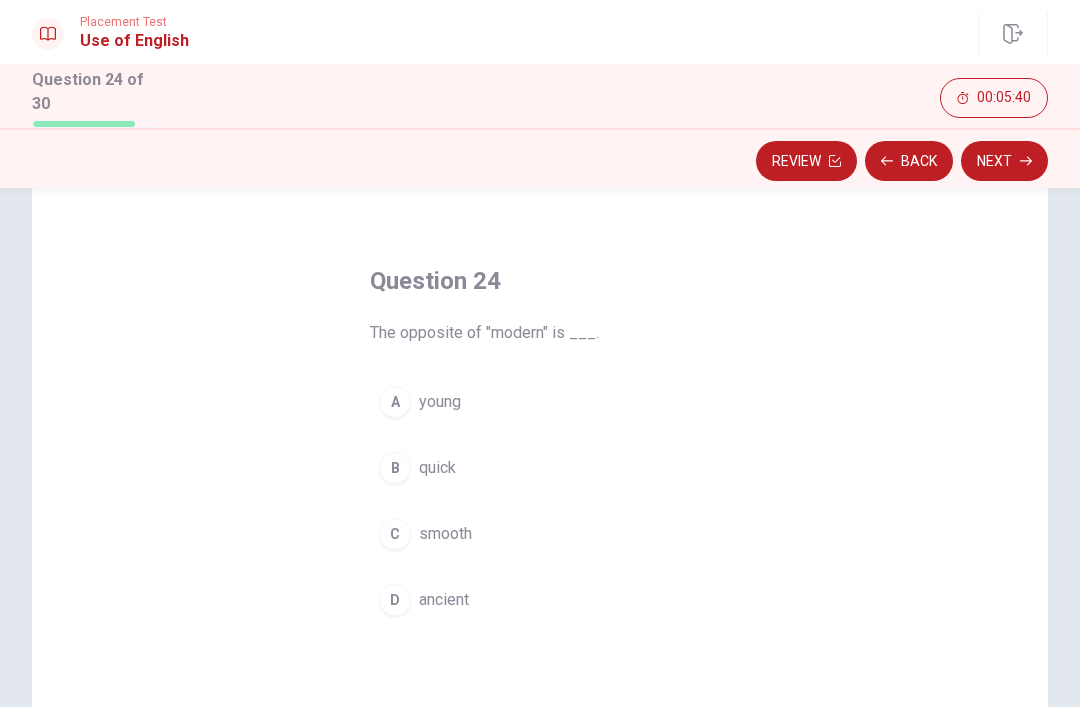 click on "D ancient" at bounding box center (540, 600) 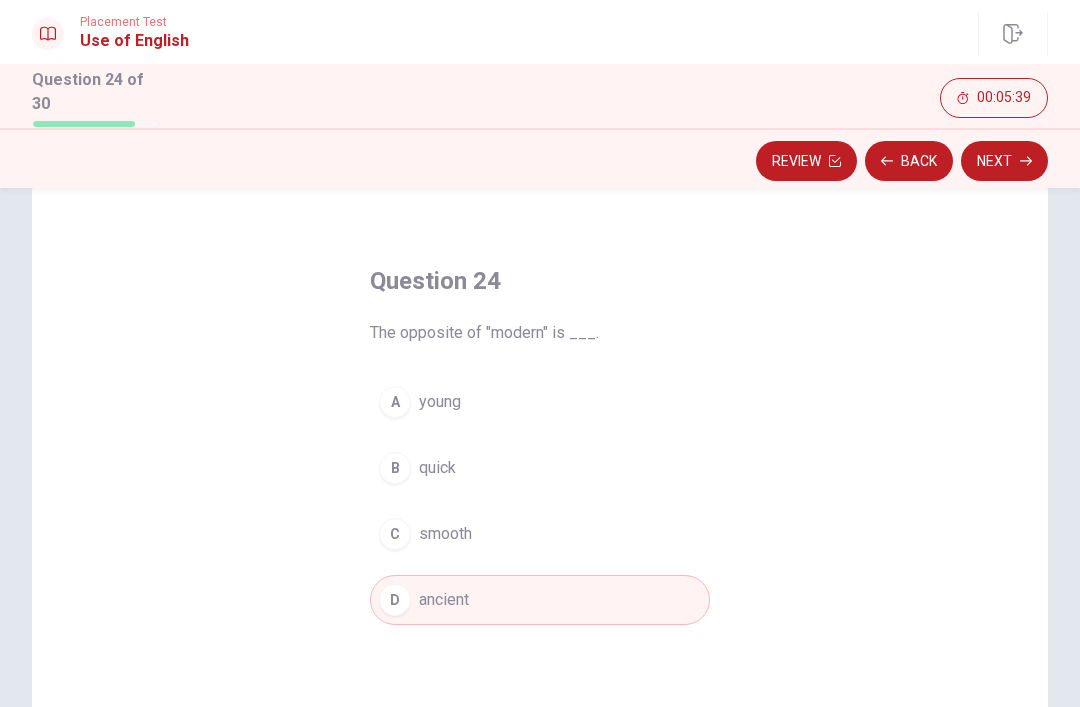 click on "Next" at bounding box center (1004, 161) 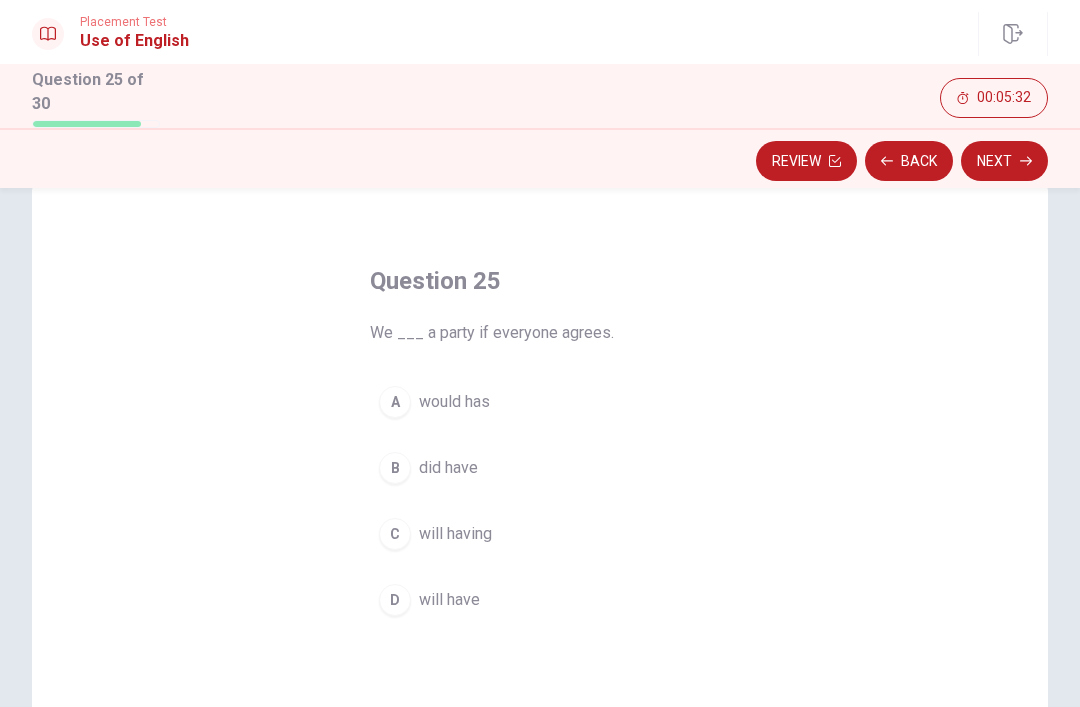 click on "C will having" at bounding box center (540, 534) 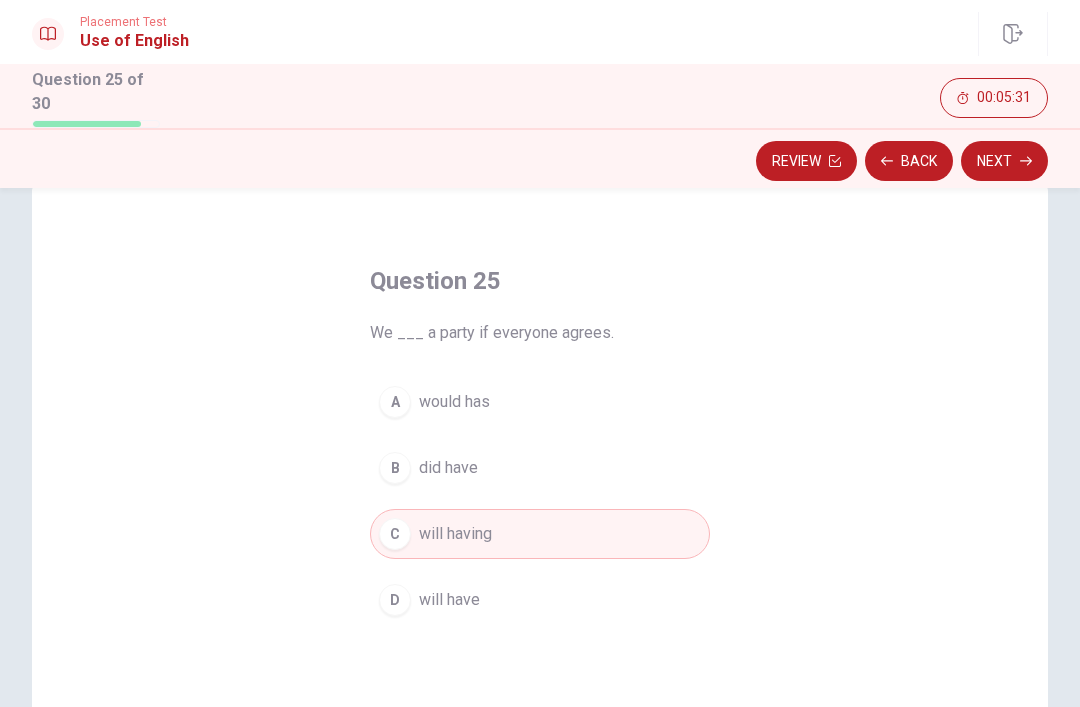 click on "D will have" at bounding box center [540, 600] 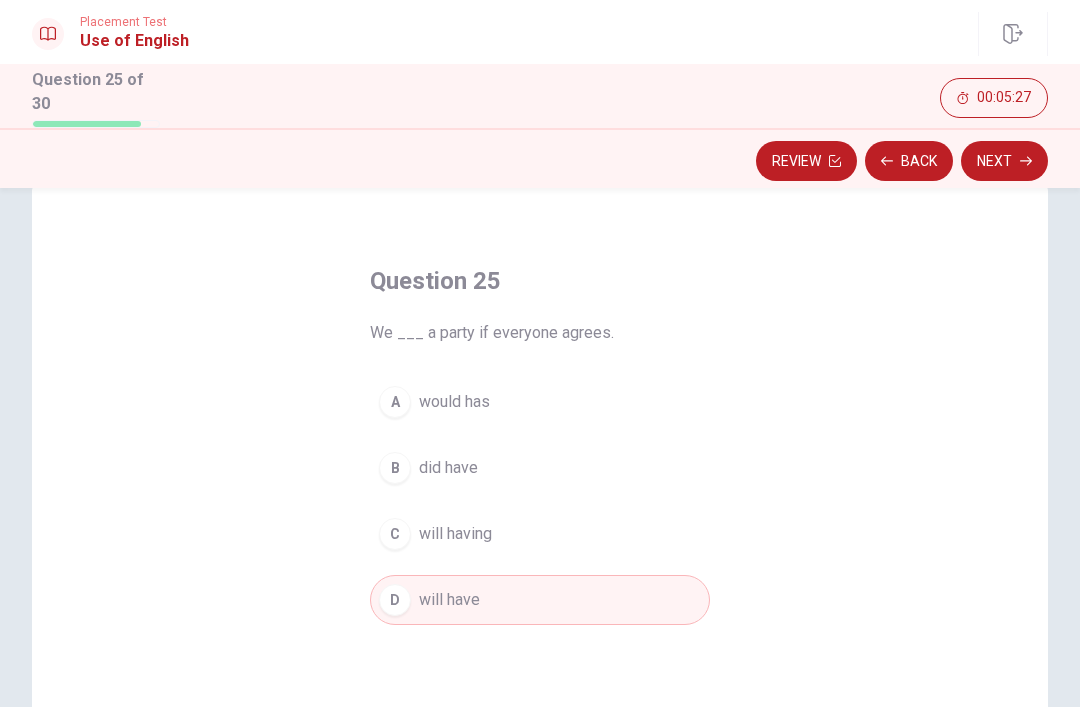 click on "Next" at bounding box center (1004, 161) 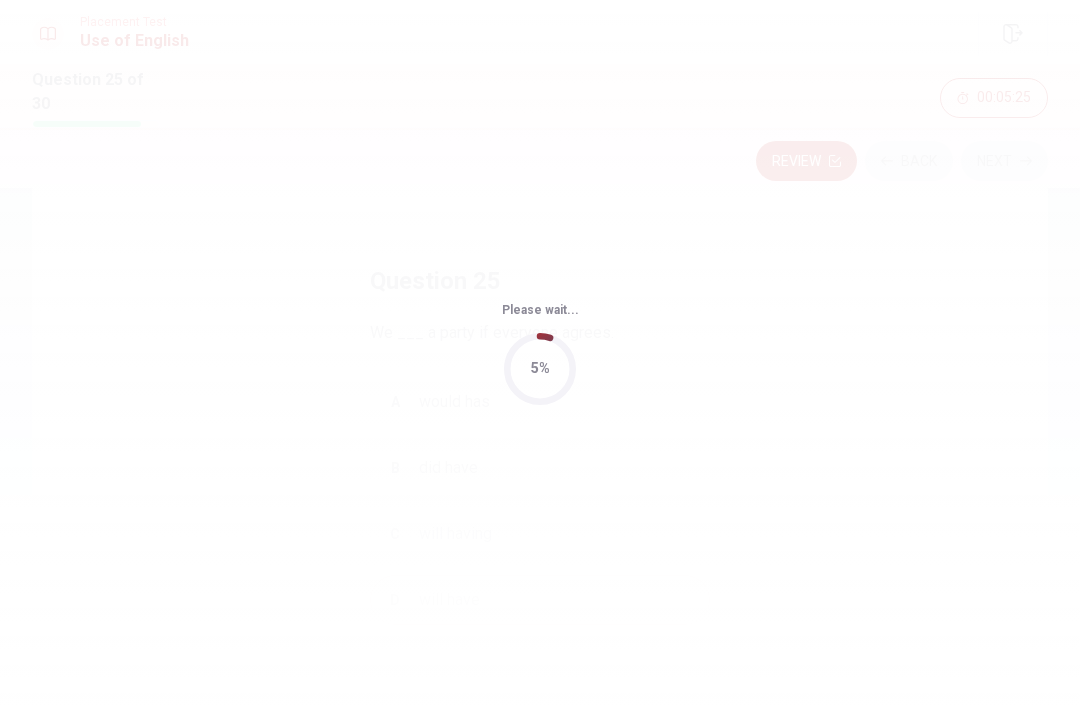 scroll, scrollTop: 0, scrollLeft: 0, axis: both 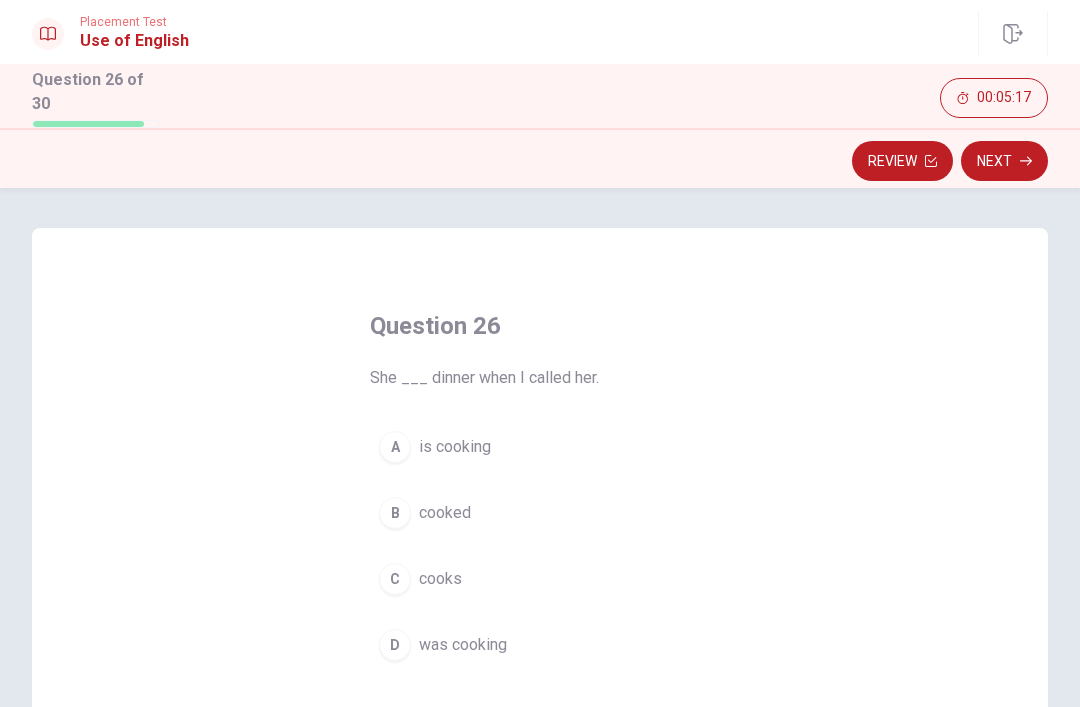 click on "A is cooking" at bounding box center [540, 447] 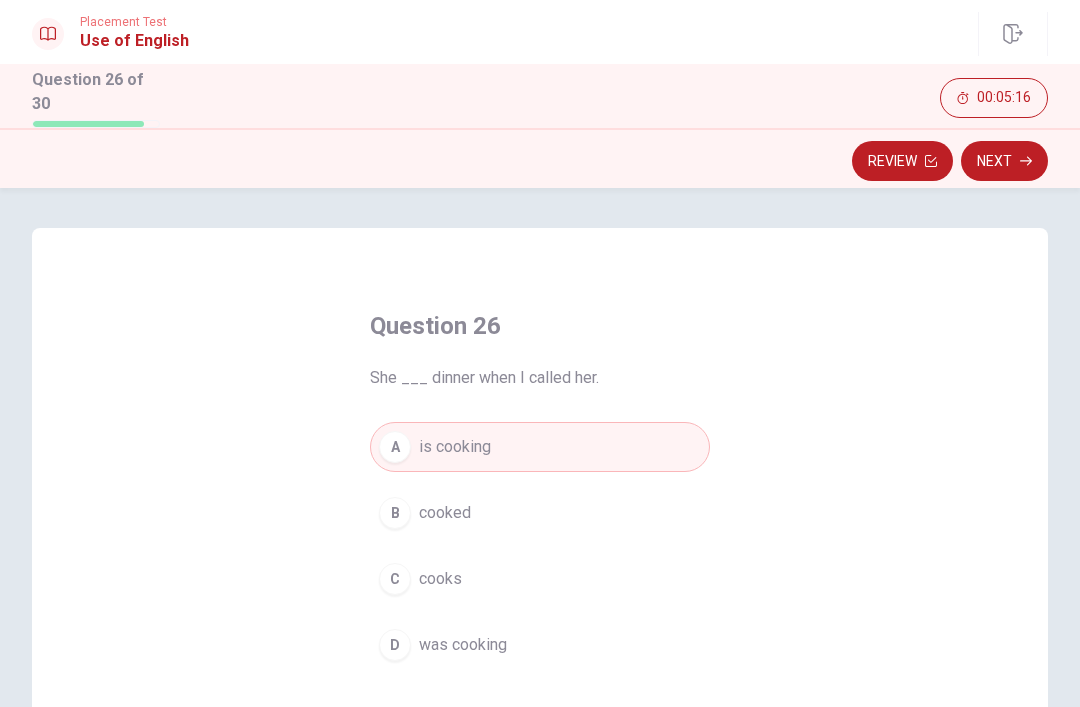 click on "D was cooking" at bounding box center (540, 645) 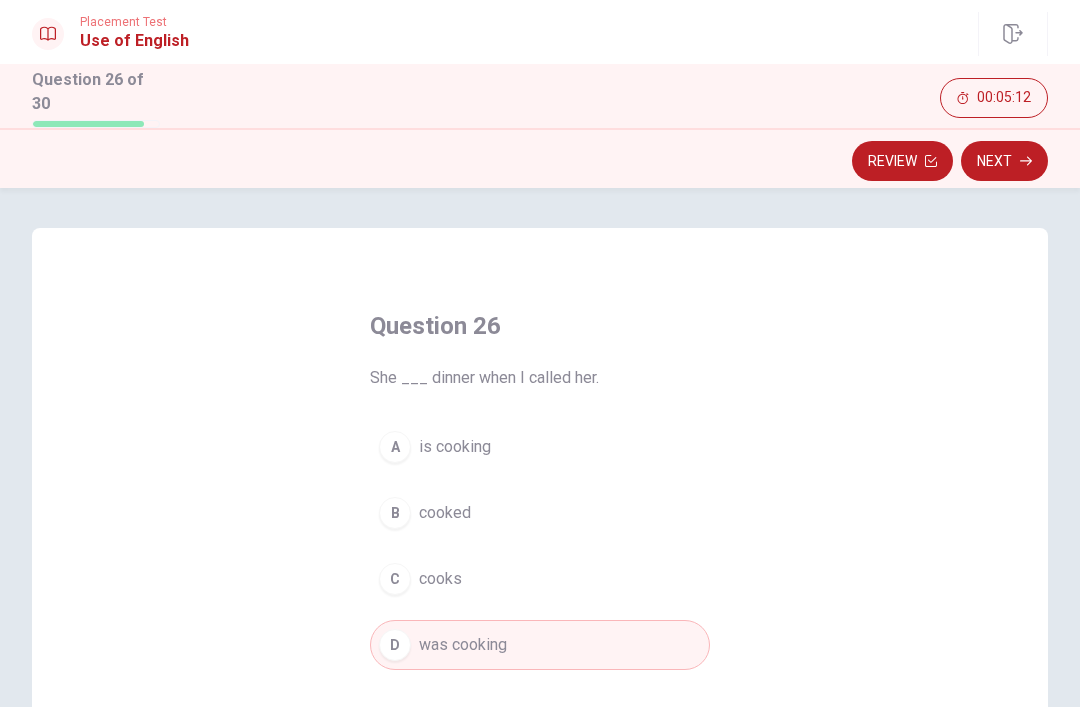 click on "Next" at bounding box center [1004, 161] 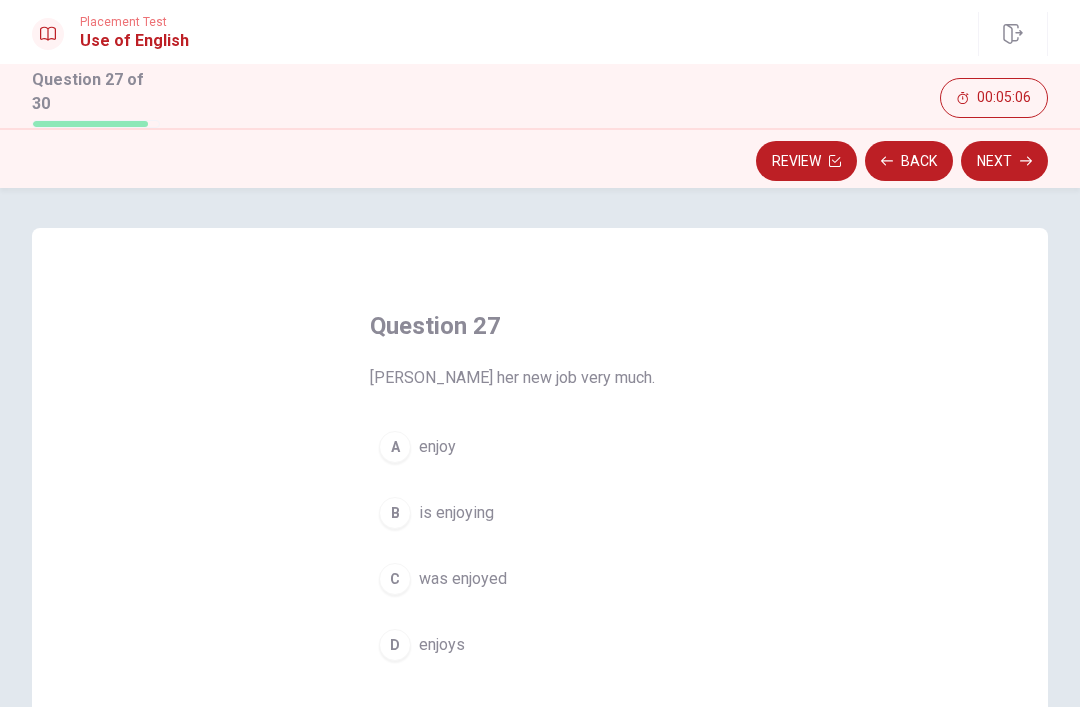 click on "D enjoys" at bounding box center (540, 645) 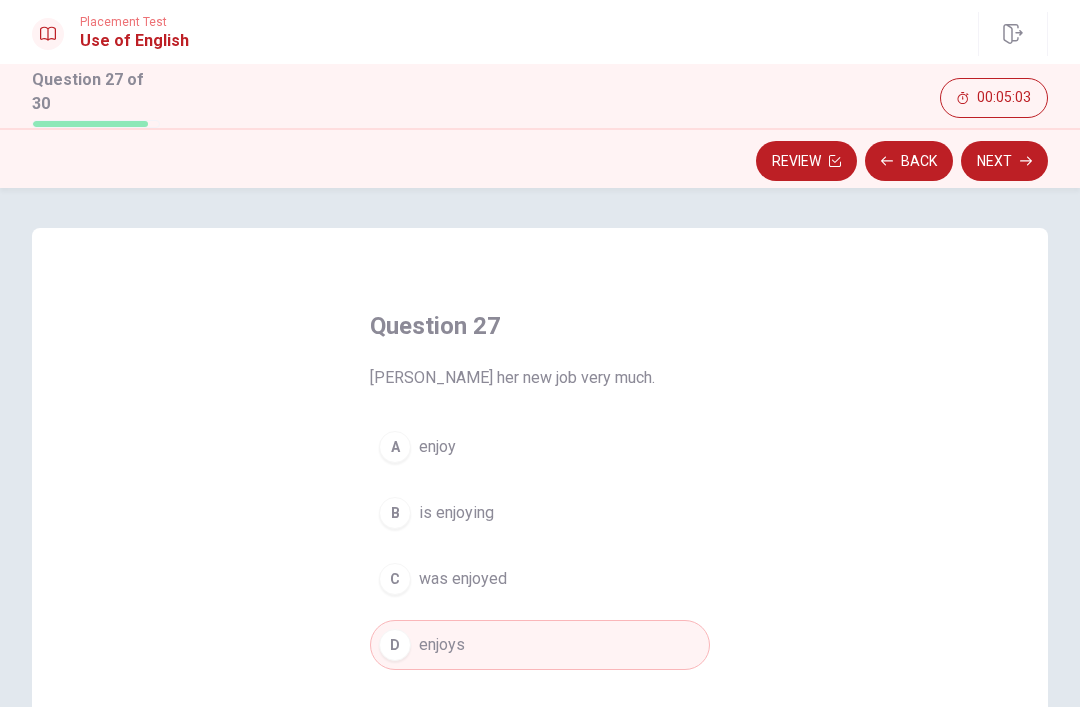 click on "Next" at bounding box center (1004, 161) 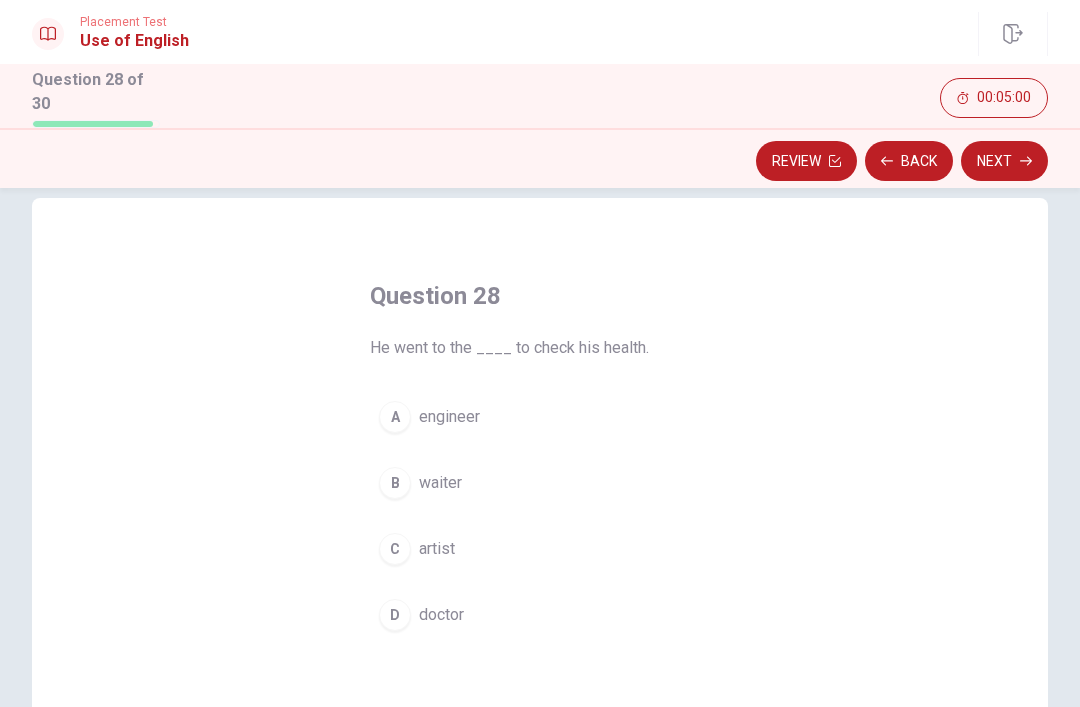 scroll, scrollTop: 33, scrollLeft: 0, axis: vertical 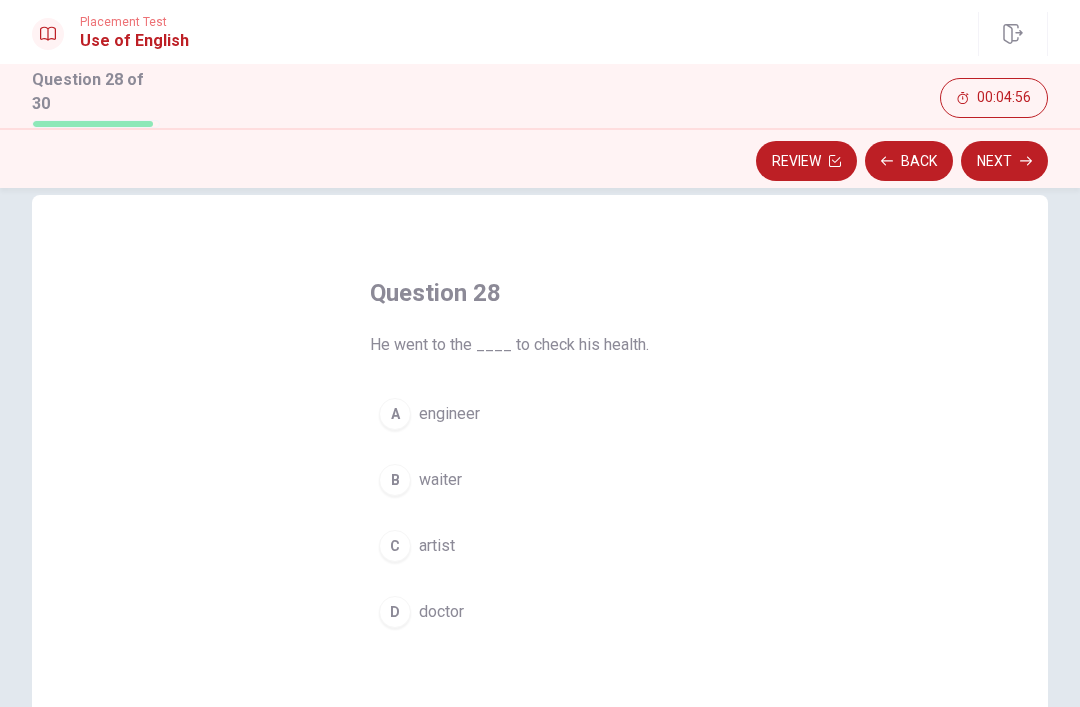 click on "D doctor" at bounding box center (540, 612) 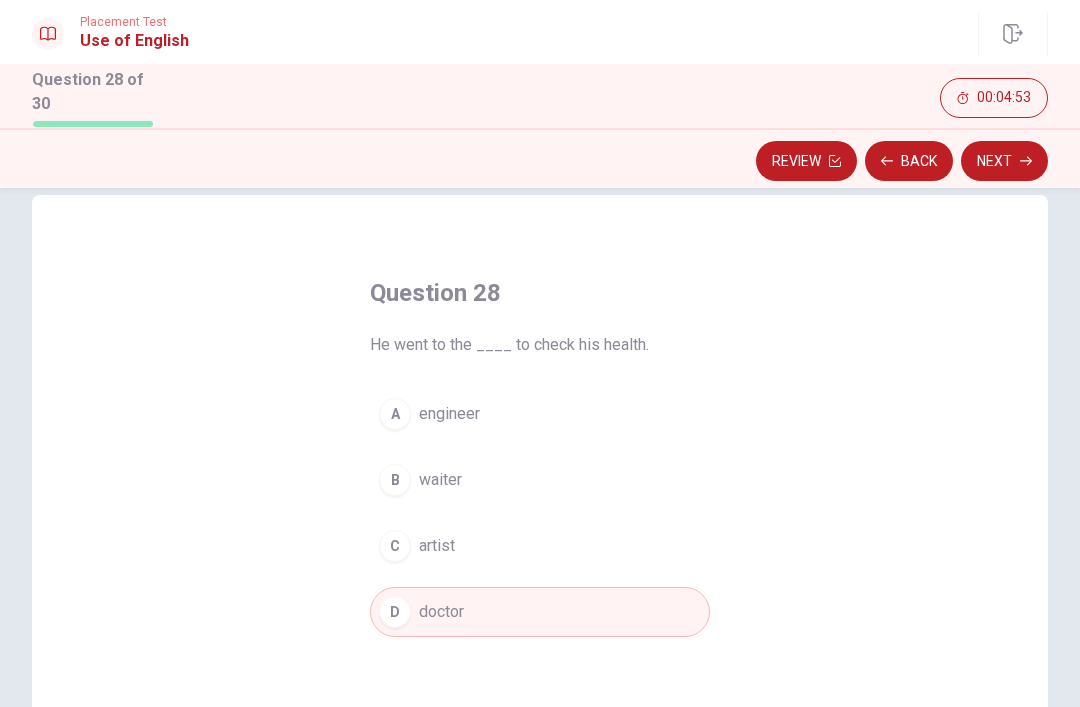 click 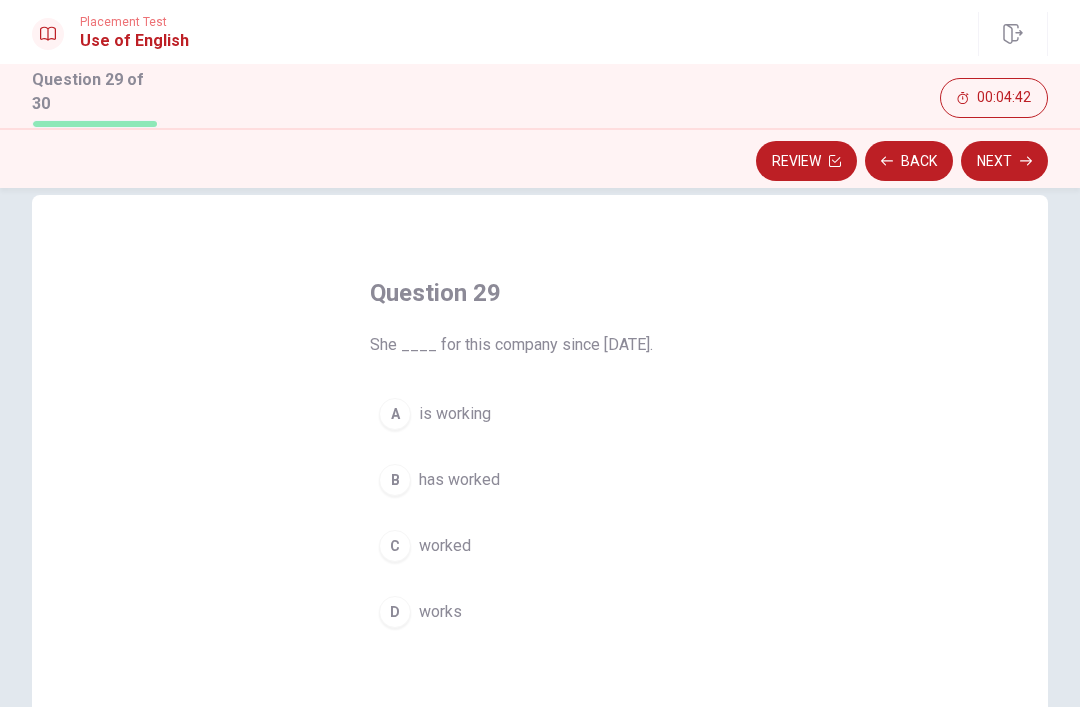 click on "A is working" at bounding box center [540, 414] 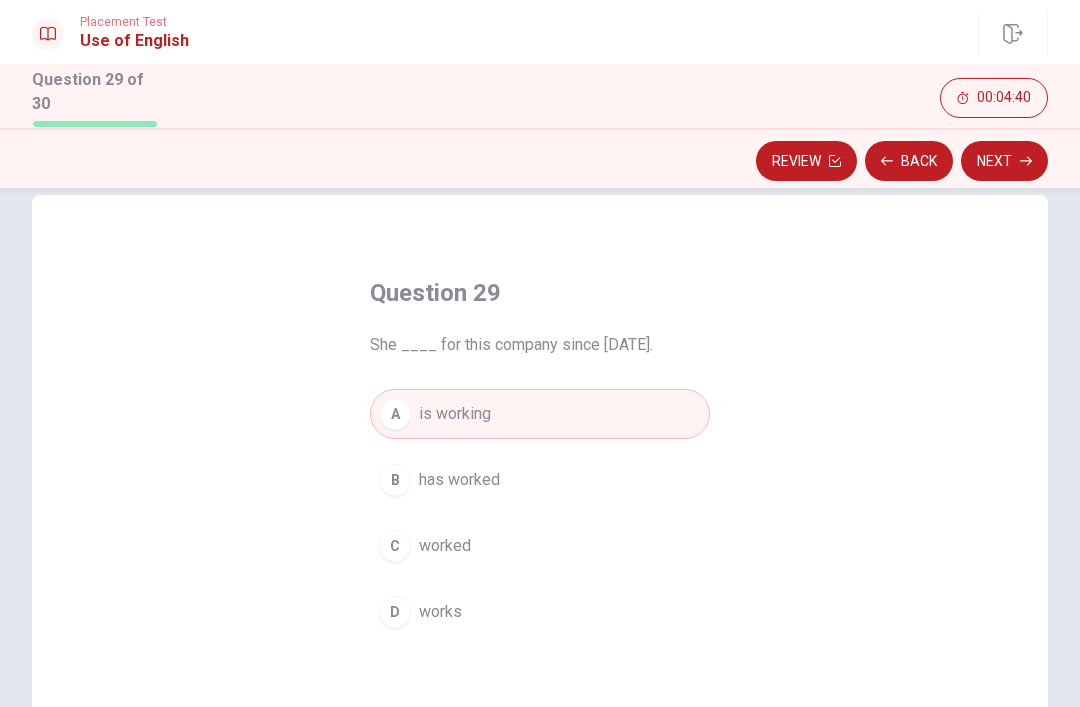 click on "Next" at bounding box center (1004, 161) 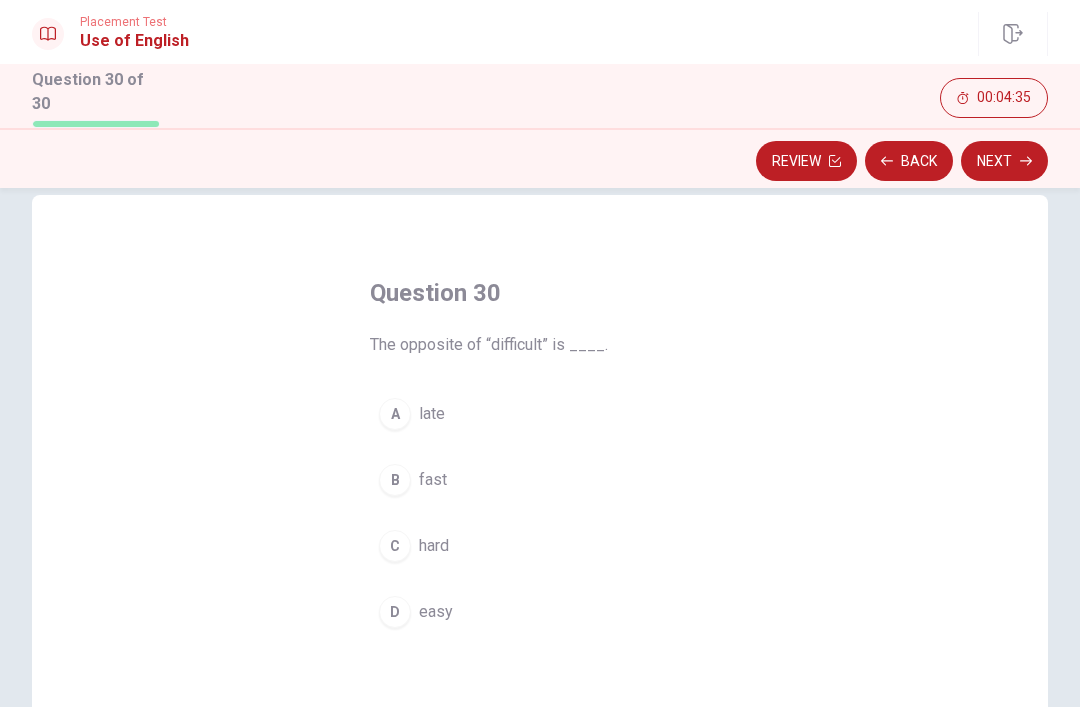 click on "D easy" at bounding box center (540, 612) 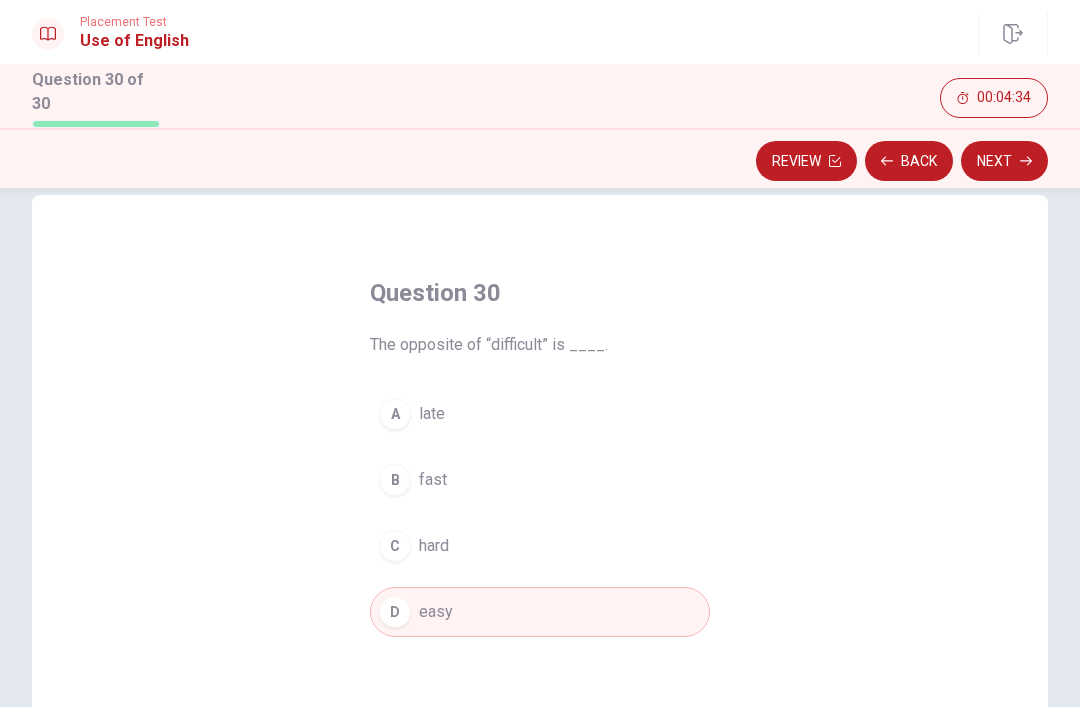 click on "Next" at bounding box center (1004, 161) 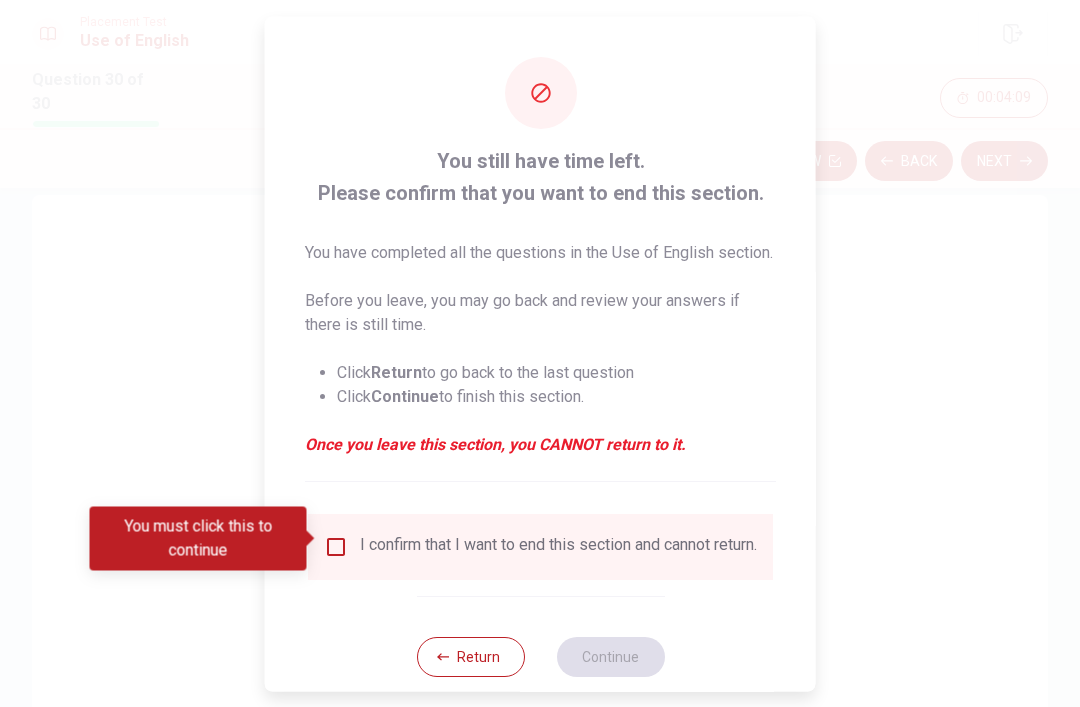 click at bounding box center [336, 546] 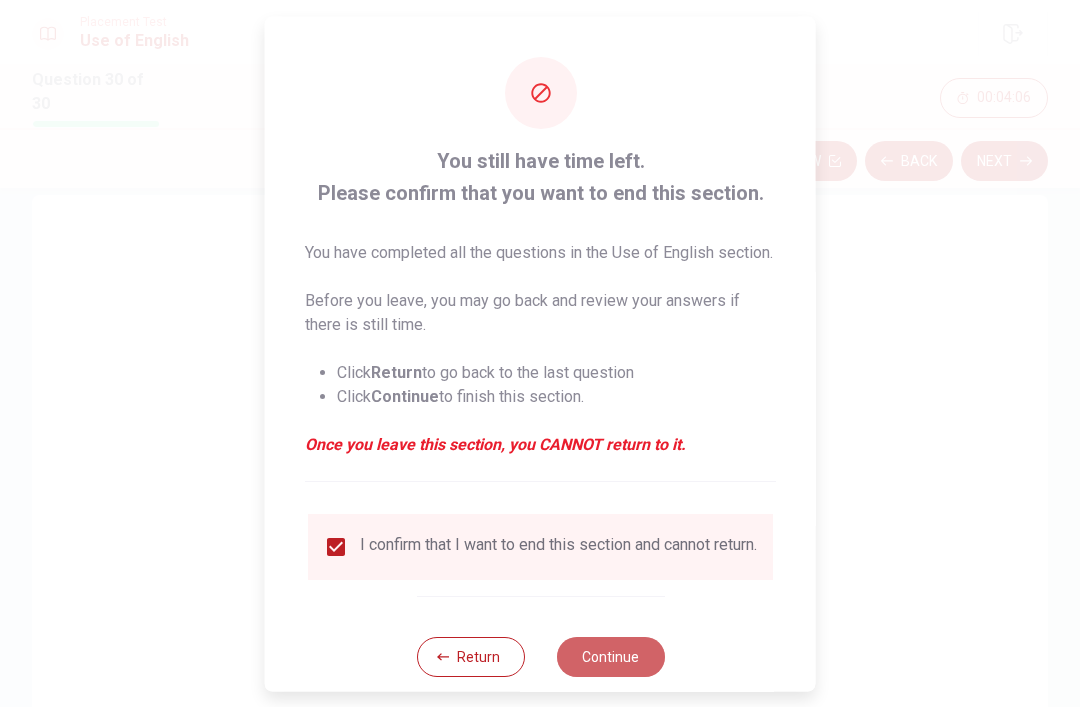 click on "Continue" at bounding box center (610, 656) 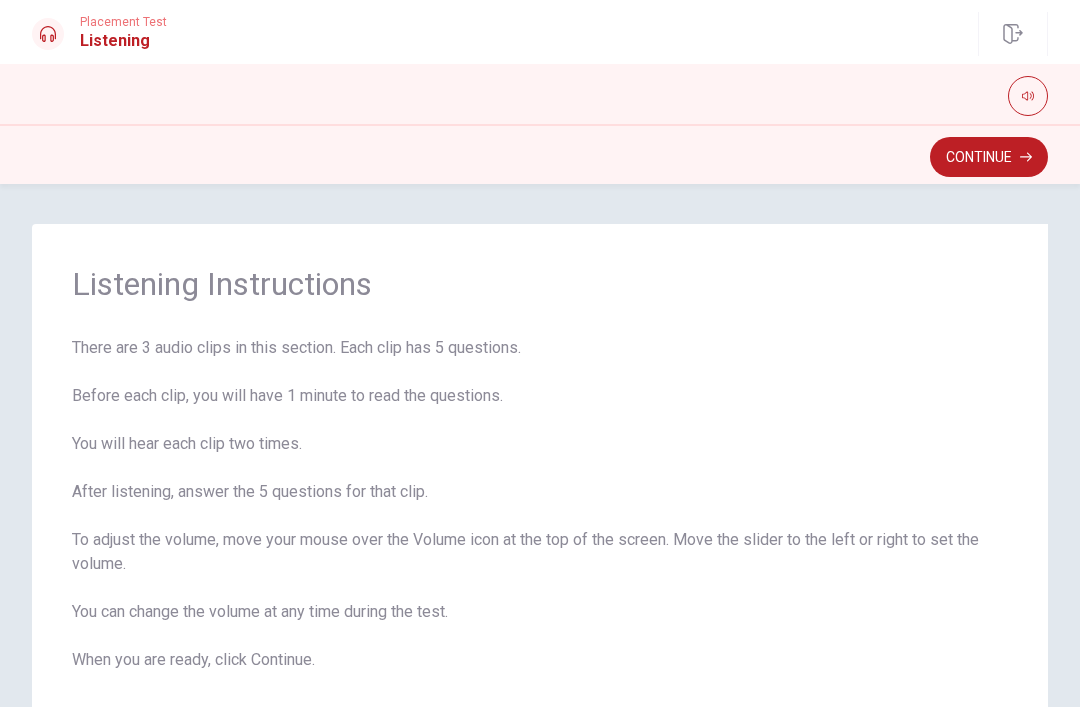 scroll, scrollTop: -1, scrollLeft: 0, axis: vertical 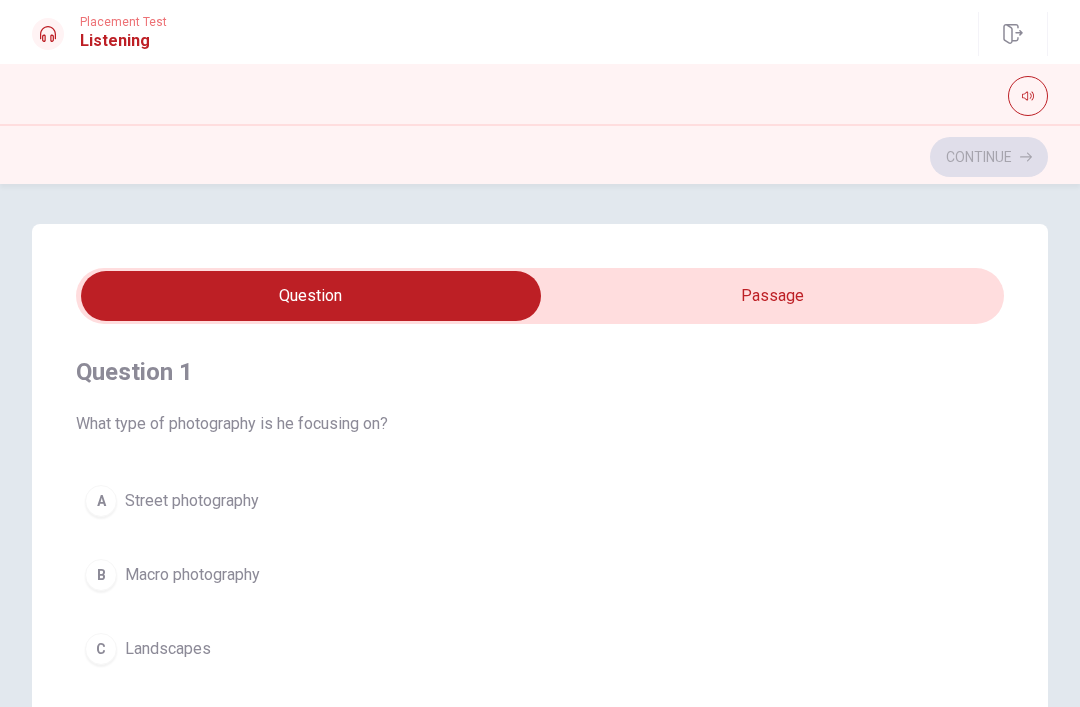click at bounding box center (311, 296) 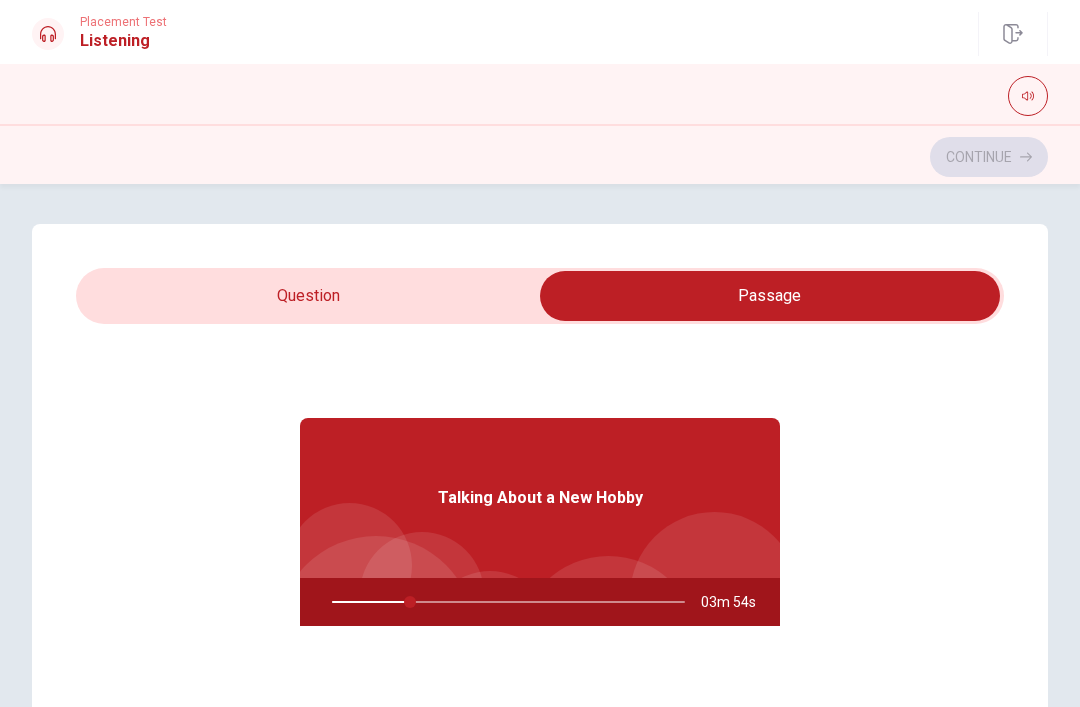 type on "22" 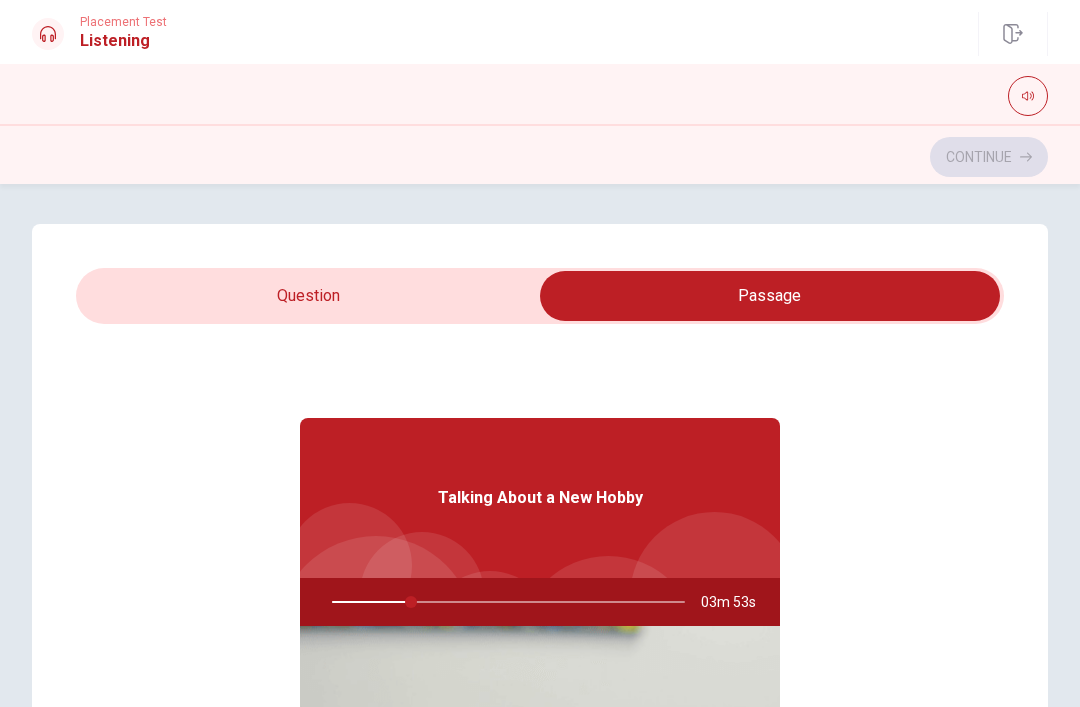 click at bounding box center [770, 296] 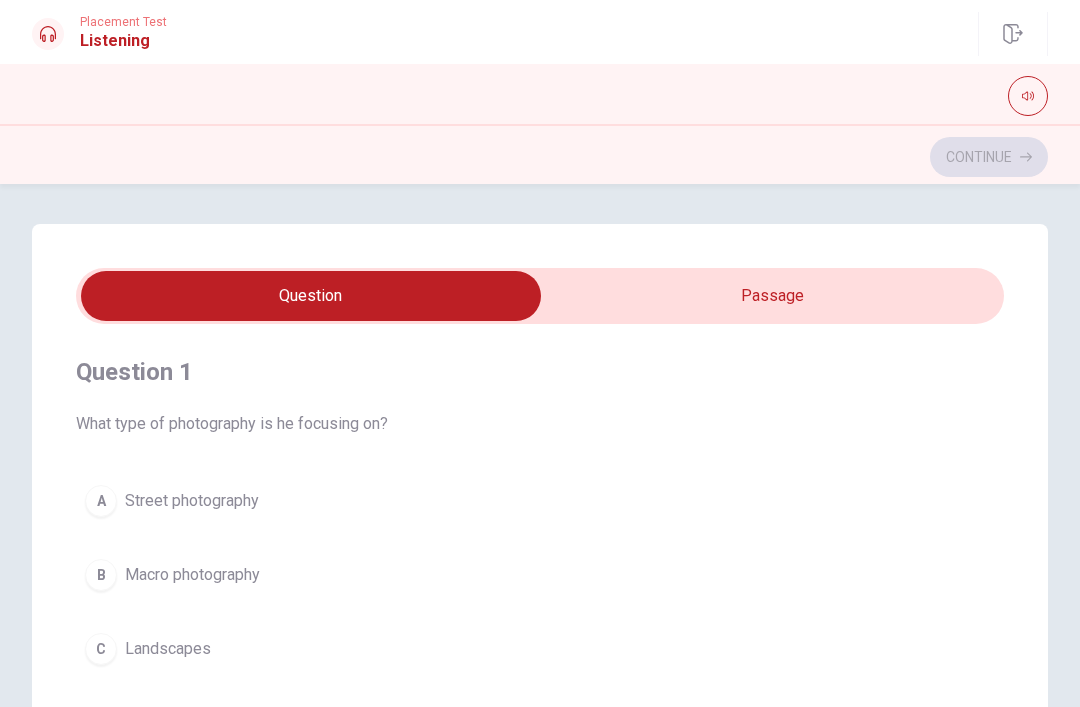 type on "23" 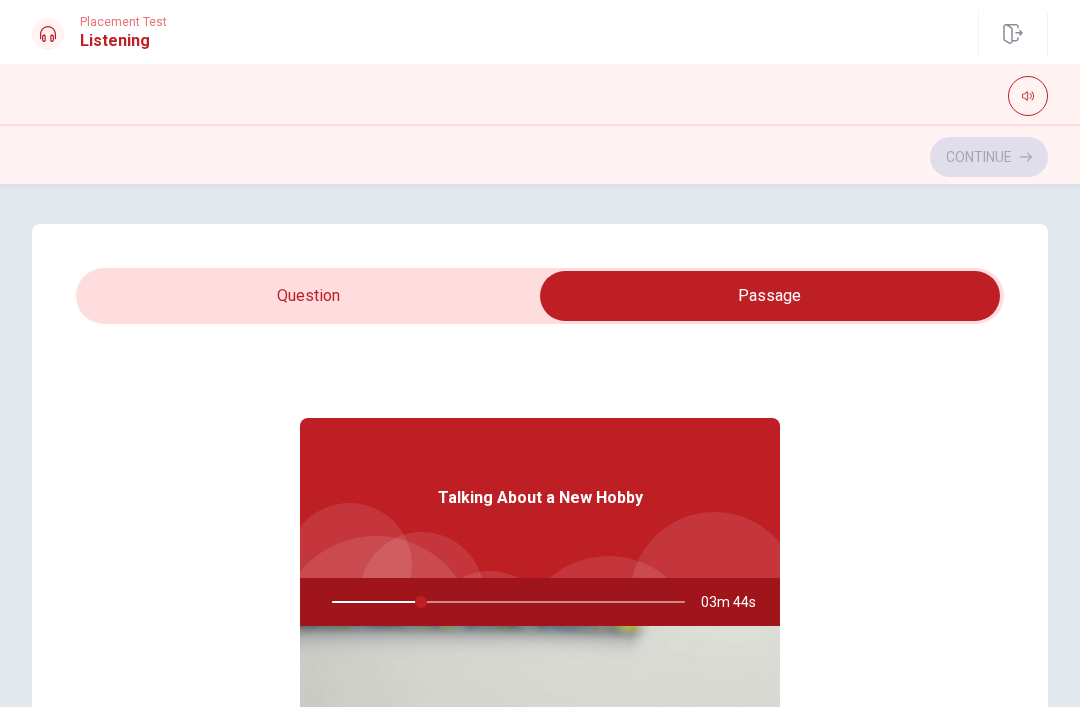 type on "26" 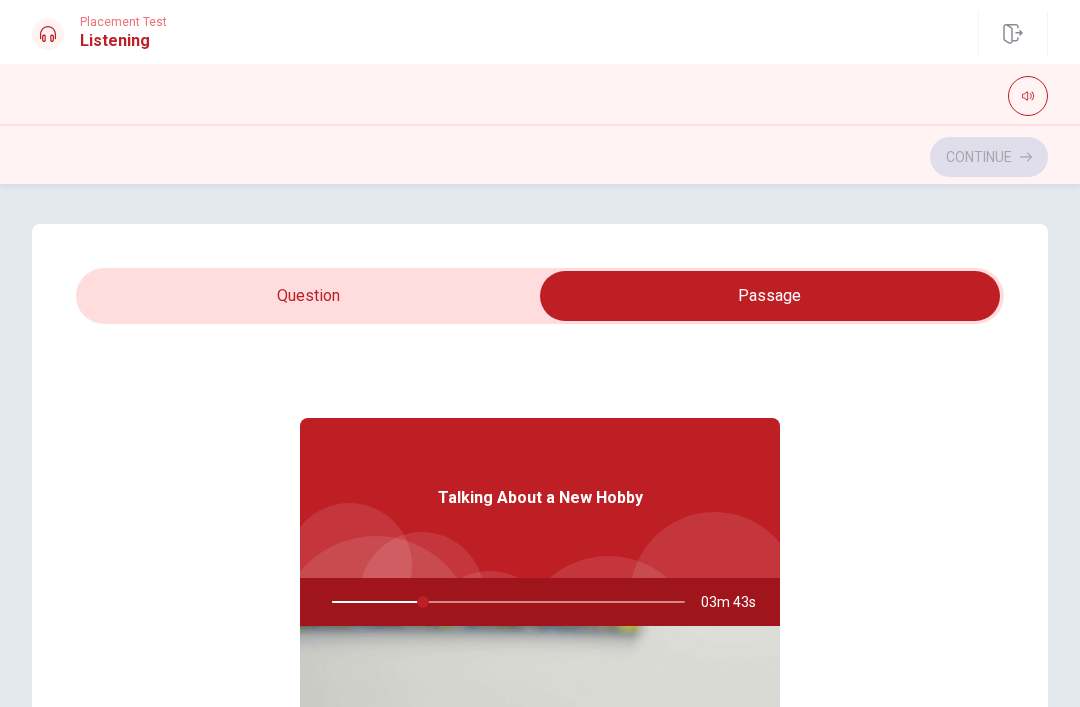 scroll, scrollTop: -1, scrollLeft: 0, axis: vertical 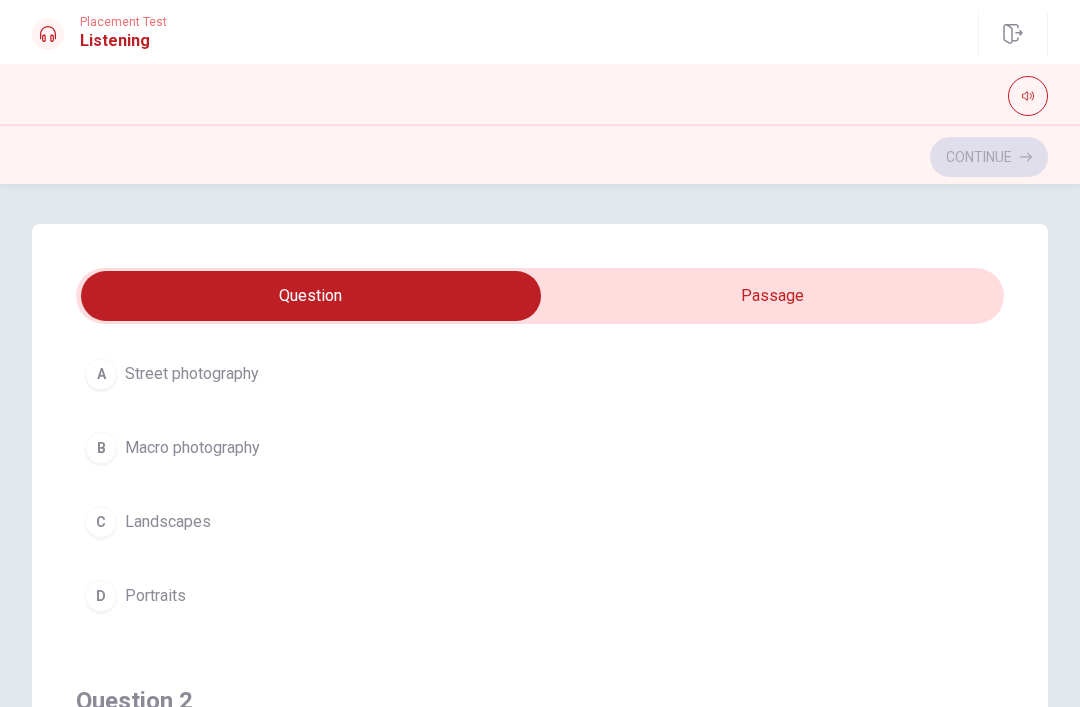 click on "C Landscapes" at bounding box center (540, 522) 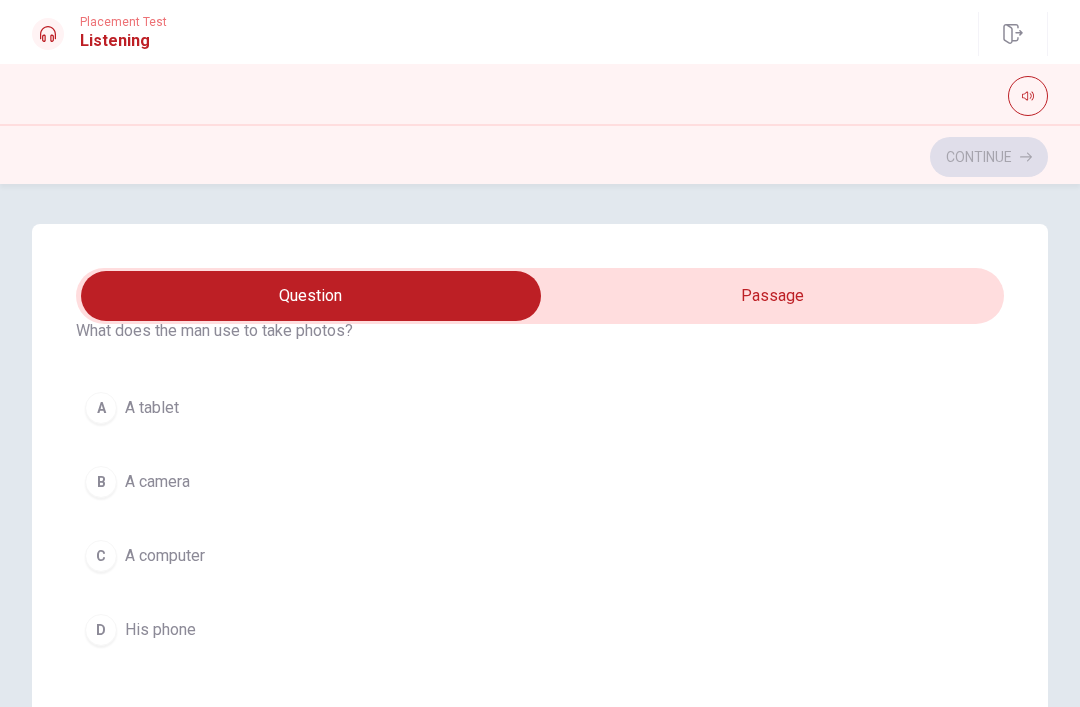 scroll, scrollTop: 535, scrollLeft: 0, axis: vertical 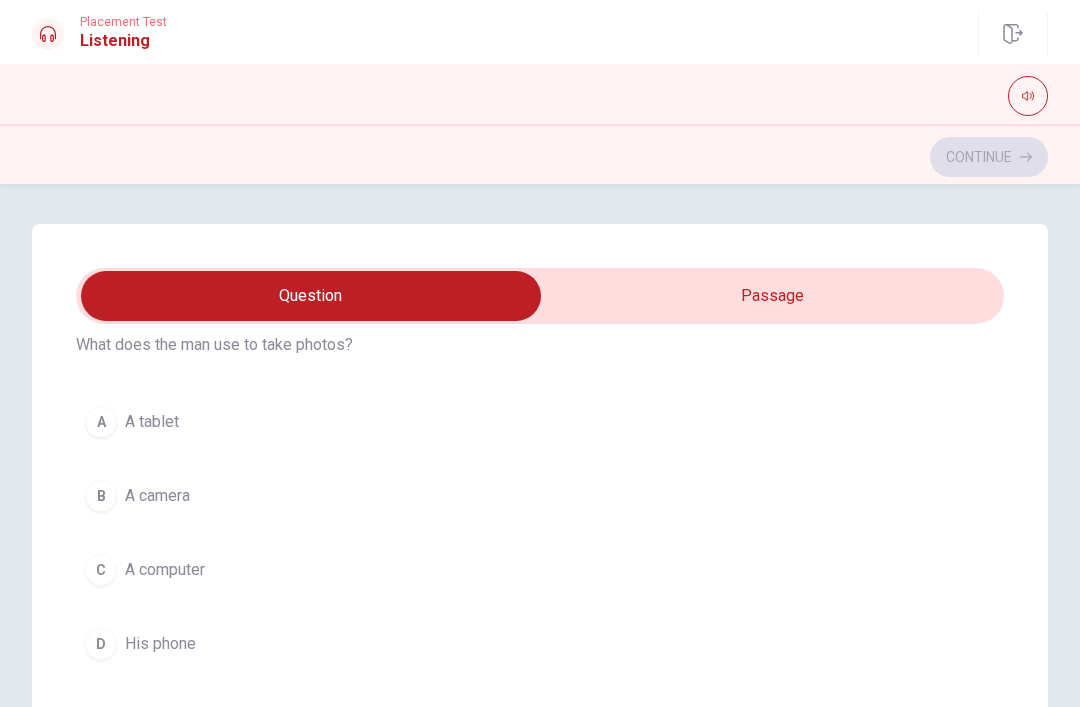 click on "B A camera" at bounding box center [540, 496] 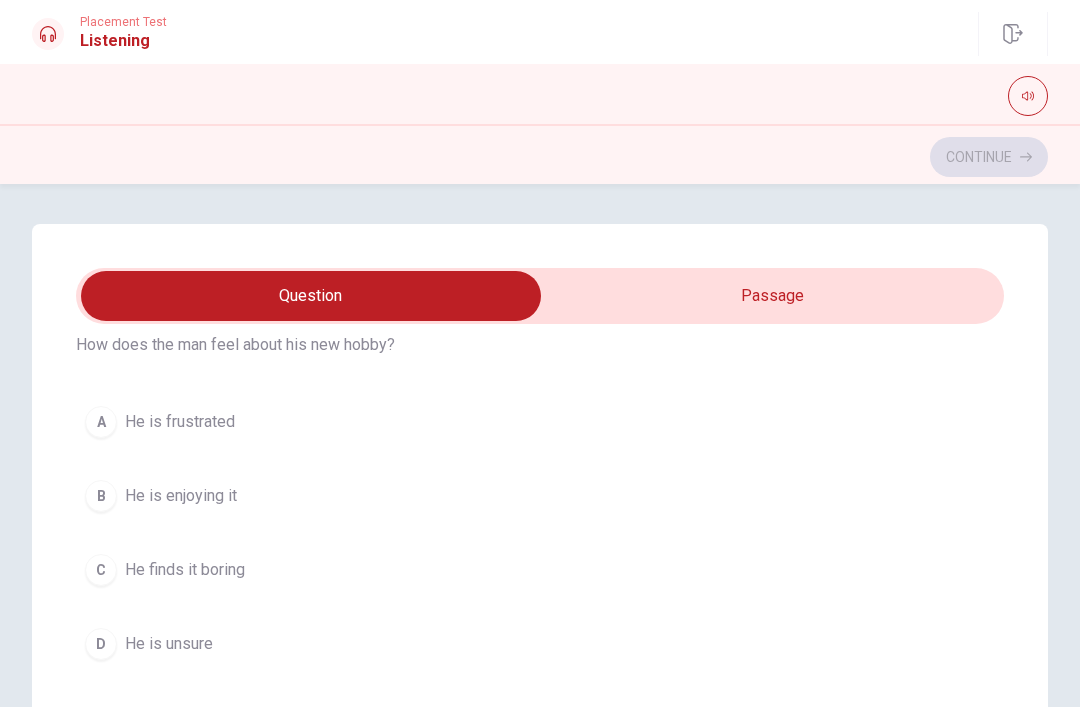 scroll, scrollTop: 985, scrollLeft: 0, axis: vertical 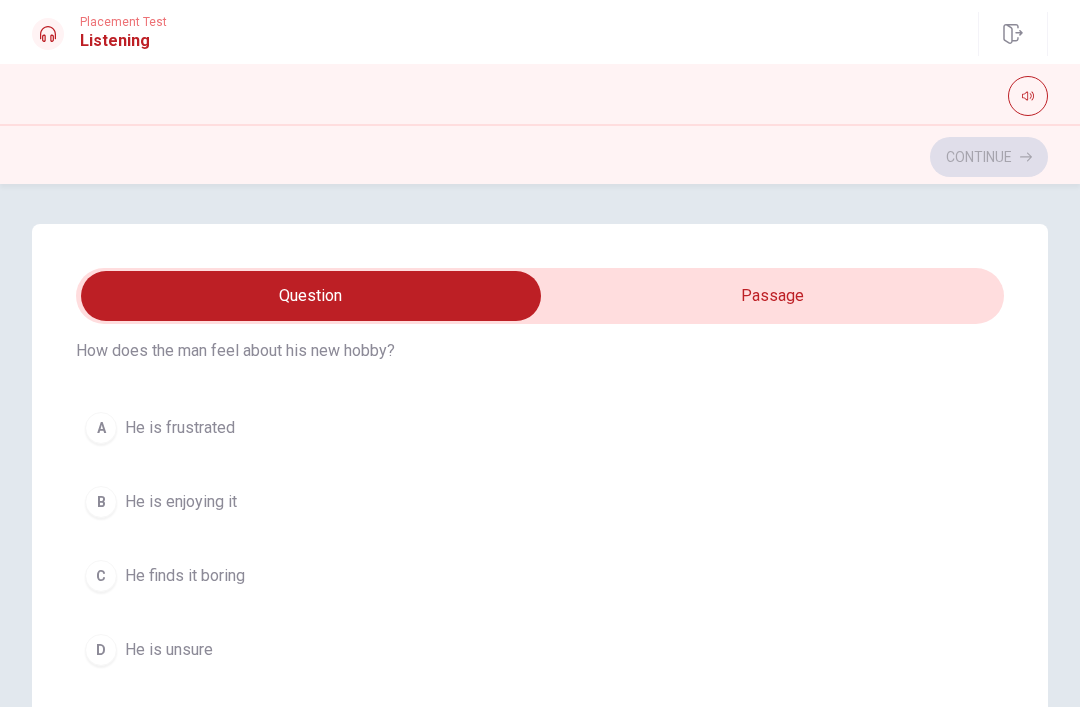 click on "B He is enjoying it" at bounding box center [540, 502] 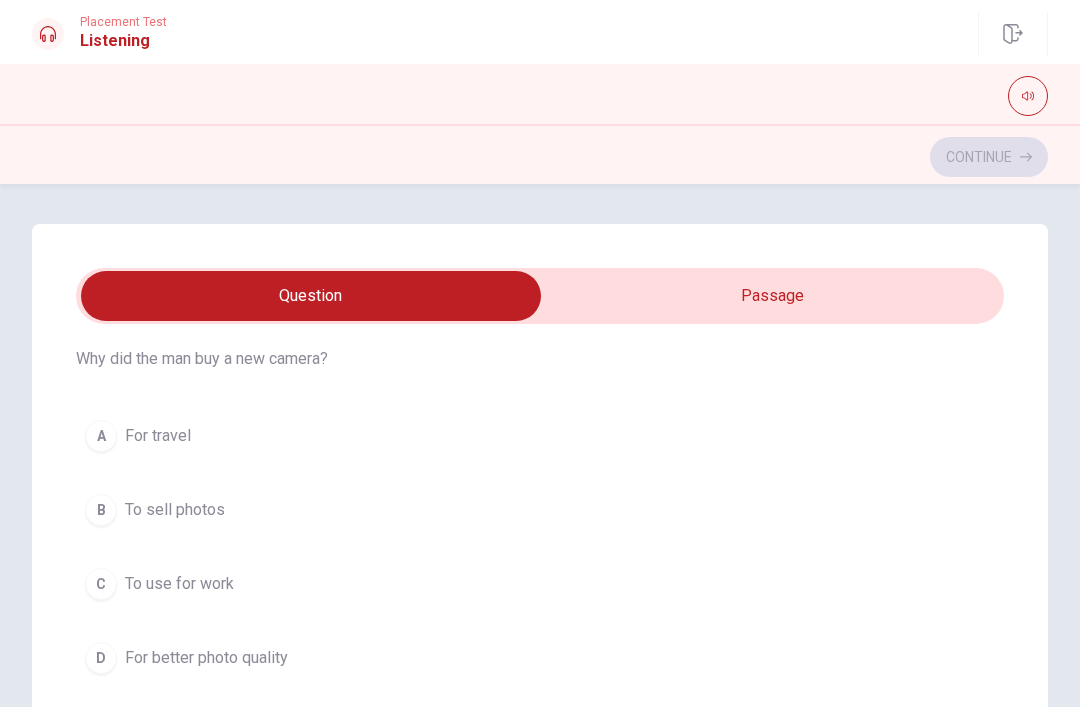 scroll, scrollTop: 1448, scrollLeft: 0, axis: vertical 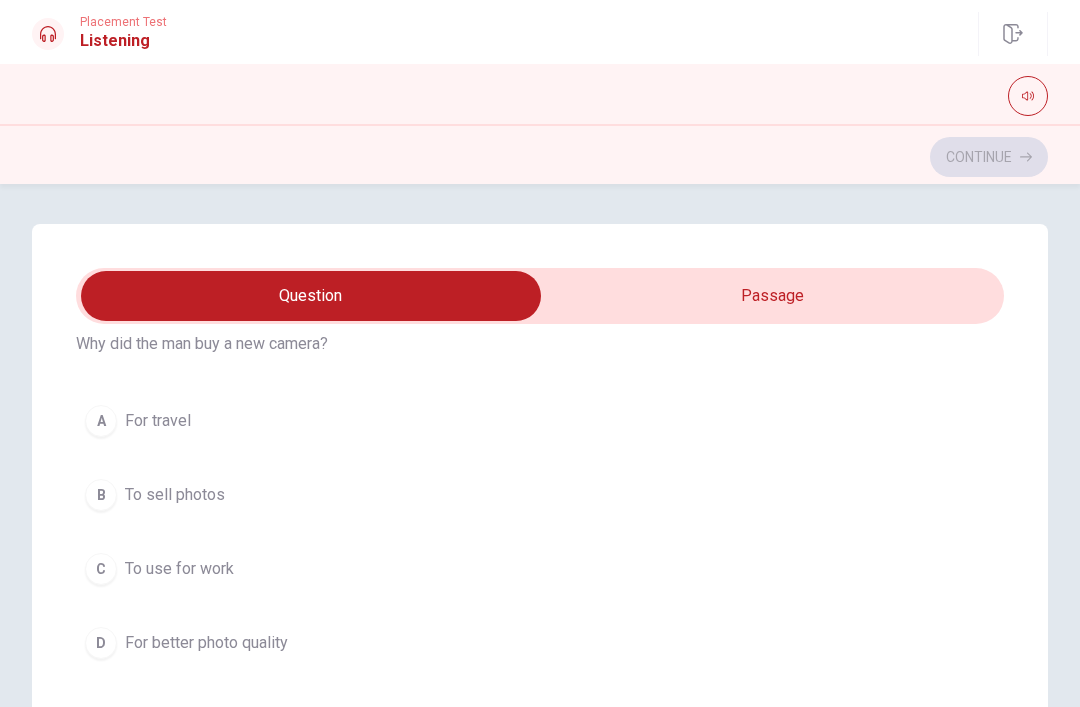 click on "D For better photo quality" at bounding box center [540, 643] 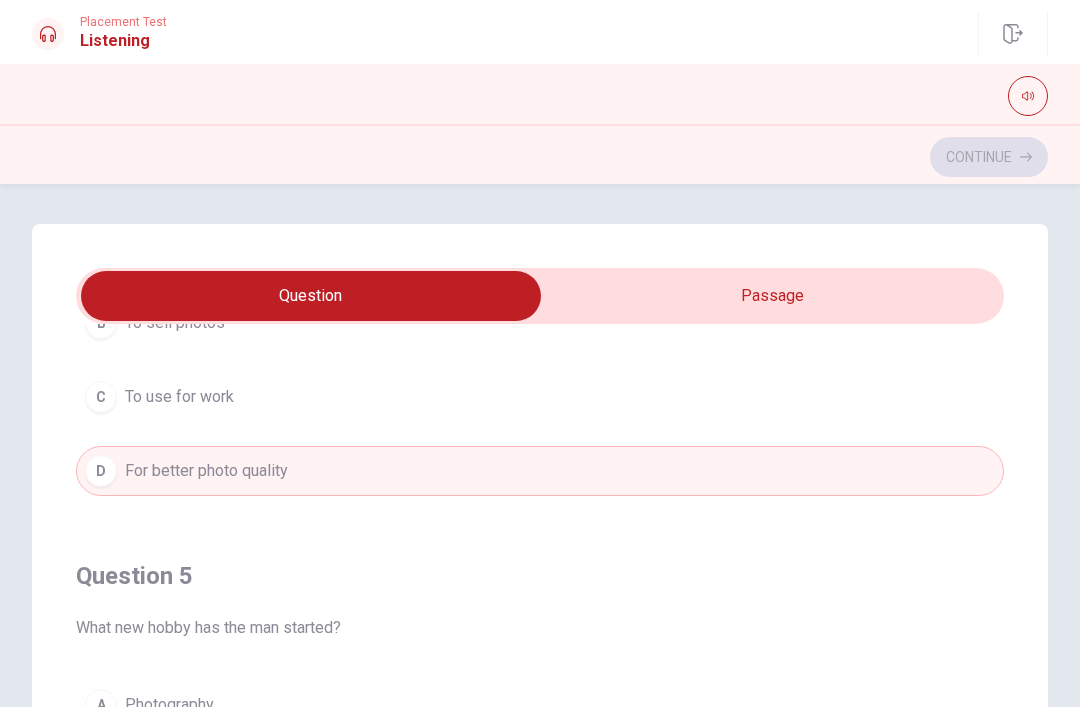 scroll, scrollTop: 1620, scrollLeft: 0, axis: vertical 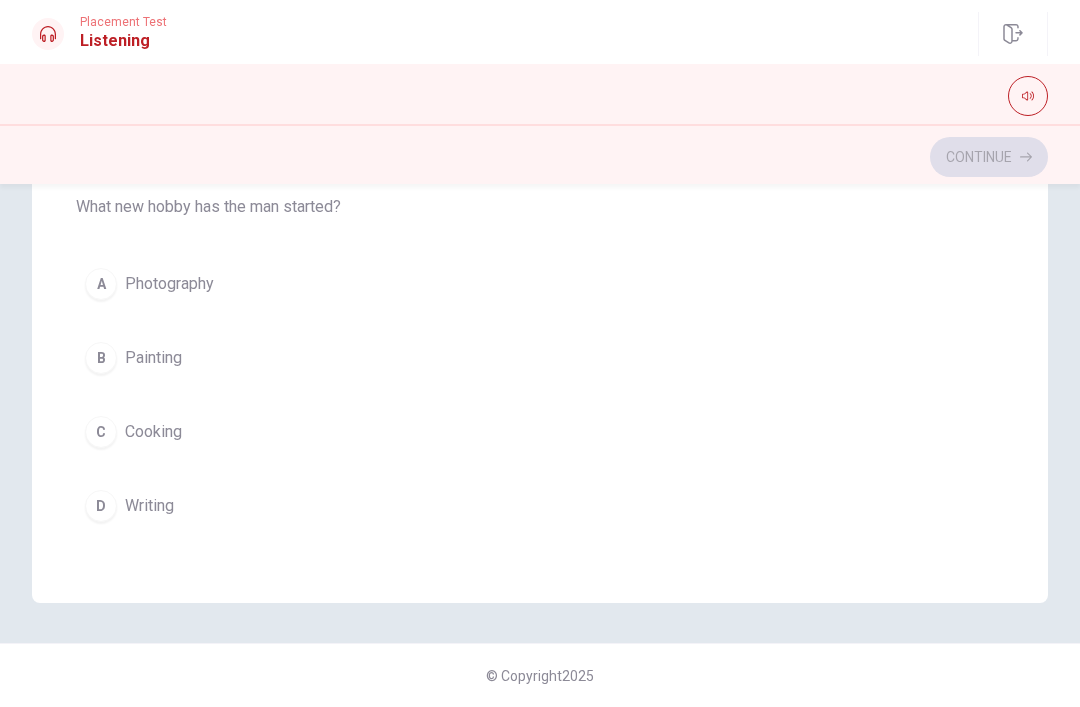 click on "A Photography" at bounding box center [540, 284] 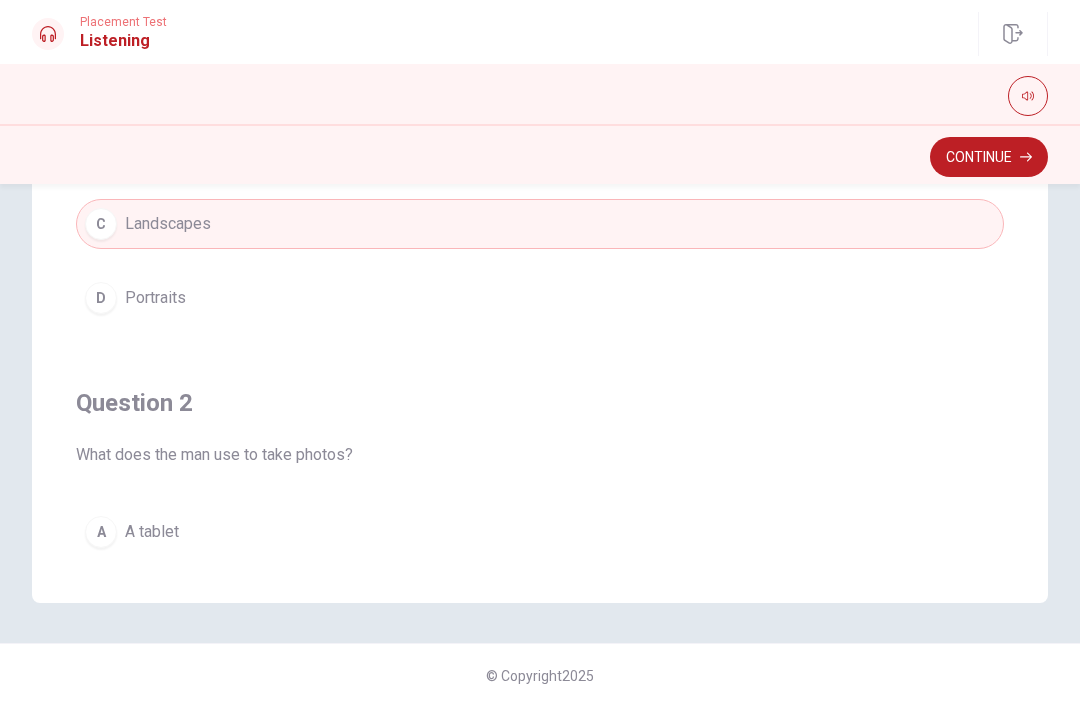 scroll, scrollTop: 0, scrollLeft: 0, axis: both 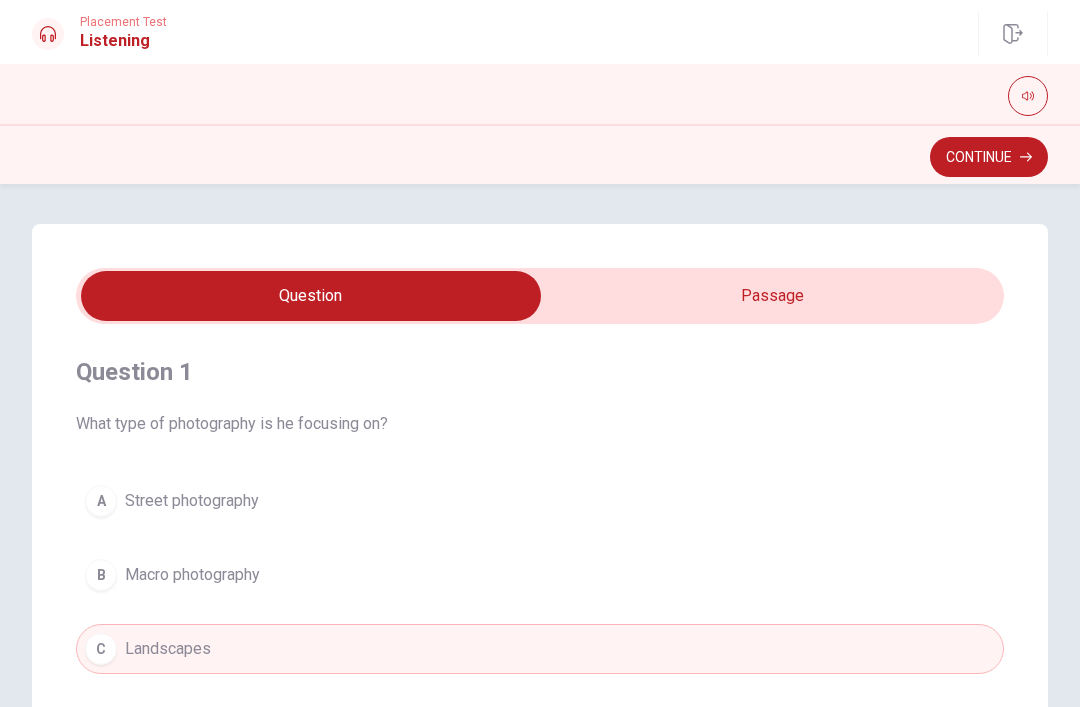 click on "Continue" at bounding box center [989, 157] 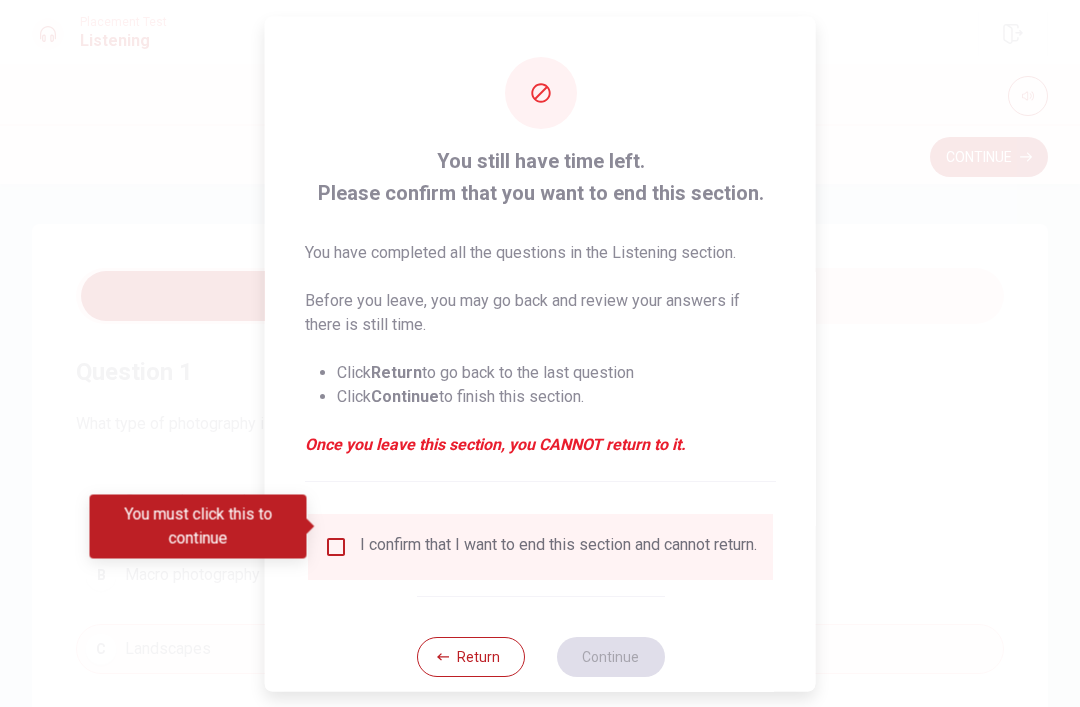 click on "I confirm that I want to end this section and cannot return." at bounding box center (540, 546) 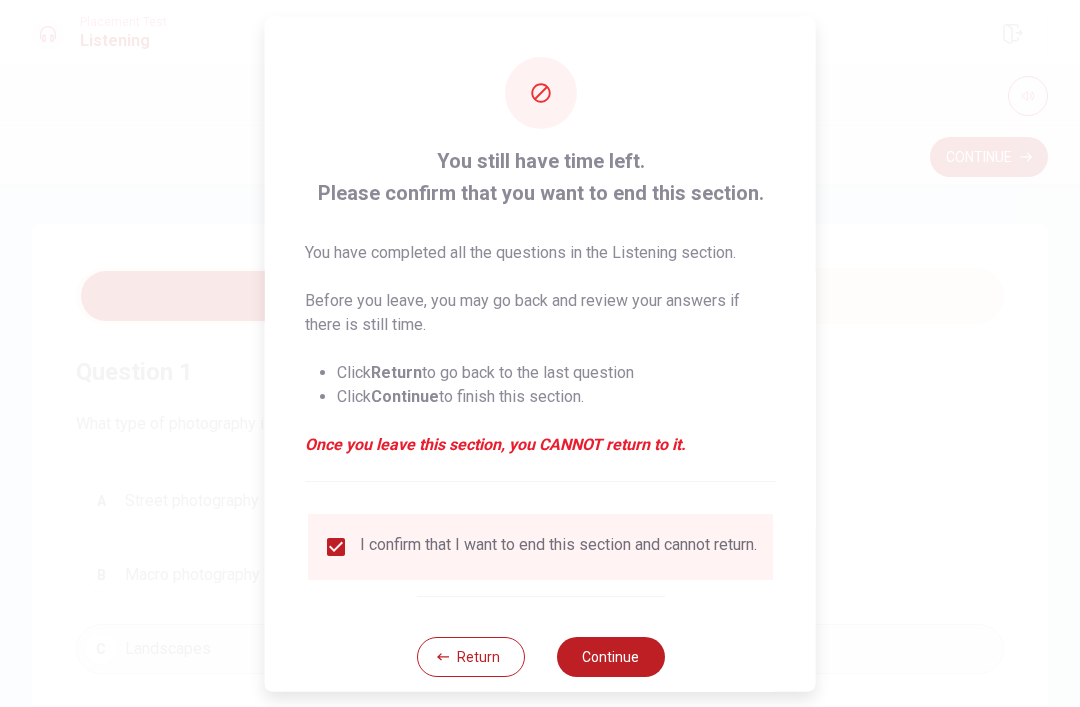 click on "Continue" at bounding box center (610, 656) 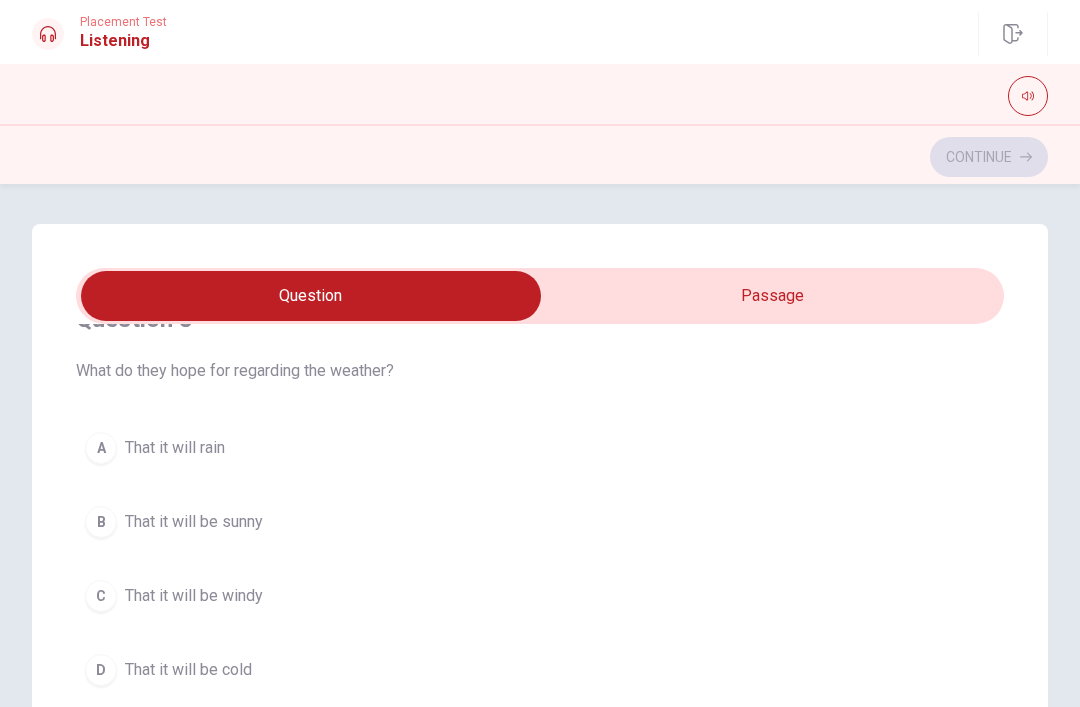 scroll, scrollTop: 957, scrollLeft: 0, axis: vertical 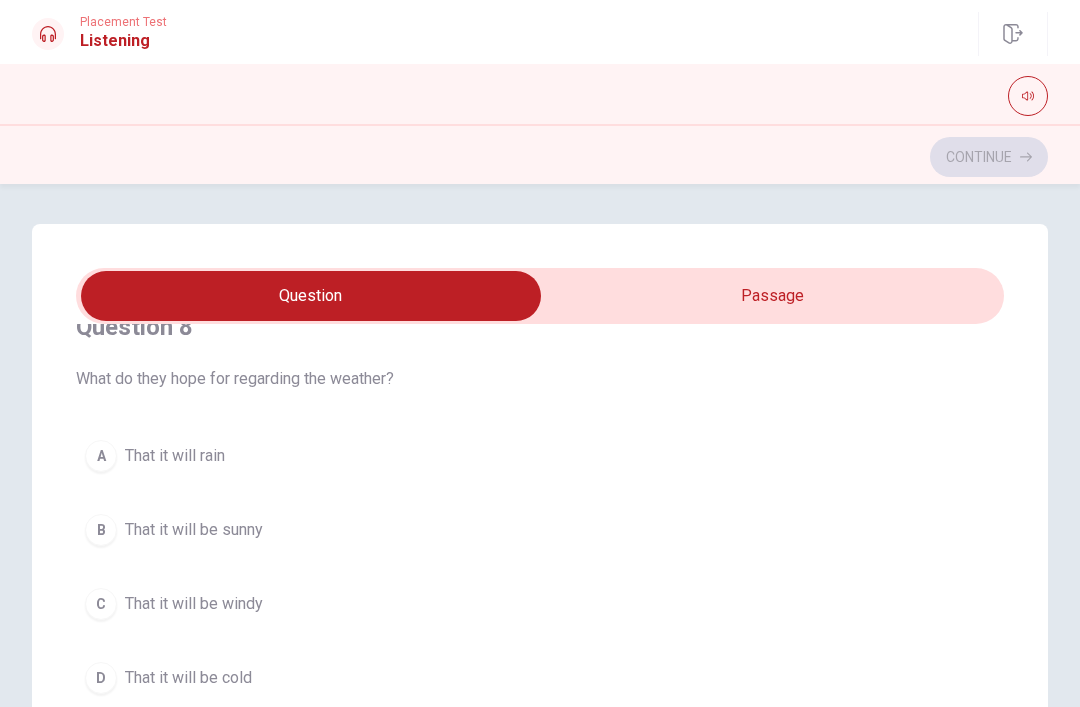 click on "A That it will rain" at bounding box center (540, 456) 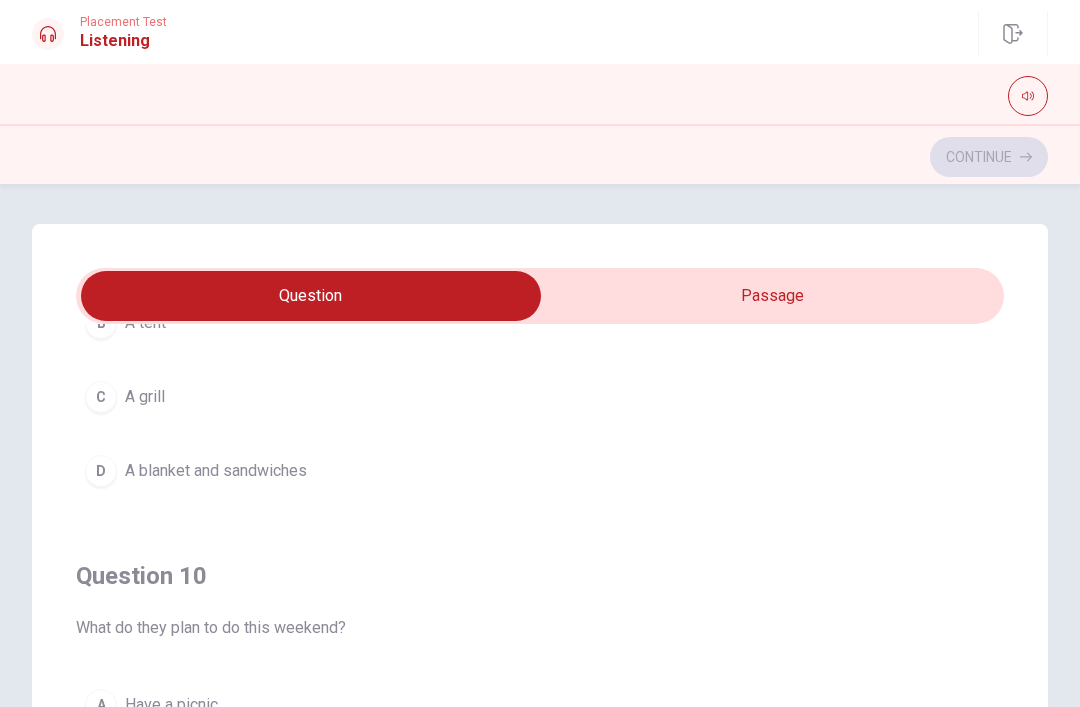 scroll, scrollTop: 1620, scrollLeft: 0, axis: vertical 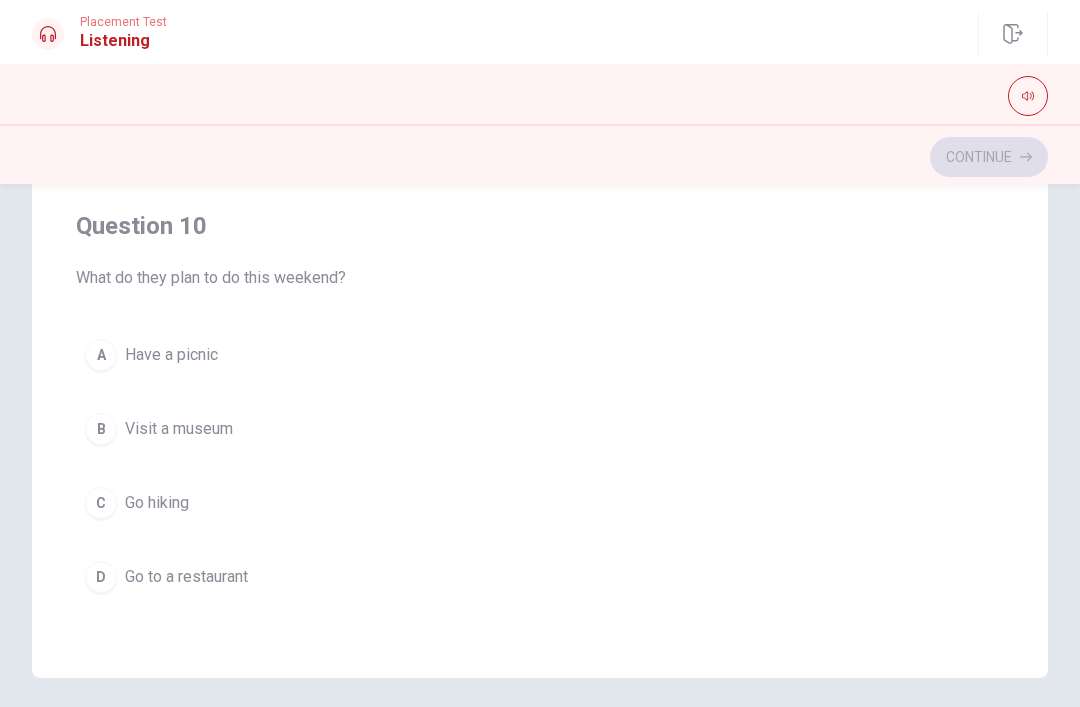 click on "C Go hiking" at bounding box center [540, 503] 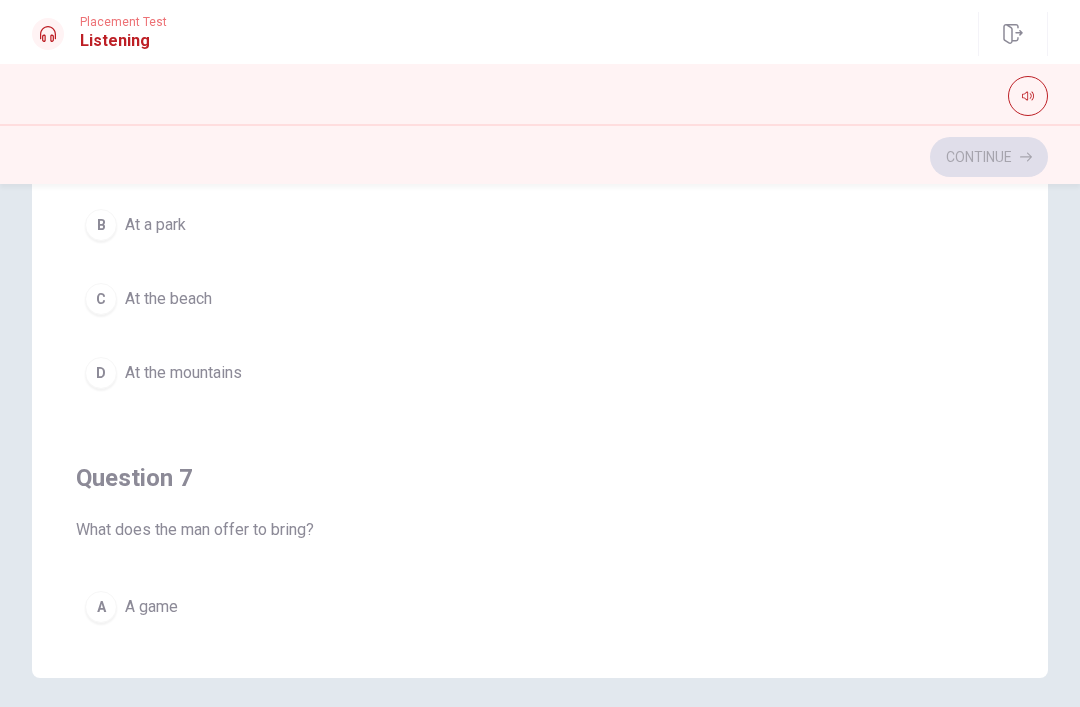scroll, scrollTop: 0, scrollLeft: 0, axis: both 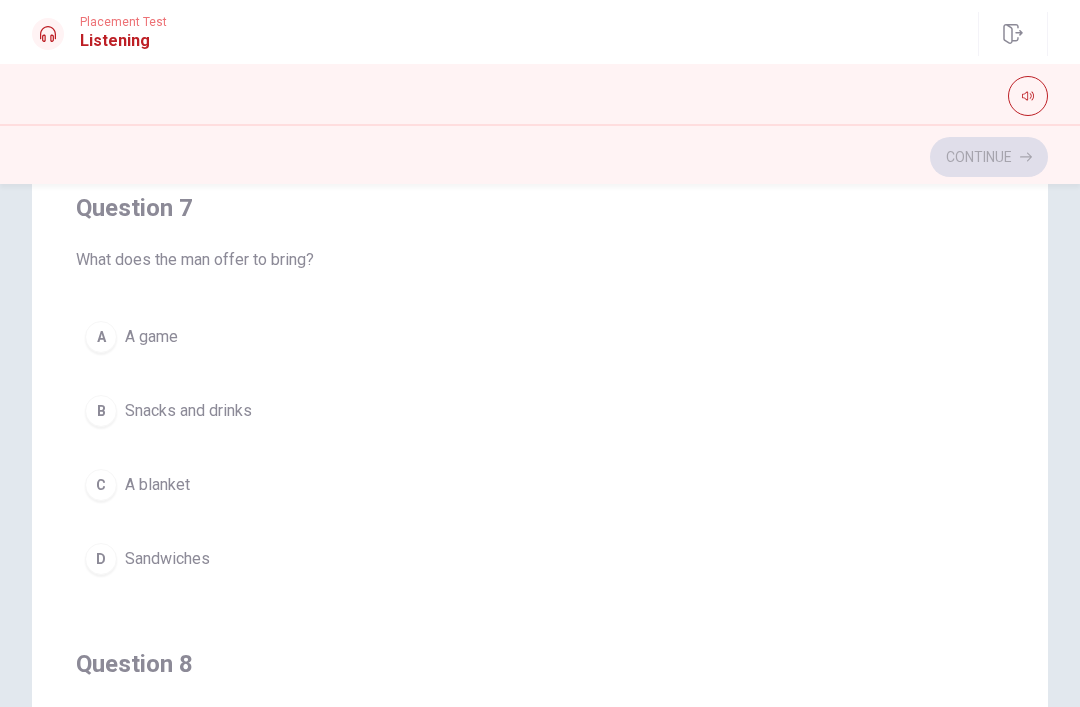 click on "B Snacks and drinks" at bounding box center [540, 411] 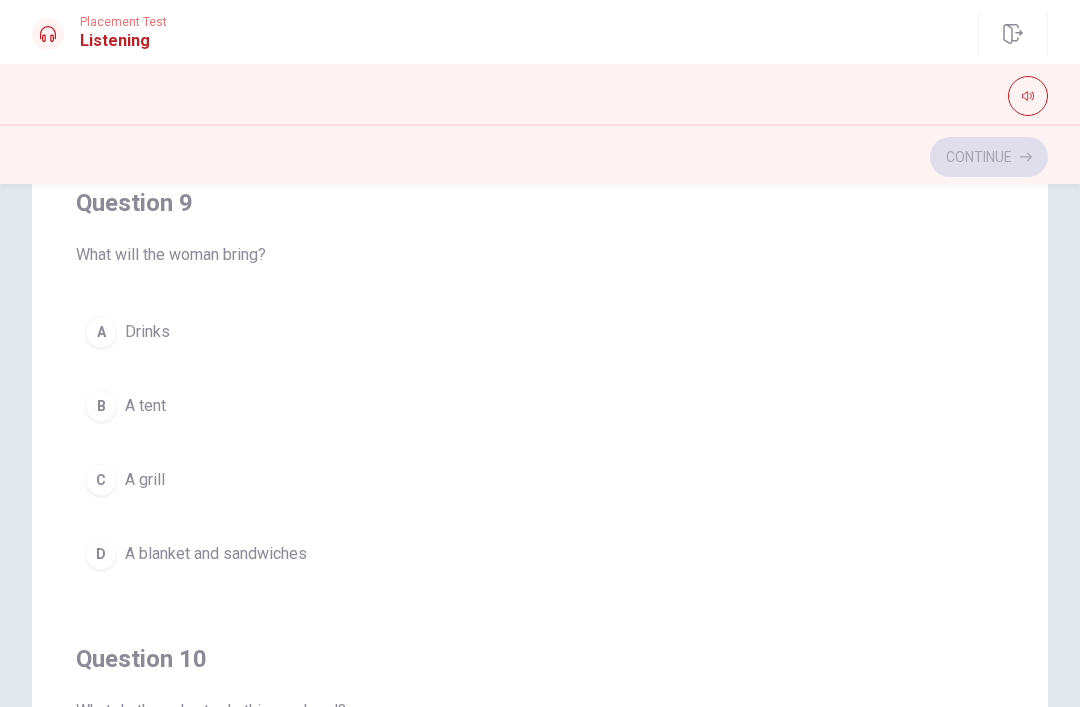 scroll, scrollTop: 1340, scrollLeft: 0, axis: vertical 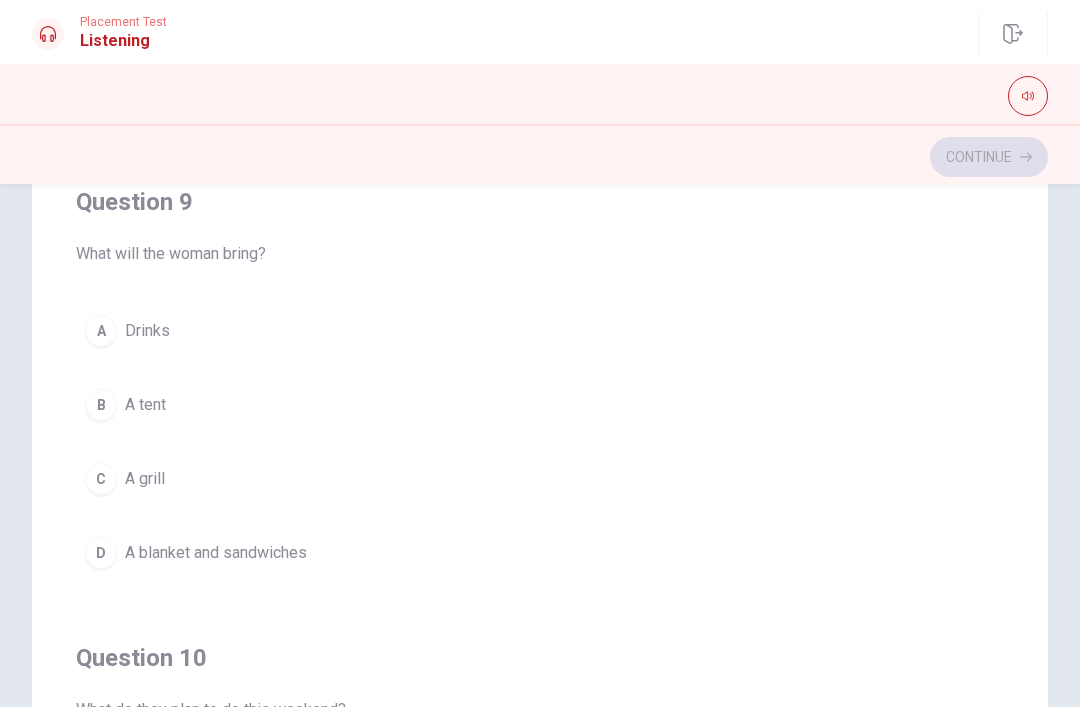 click on "D A blanket and sandwiches" at bounding box center (540, 553) 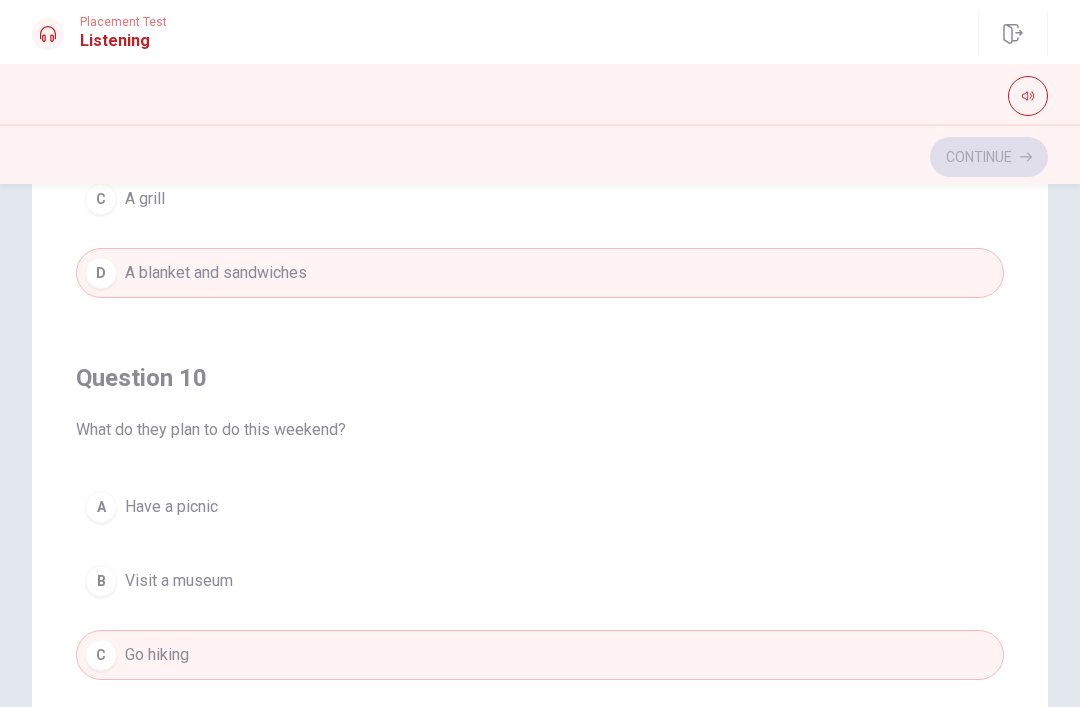 scroll, scrollTop: 1620, scrollLeft: 0, axis: vertical 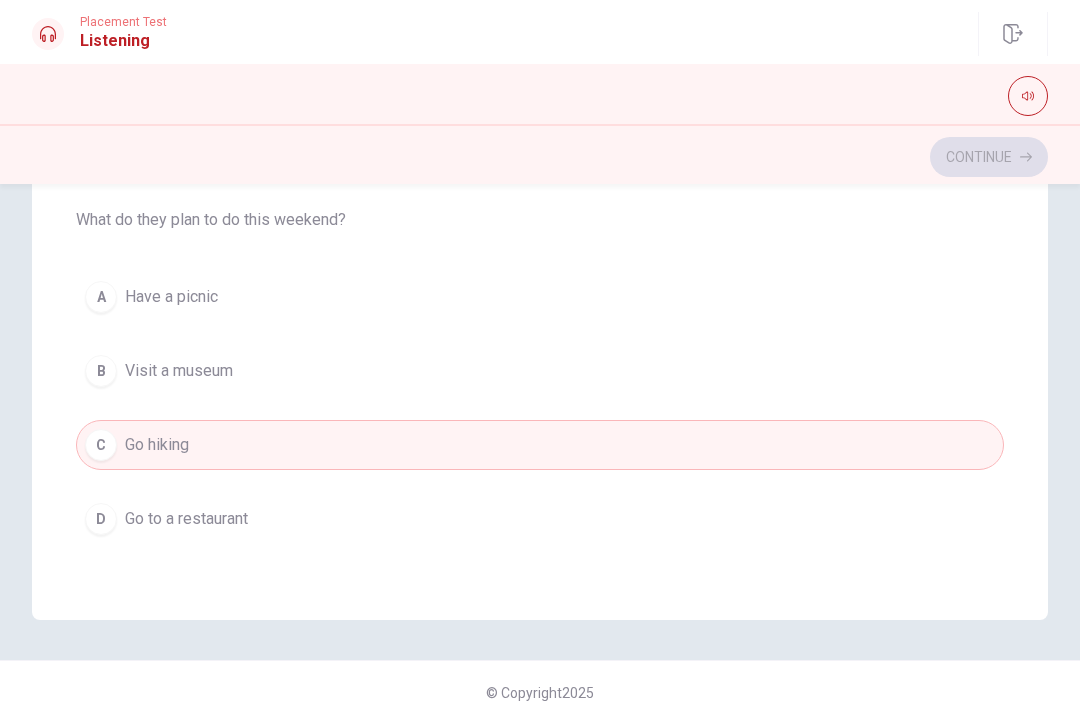 click on "A Have a picnic" at bounding box center [540, 297] 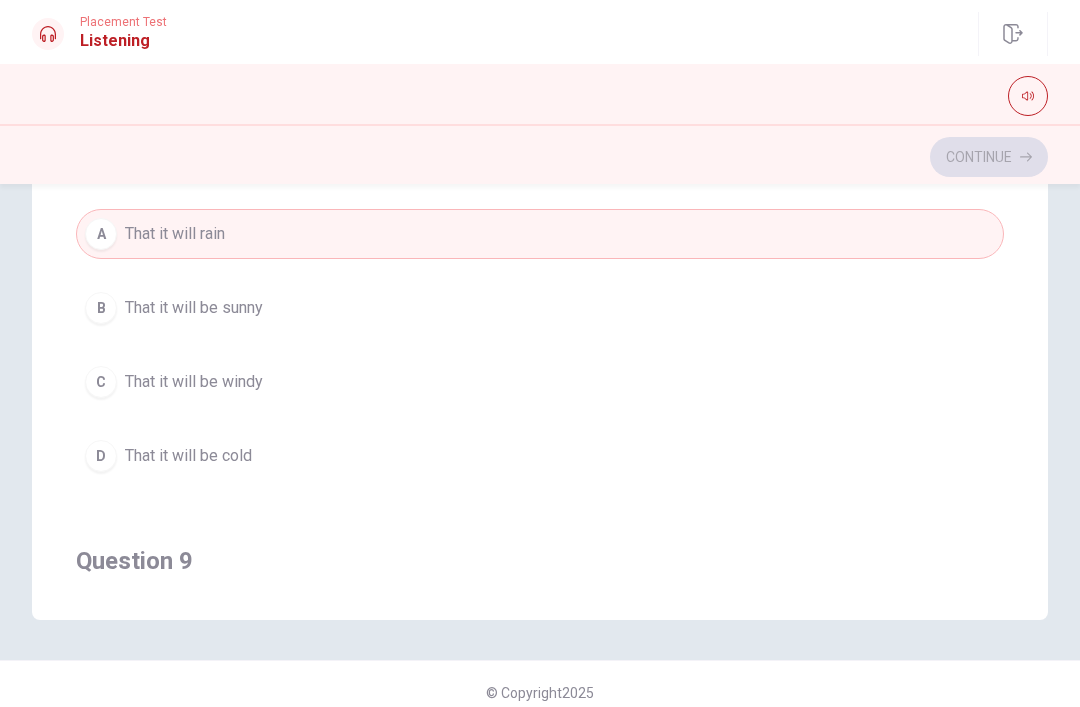 scroll, scrollTop: 755, scrollLeft: 0, axis: vertical 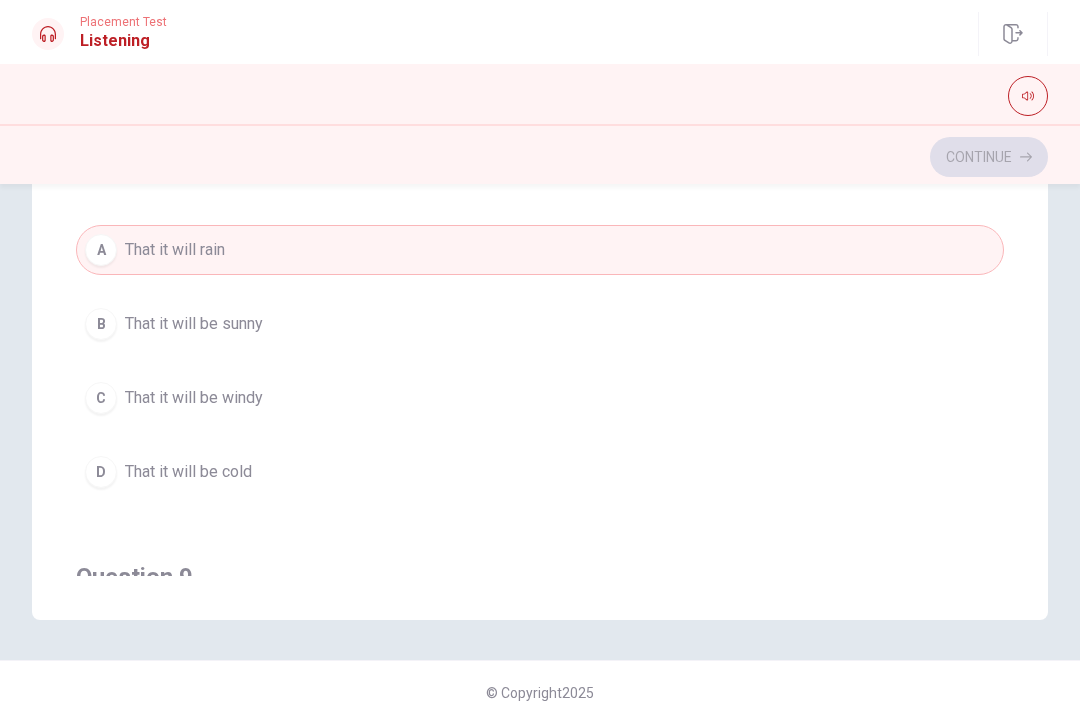 click on "B That it will be sunny" at bounding box center (540, 324) 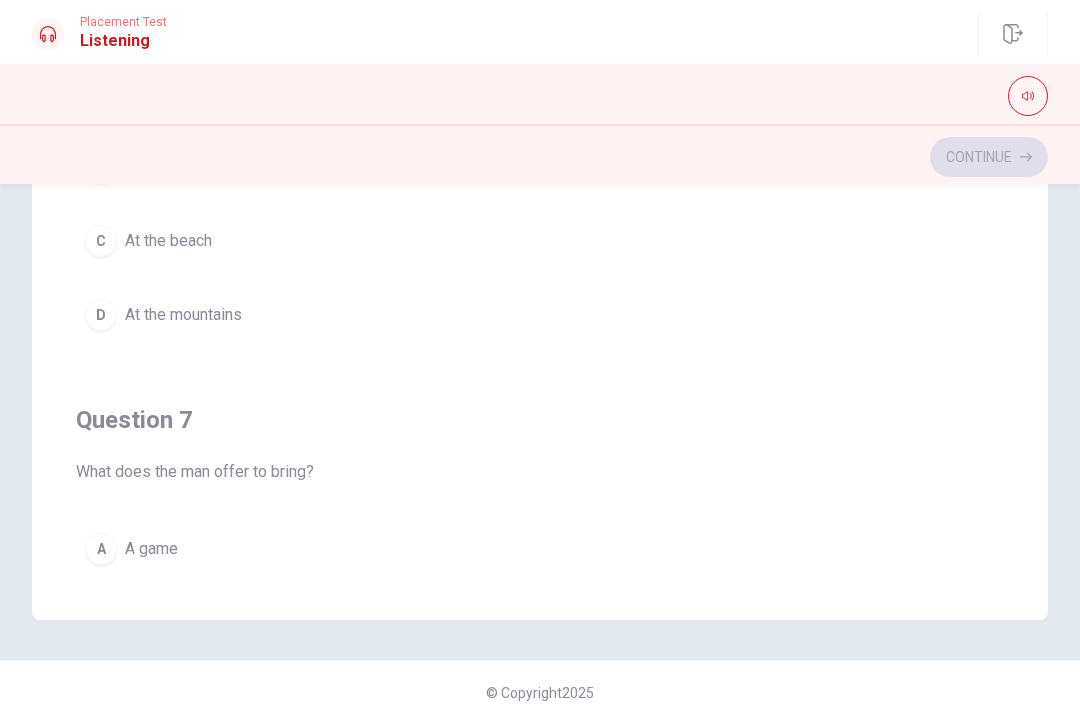 scroll, scrollTop: 0, scrollLeft: 0, axis: both 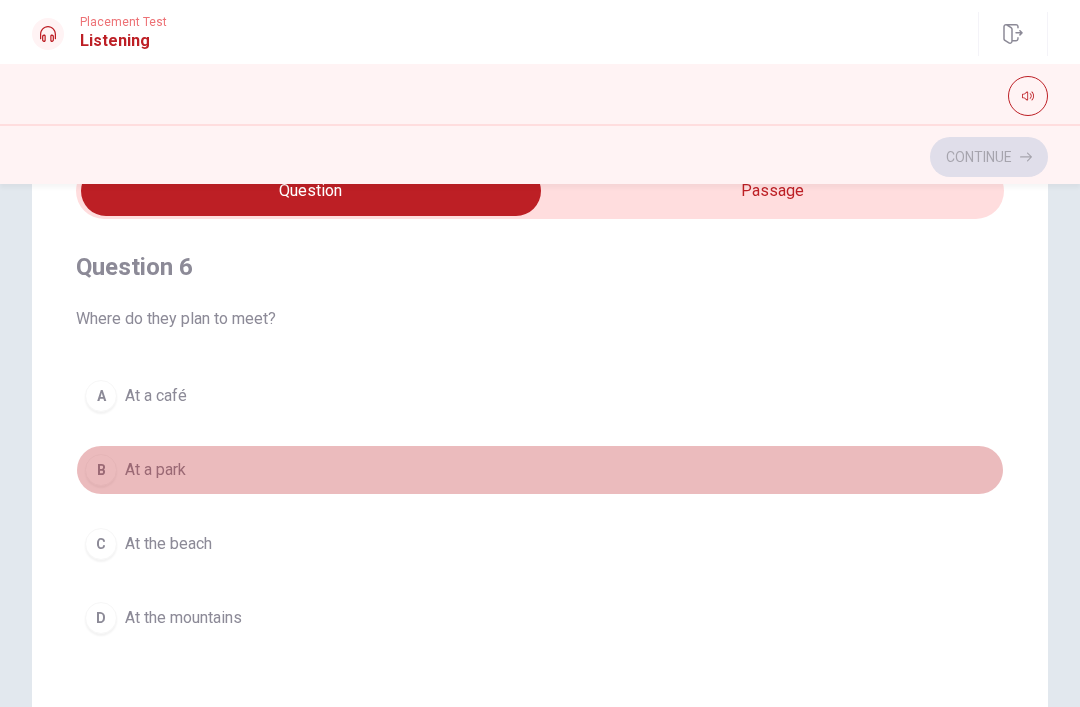 click on "B At a park" at bounding box center (540, 470) 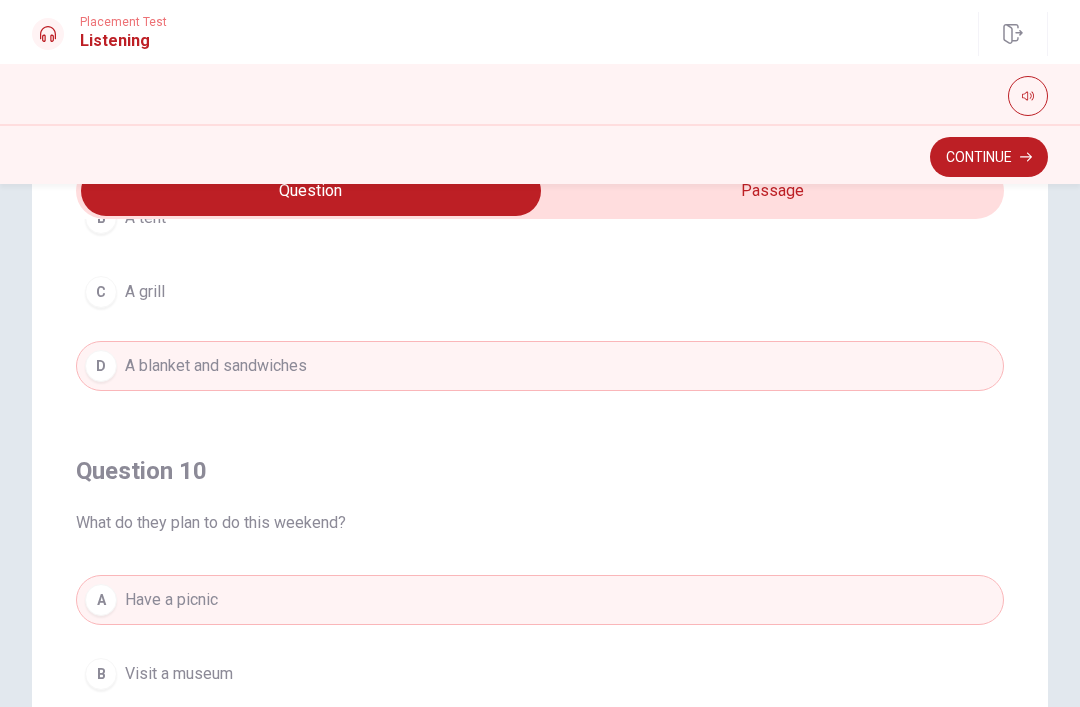 scroll, scrollTop: 1620, scrollLeft: 0, axis: vertical 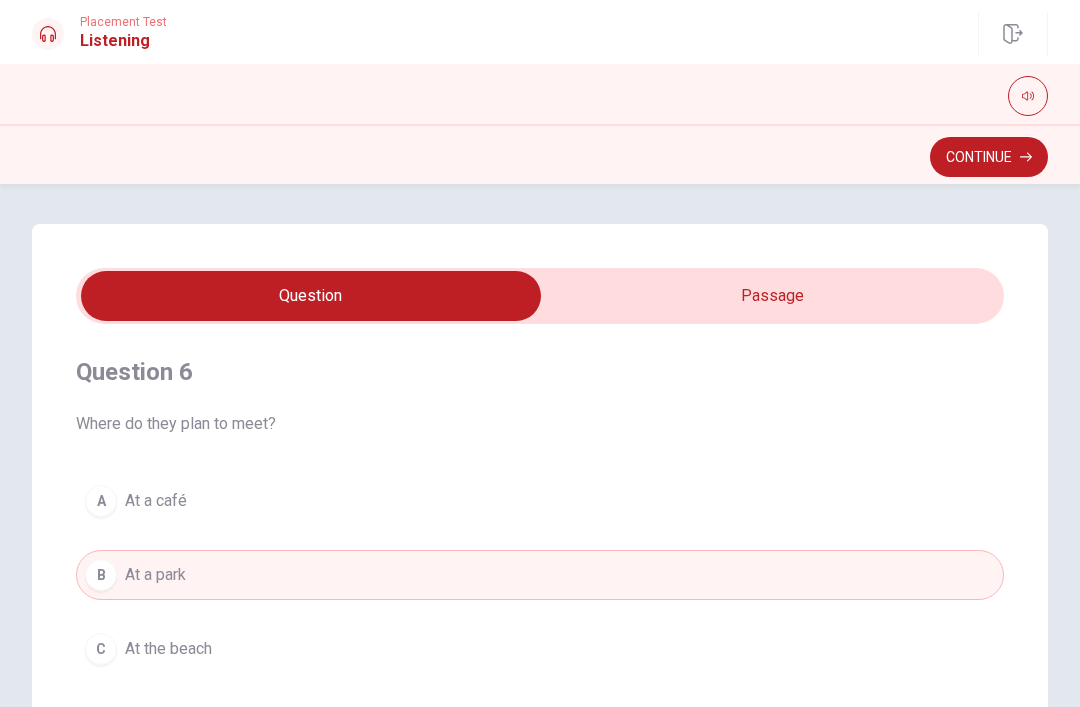 click on "Continue" at bounding box center [989, 157] 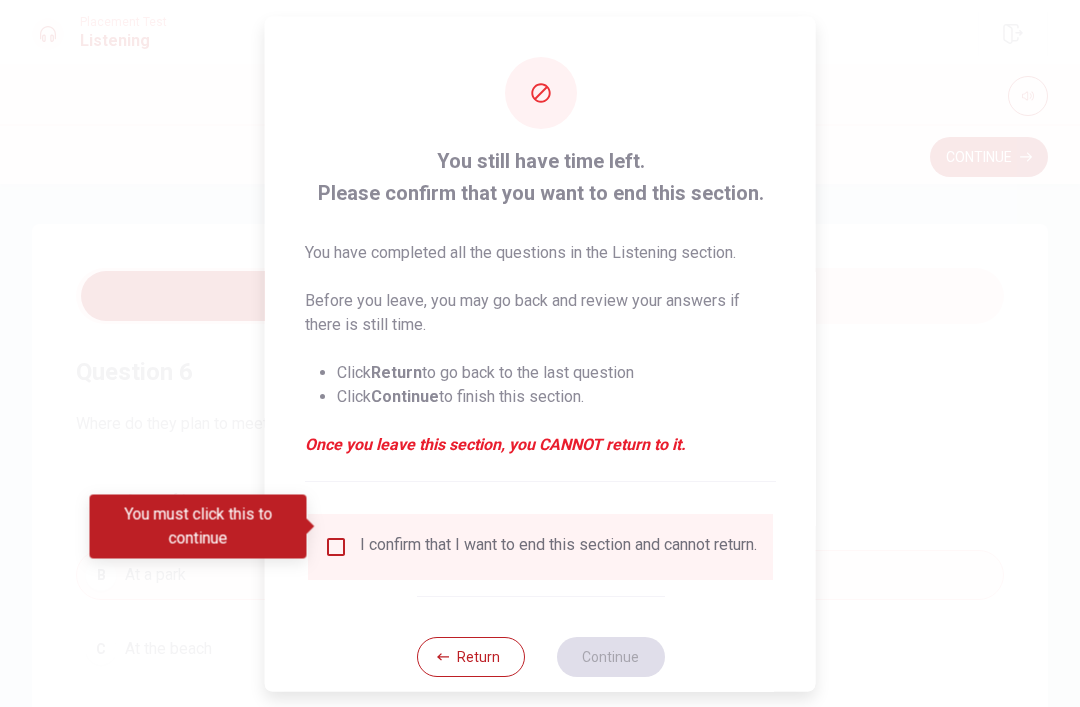 click on "I confirm that I want to end this section and cannot return." at bounding box center (558, 546) 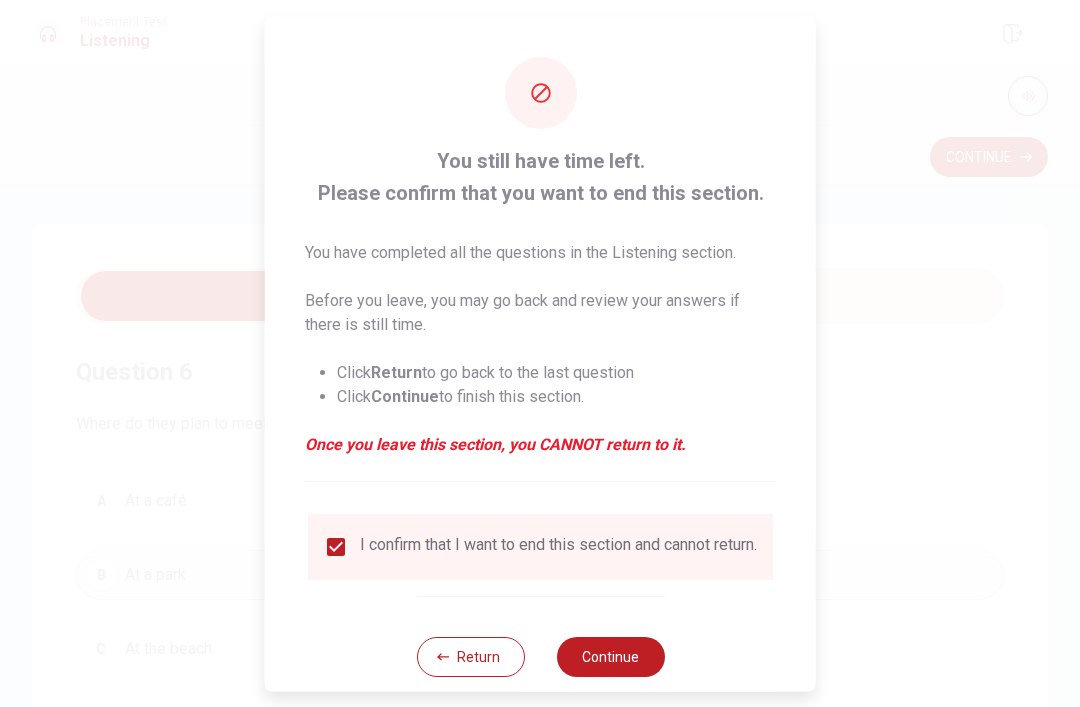 click on "Continue" at bounding box center (610, 656) 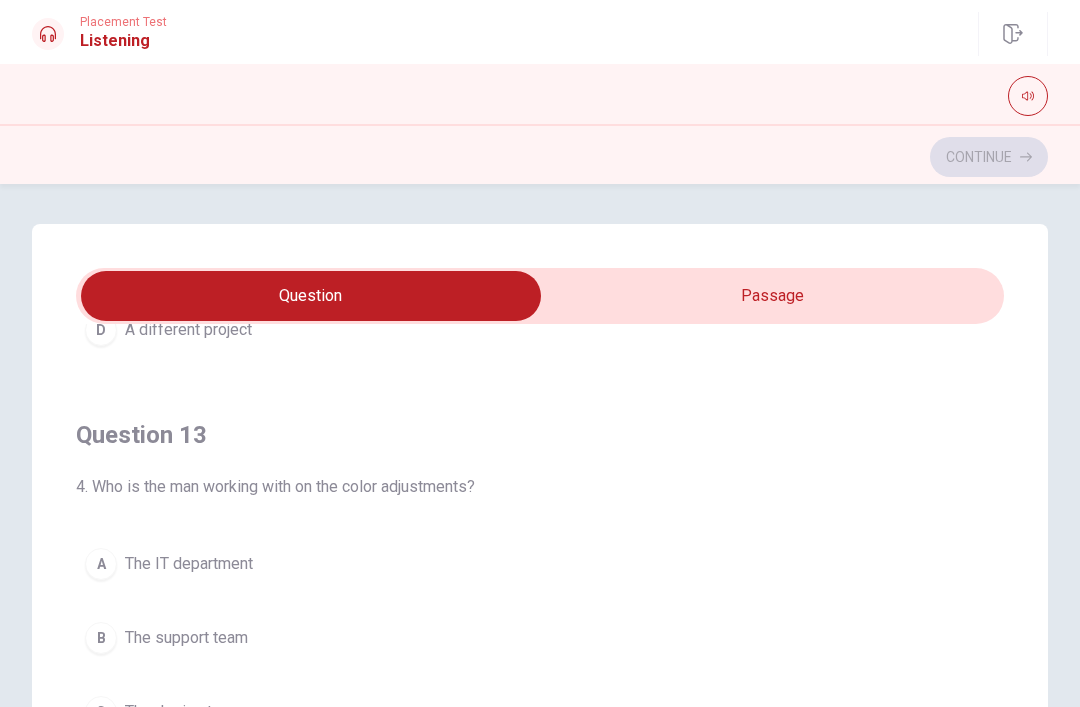 scroll, scrollTop: 850, scrollLeft: 0, axis: vertical 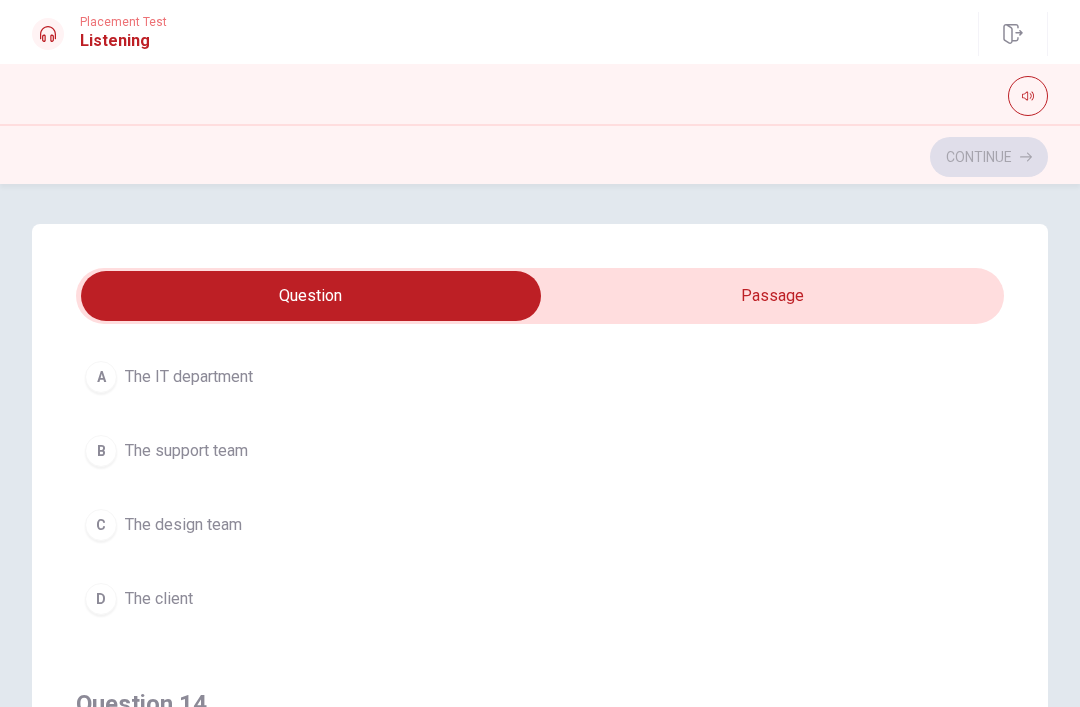 click on "C The design team" at bounding box center [540, 525] 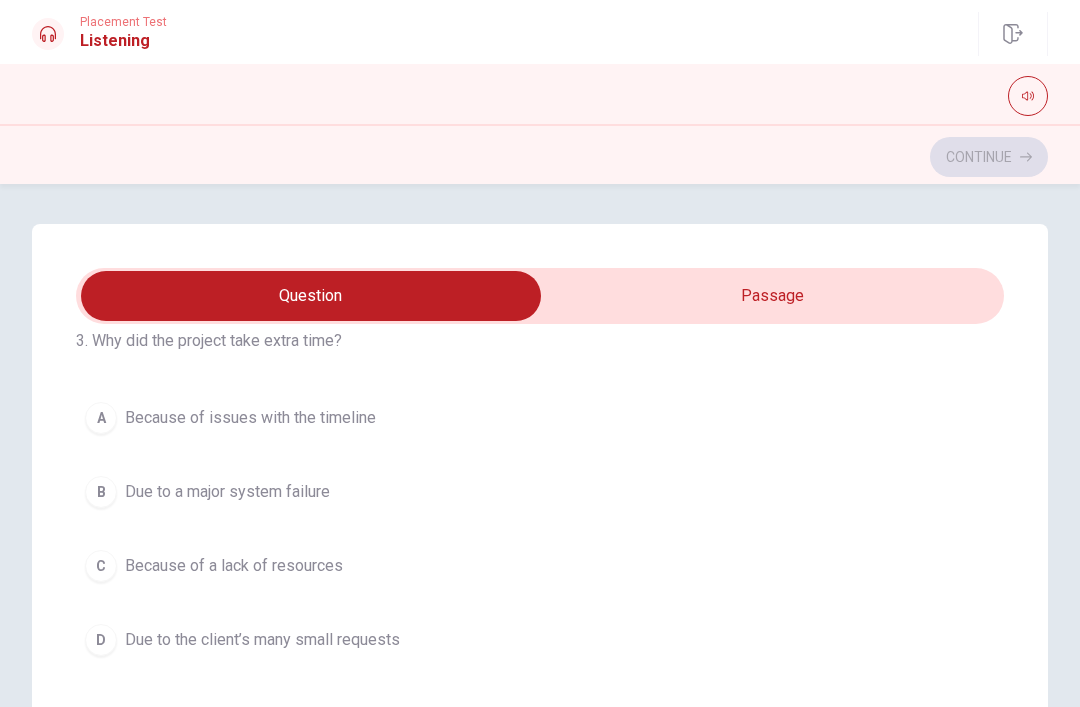 scroll, scrollTop: 90, scrollLeft: 0, axis: vertical 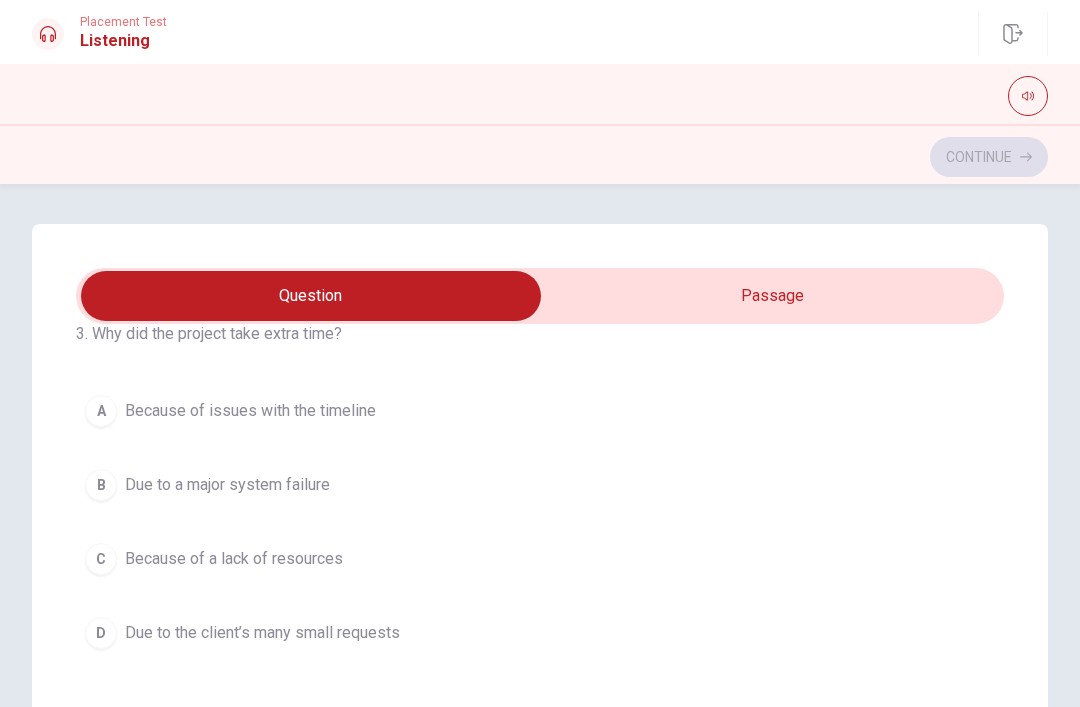 click on "A Because of issues with the timeline" at bounding box center [540, 411] 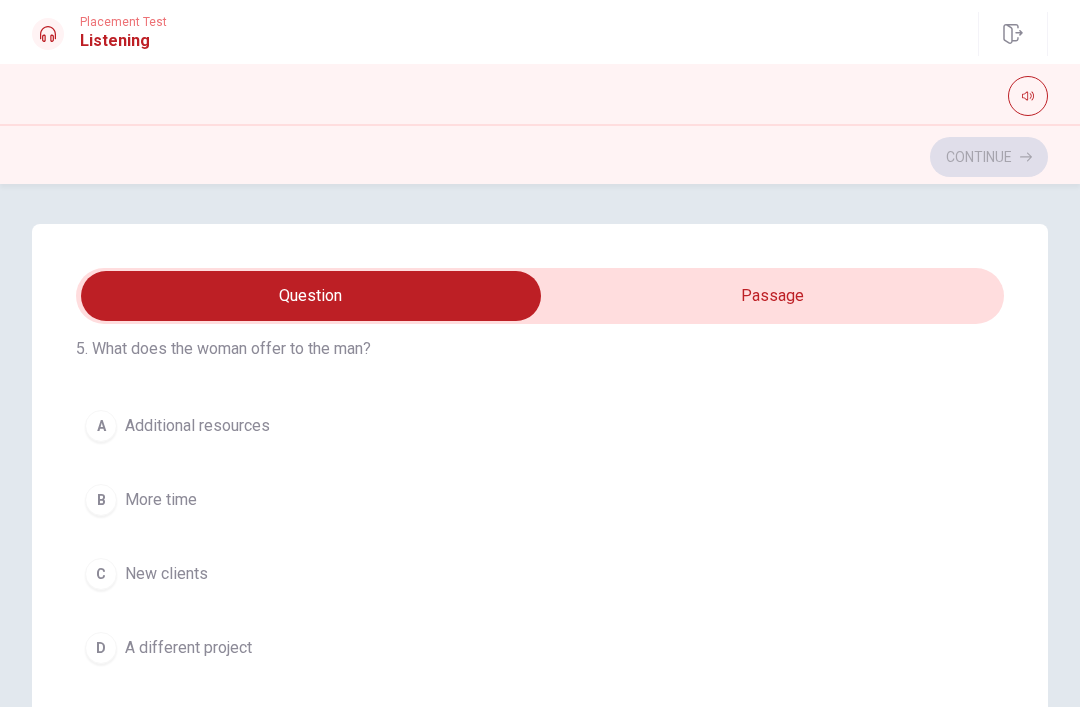 scroll, scrollTop: 534, scrollLeft: 0, axis: vertical 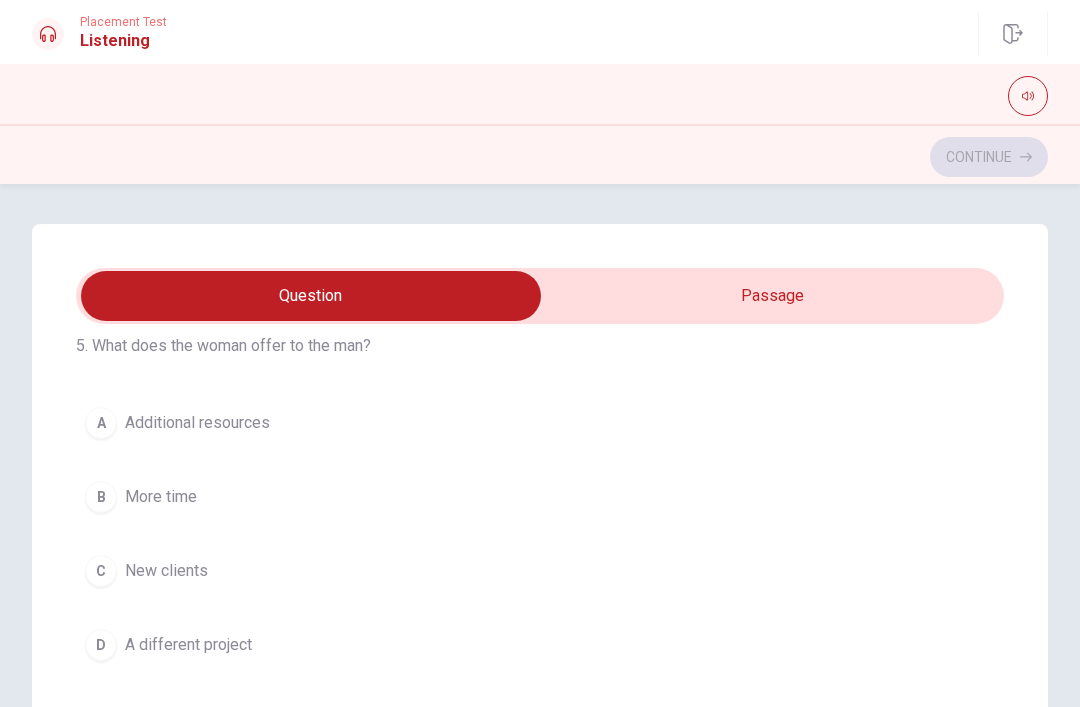 click on "A Additional resources B More time C New clients D A different project" at bounding box center (540, 534) 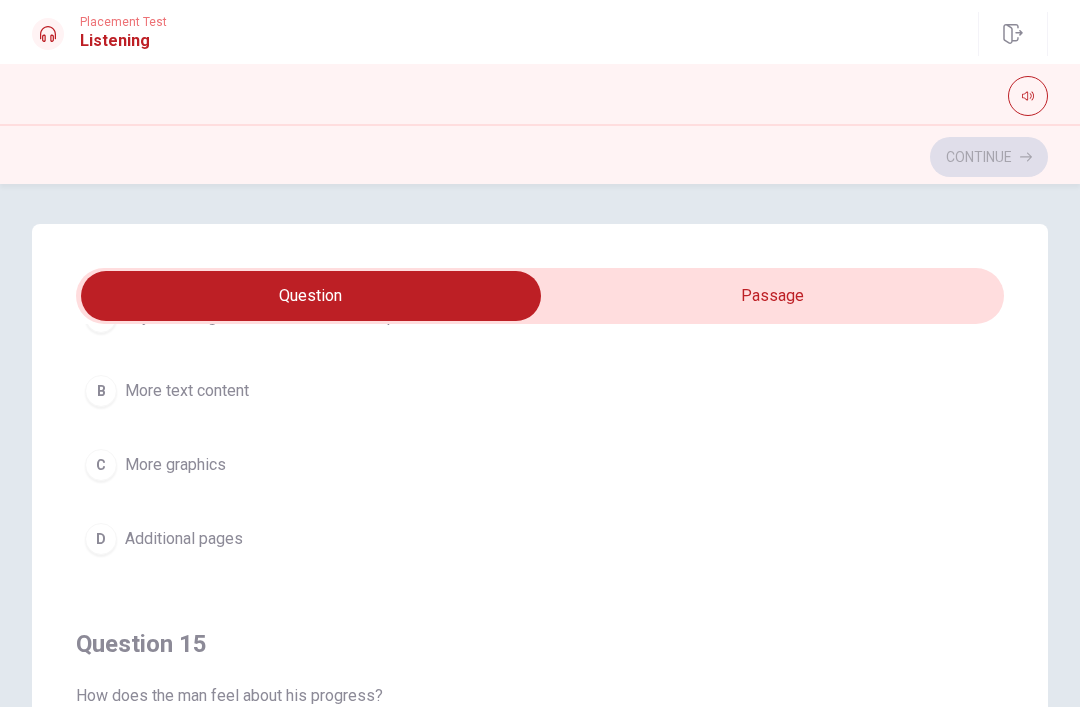 scroll, scrollTop: 1468, scrollLeft: 0, axis: vertical 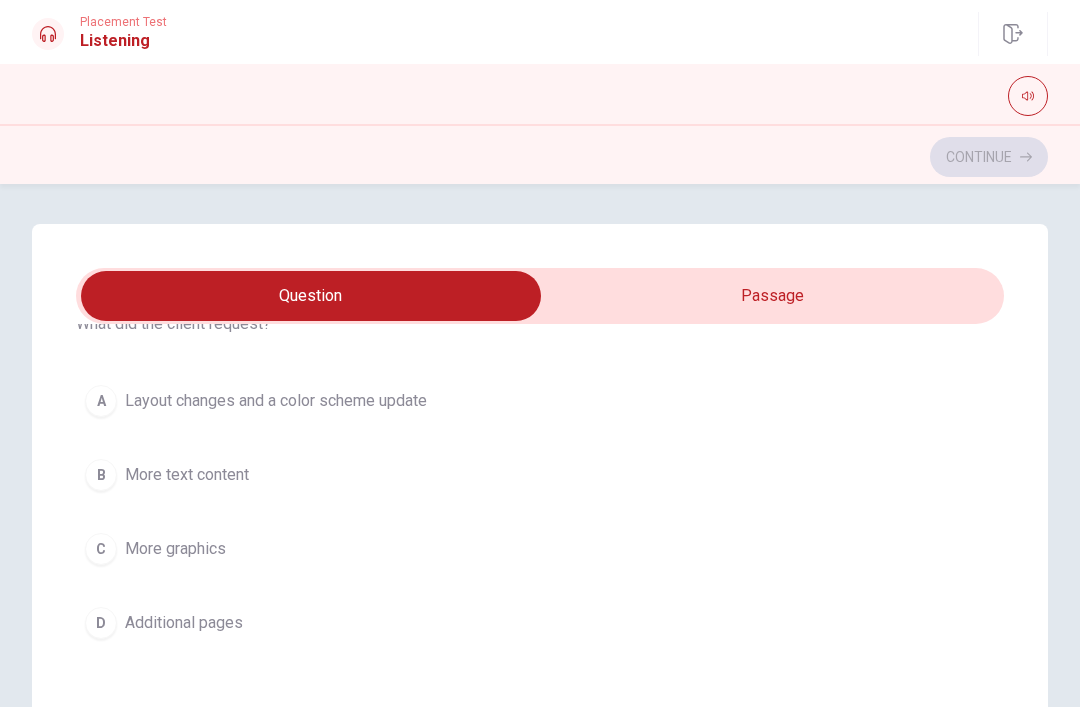 click on "A Layout changes and a color scheme update" at bounding box center (540, 401) 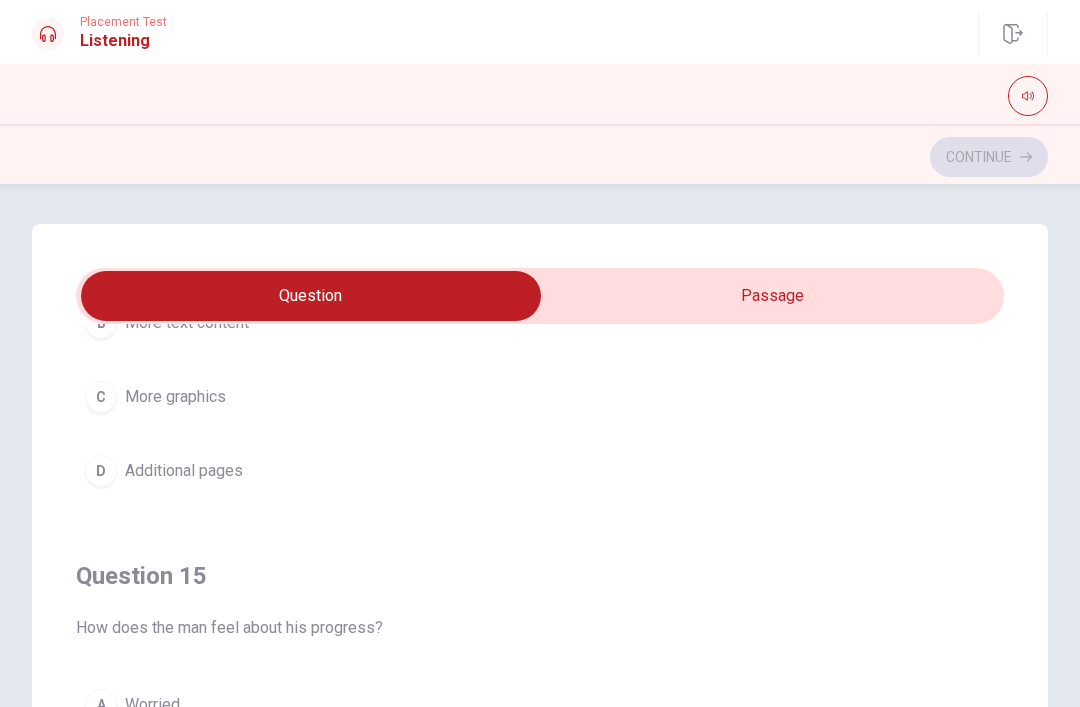 scroll, scrollTop: 1620, scrollLeft: 0, axis: vertical 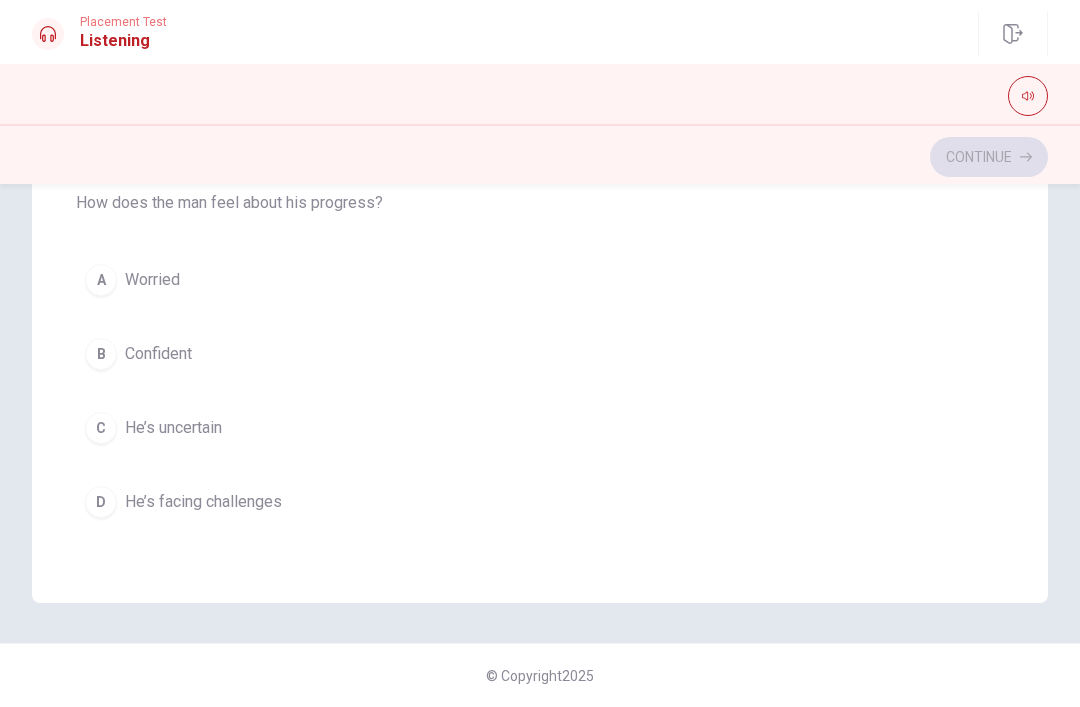 click on "A Worried" at bounding box center [540, 280] 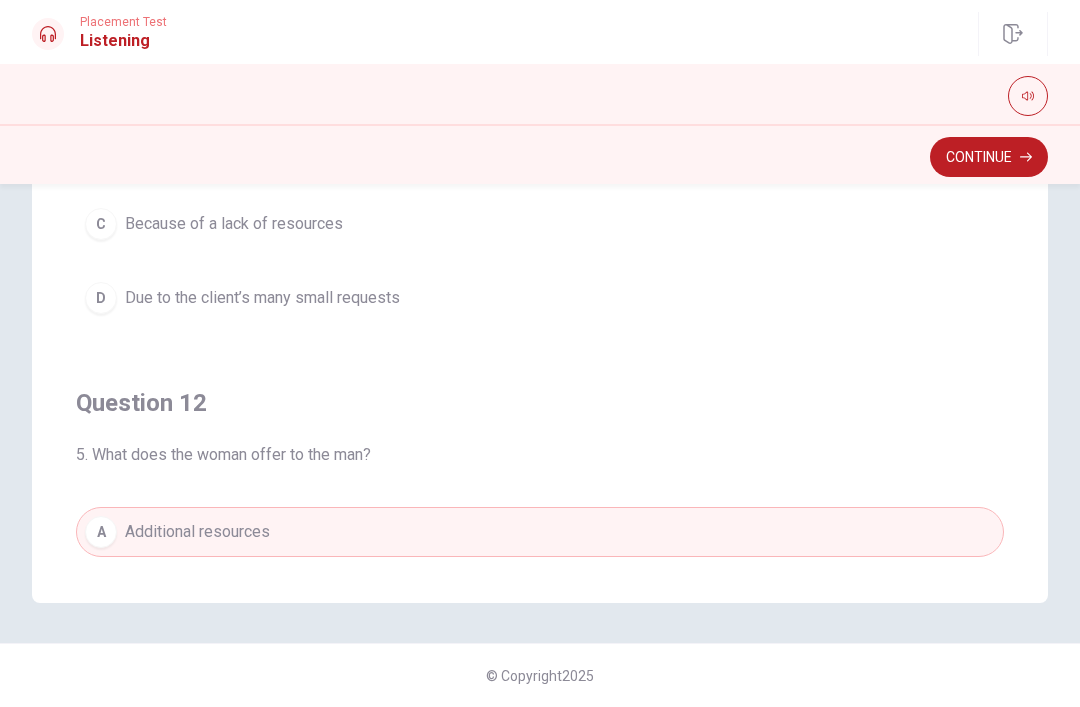 scroll, scrollTop: 0, scrollLeft: 0, axis: both 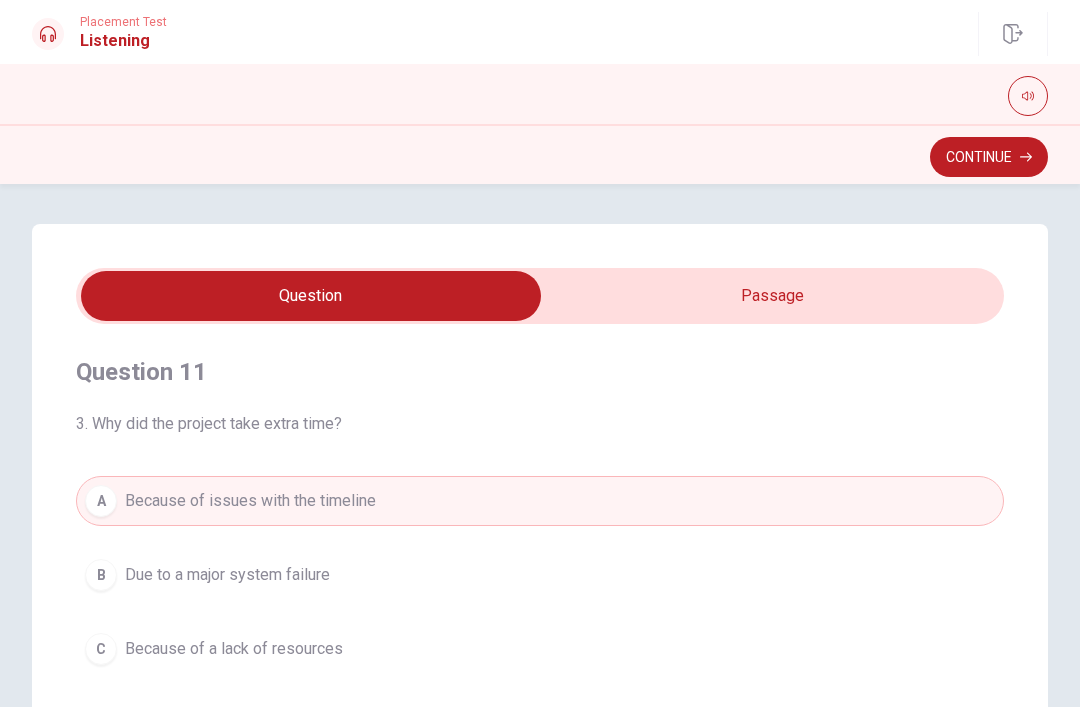 click on "Continue" at bounding box center (989, 157) 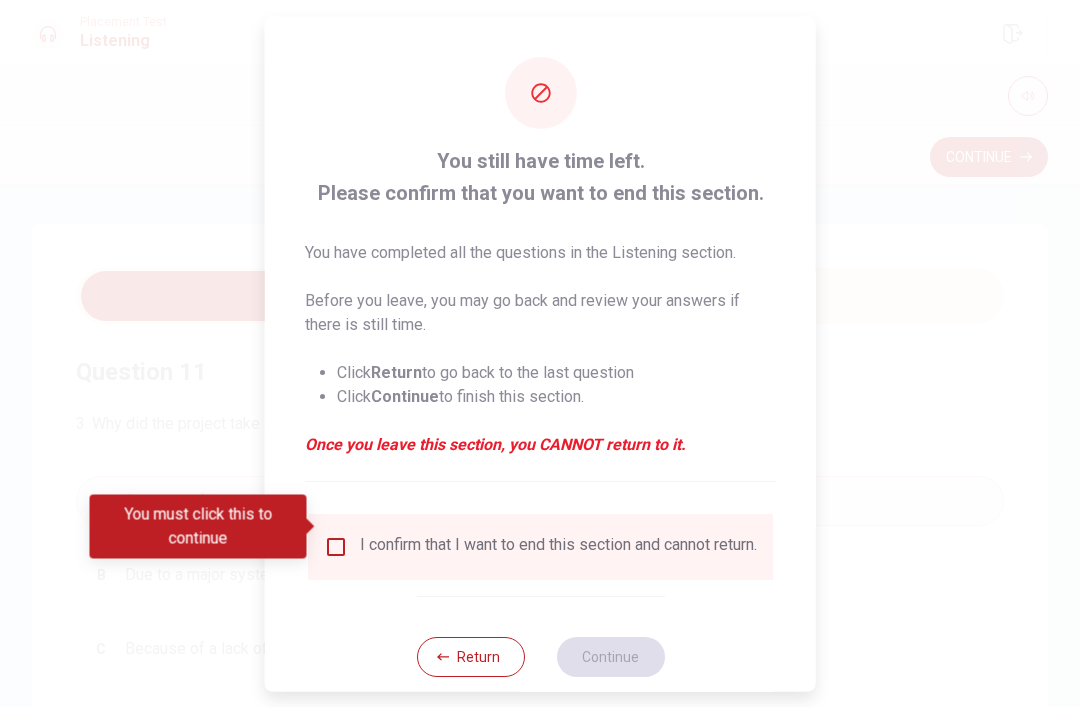 click on "I confirm that I want to end this section and cannot return." at bounding box center (540, 546) 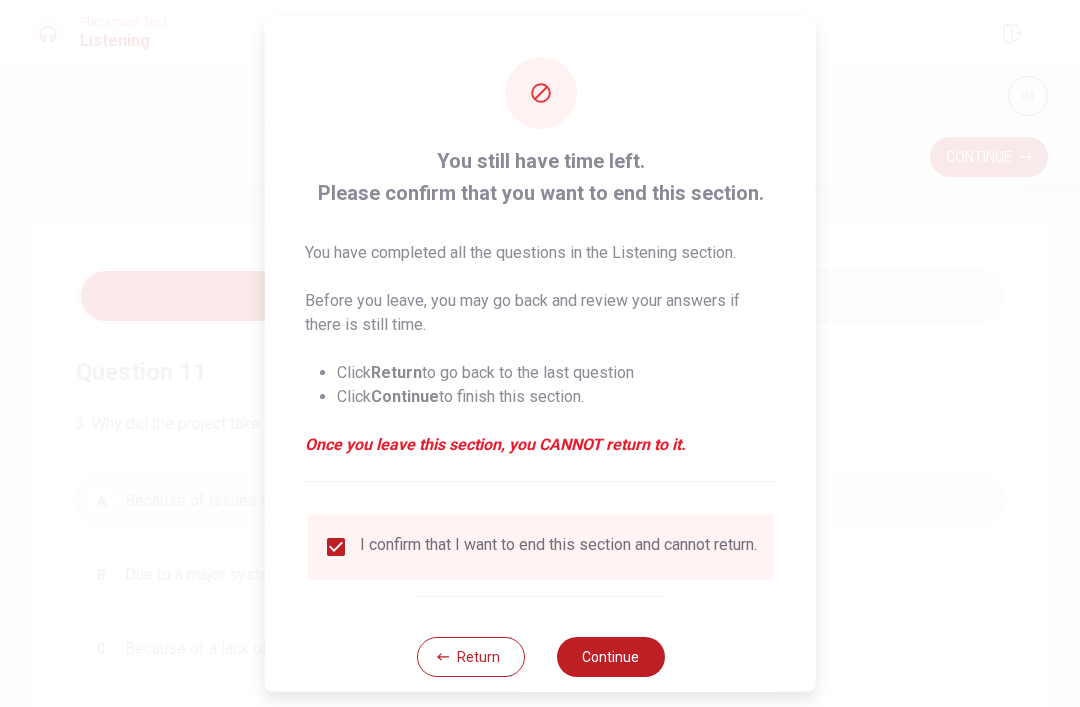 click on "Continue" at bounding box center (610, 656) 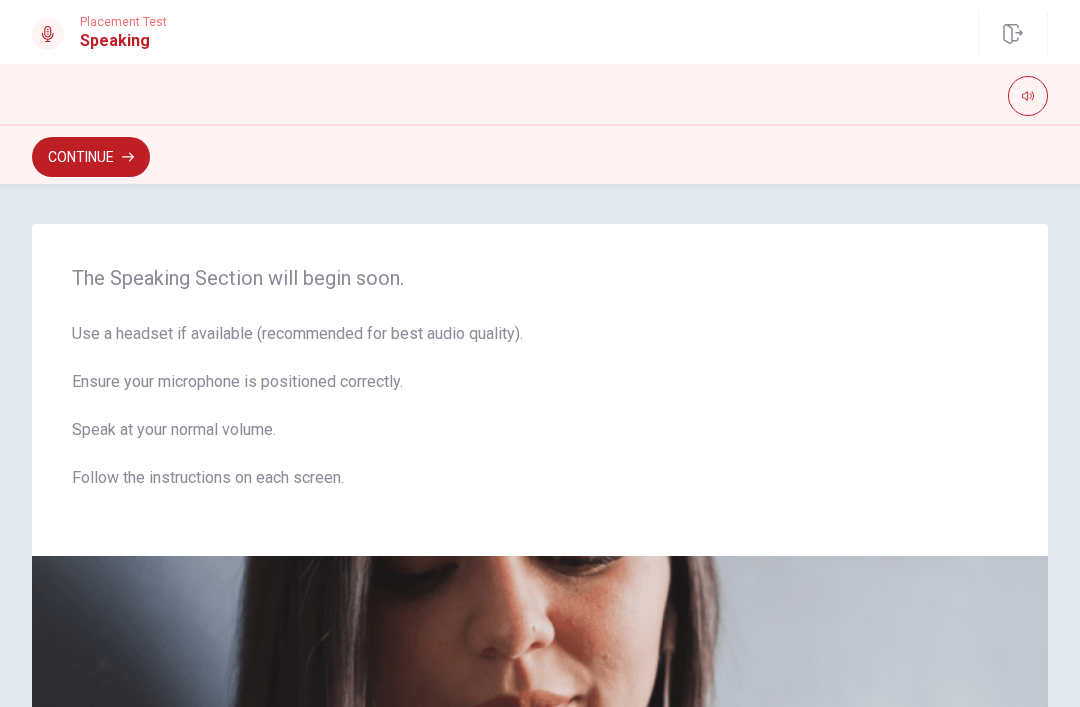 scroll, scrollTop: 0, scrollLeft: 0, axis: both 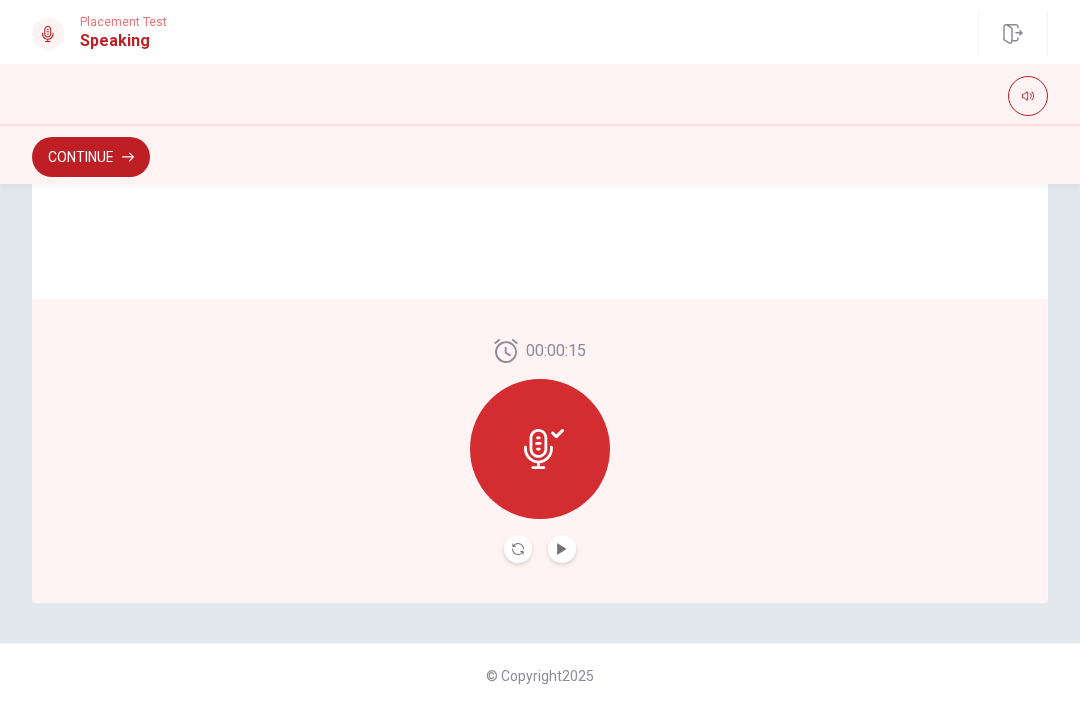 click 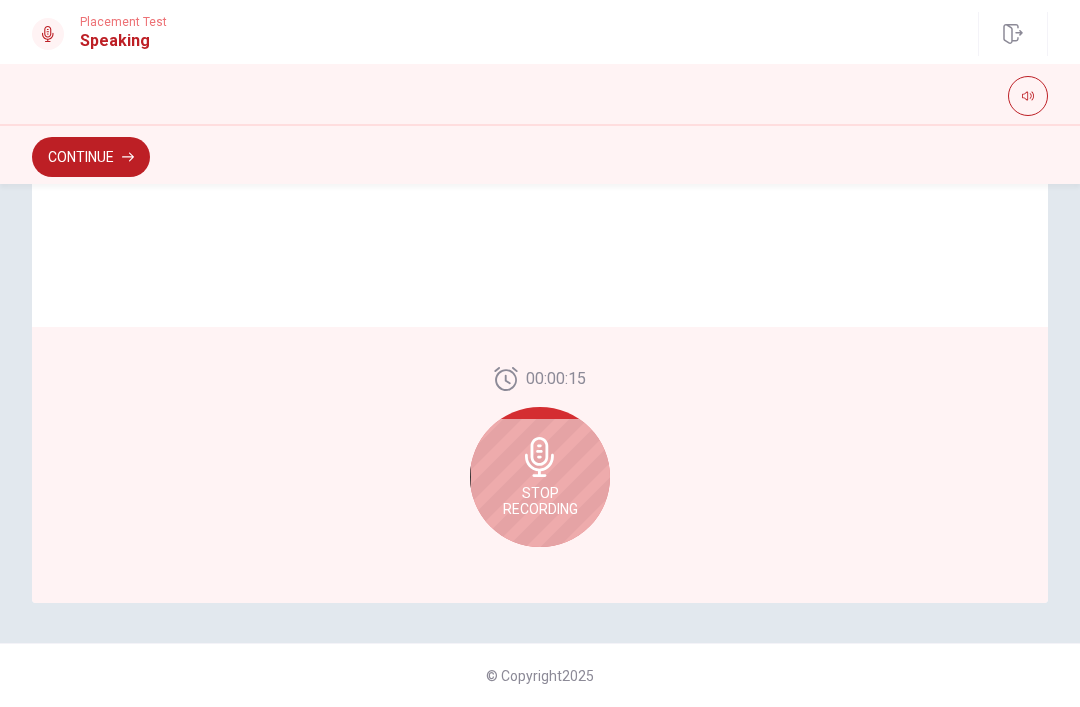 click 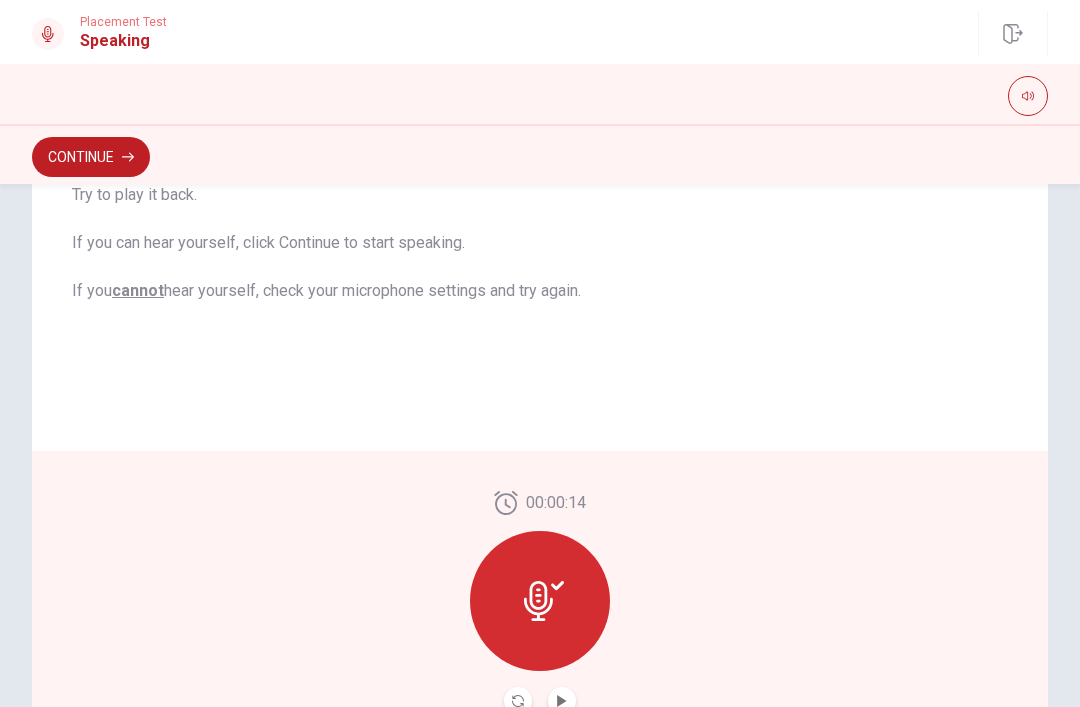 scroll, scrollTop: 377, scrollLeft: 0, axis: vertical 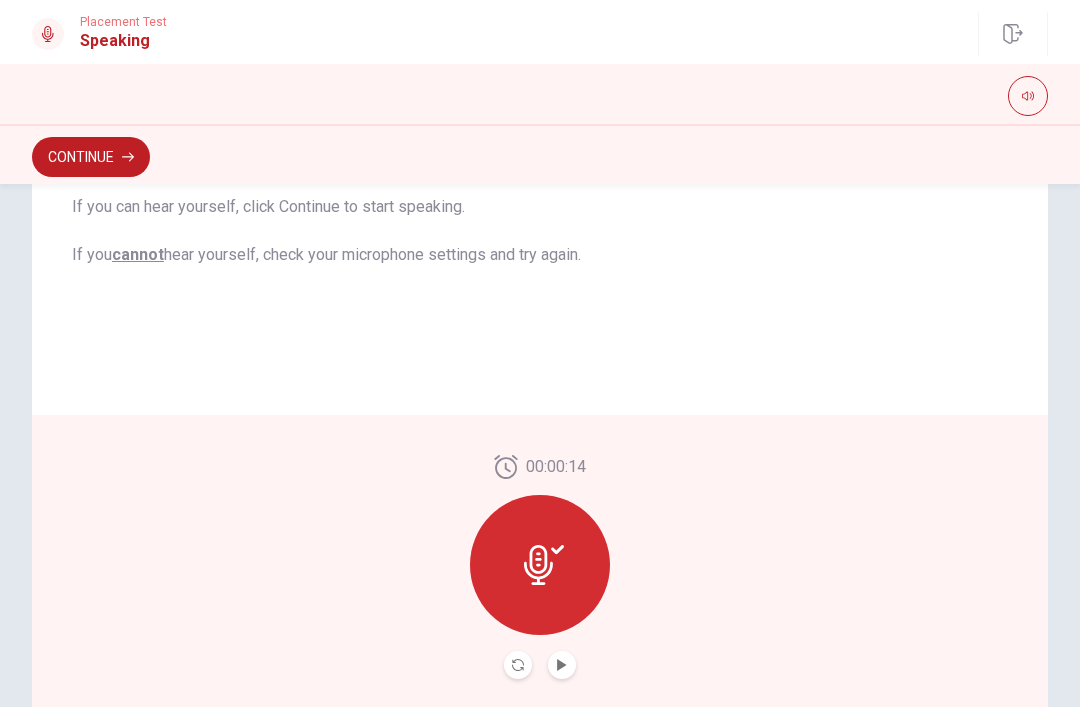 click 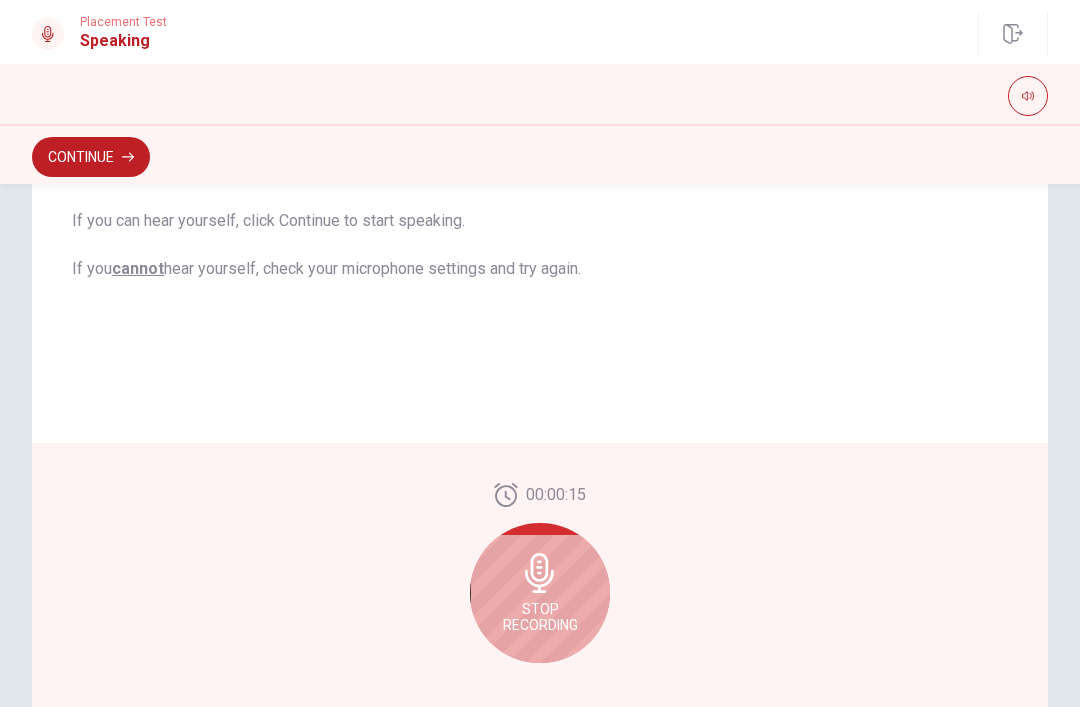 click on "Stop   Recording" at bounding box center (540, 617) 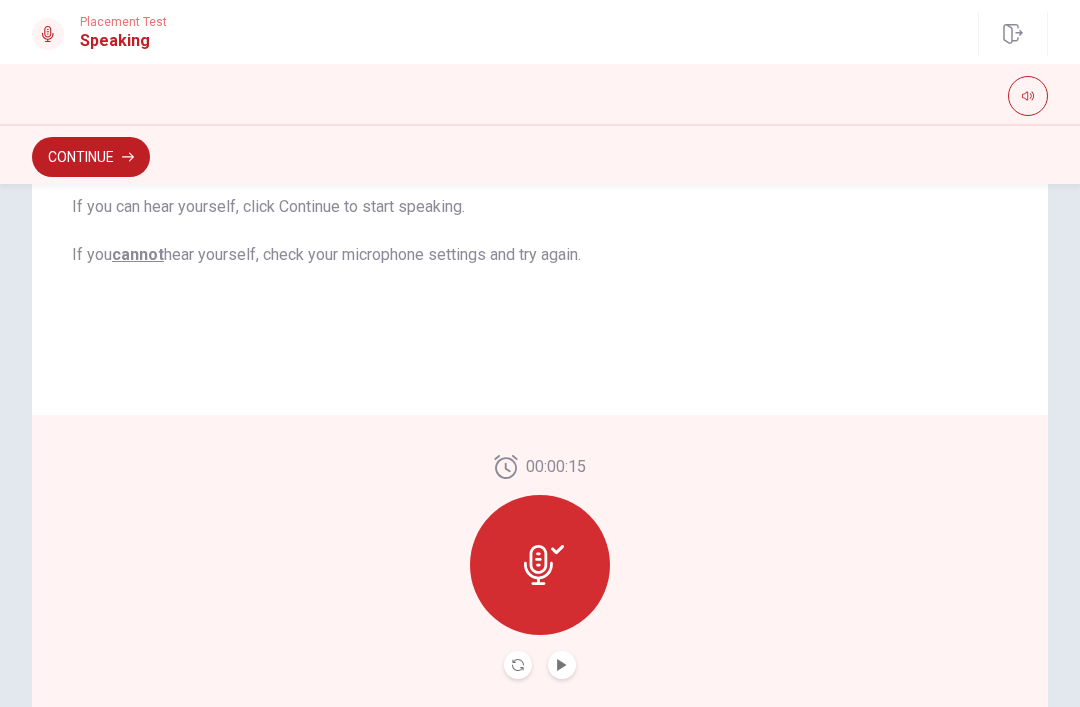click 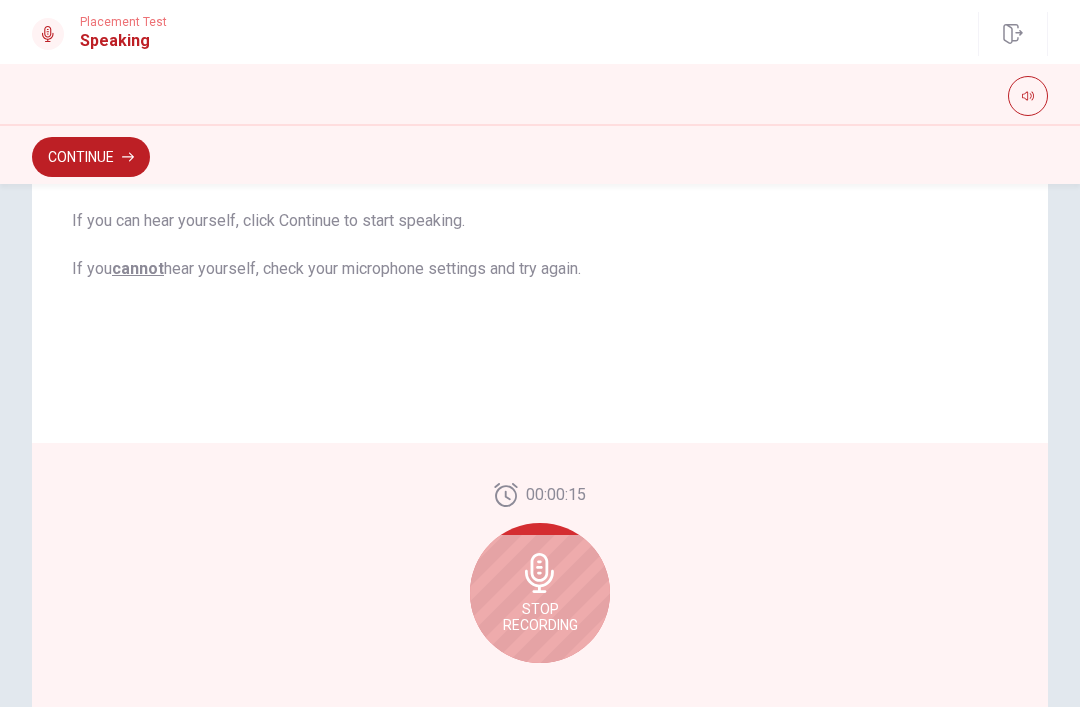 click 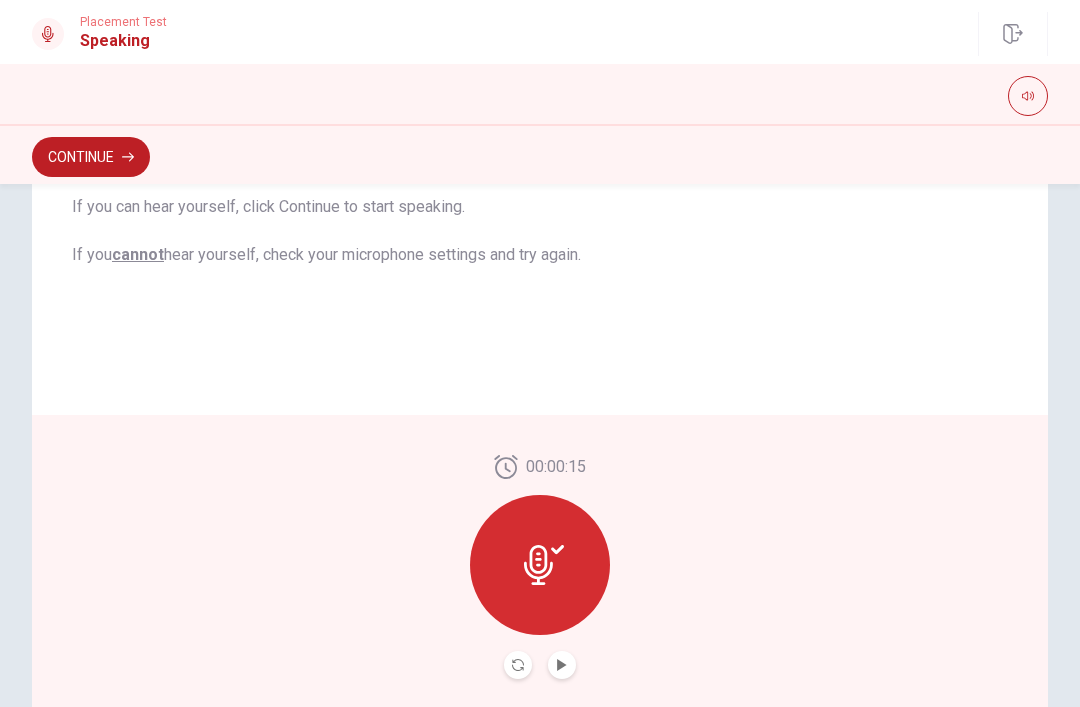 click at bounding box center (518, 665) 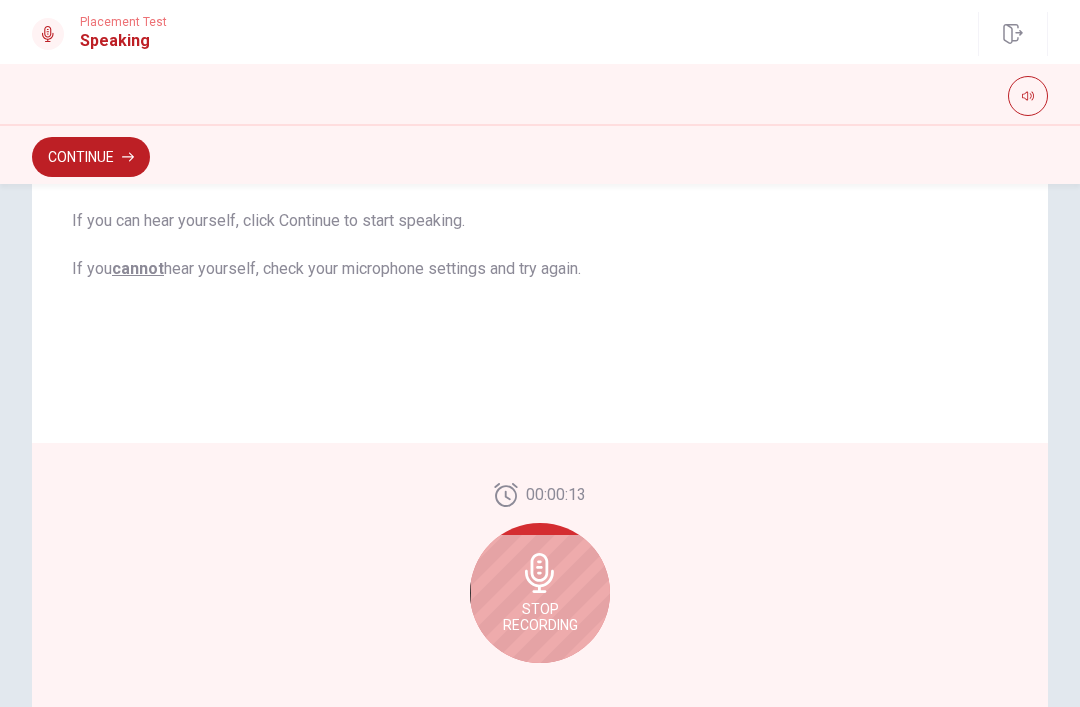 scroll, scrollTop: 459, scrollLeft: 0, axis: vertical 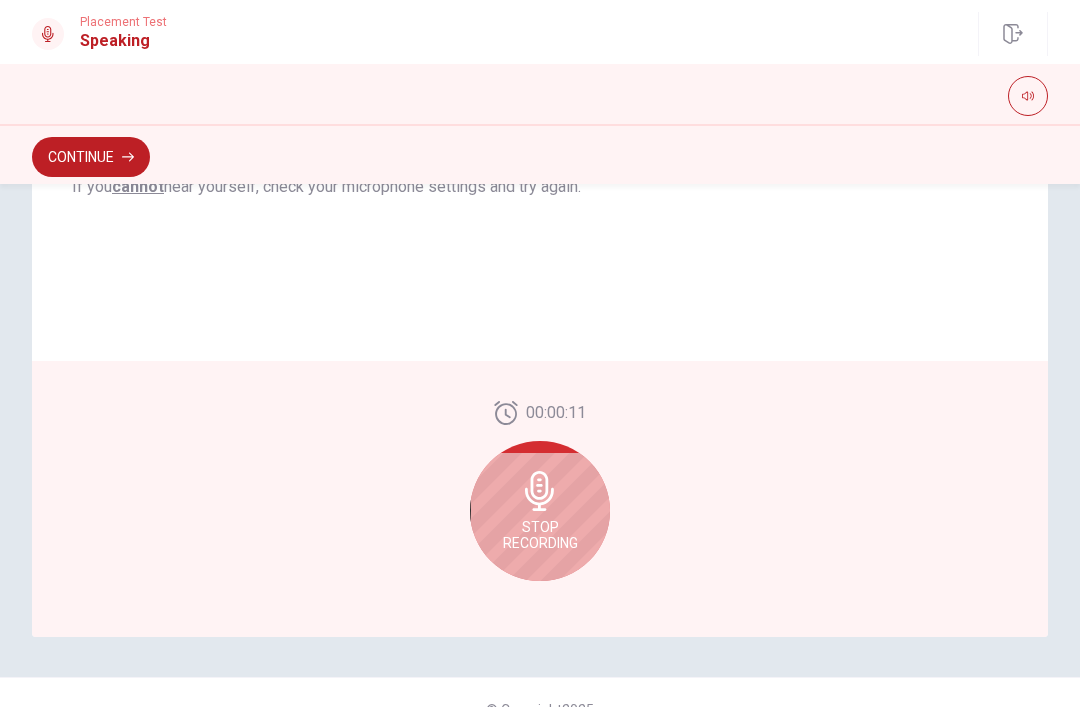 click on "Stop   Recording" at bounding box center [540, 511] 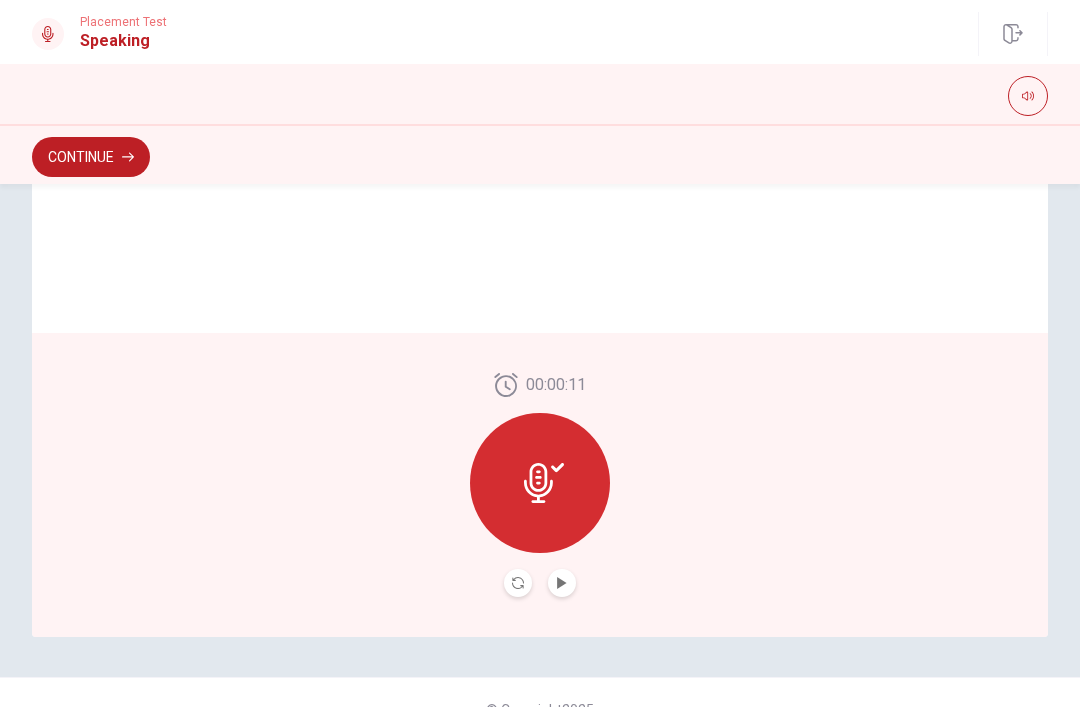 click at bounding box center (562, 583) 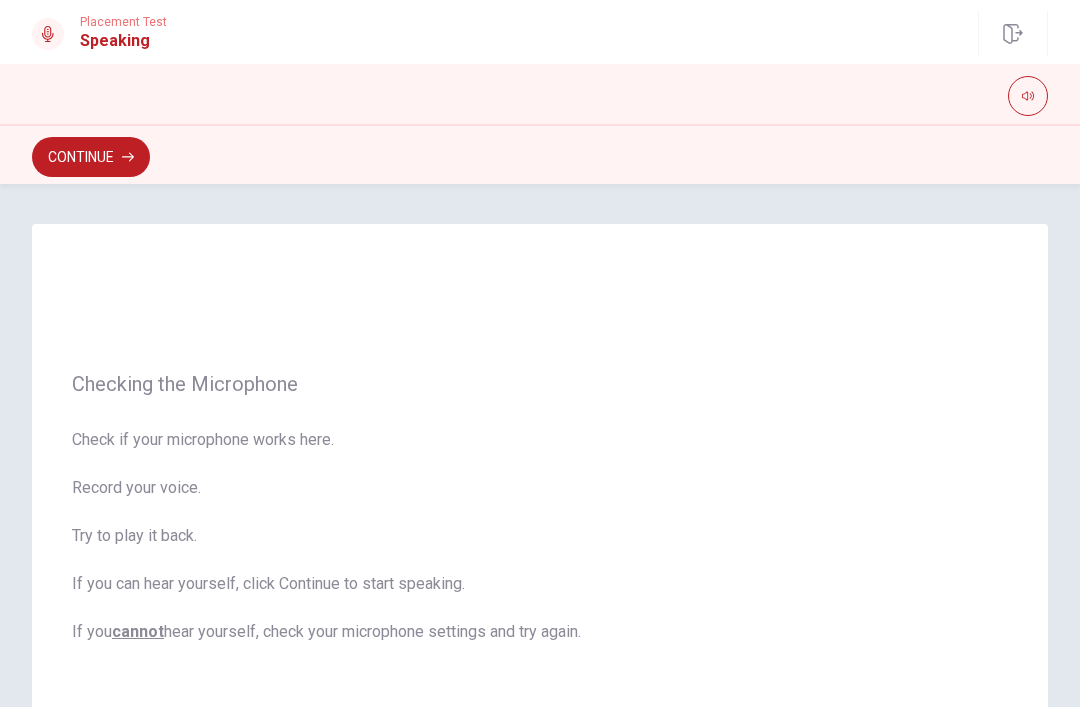 scroll, scrollTop: 0, scrollLeft: 0, axis: both 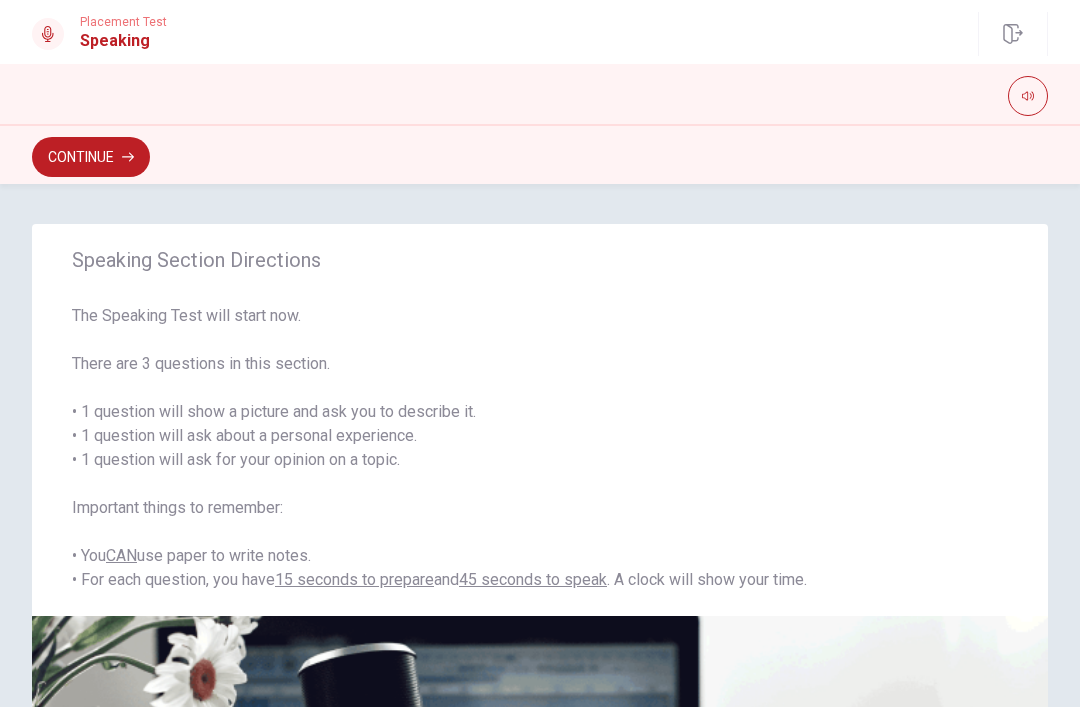 click on "Continue" at bounding box center [540, 154] 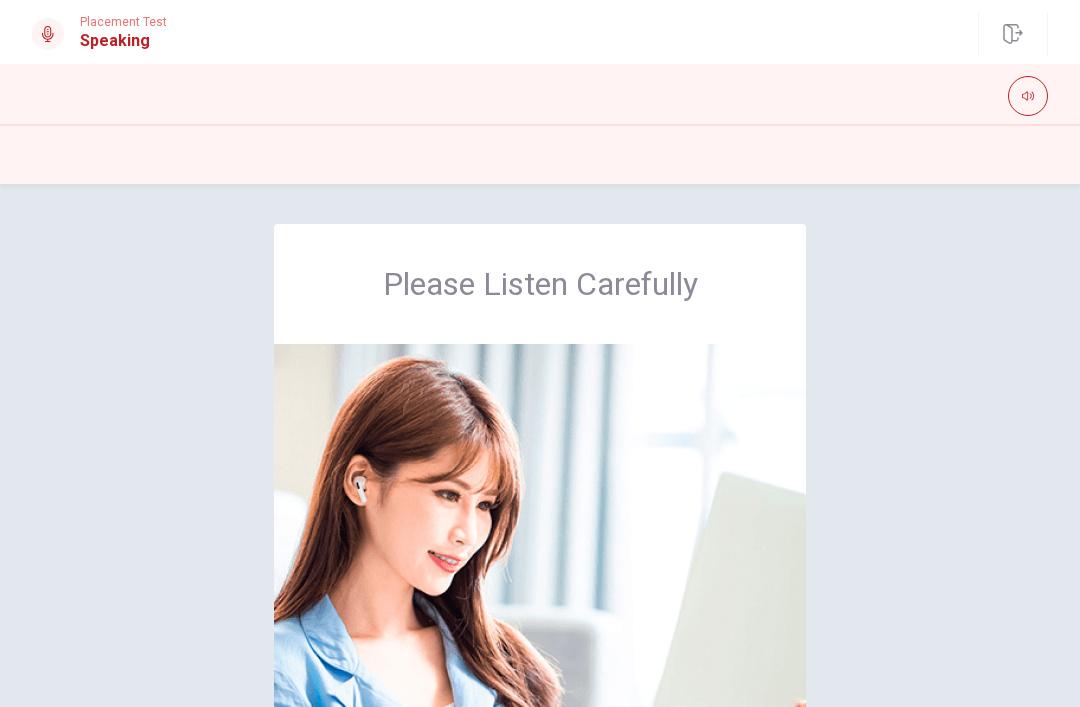 scroll, scrollTop: 0, scrollLeft: 0, axis: both 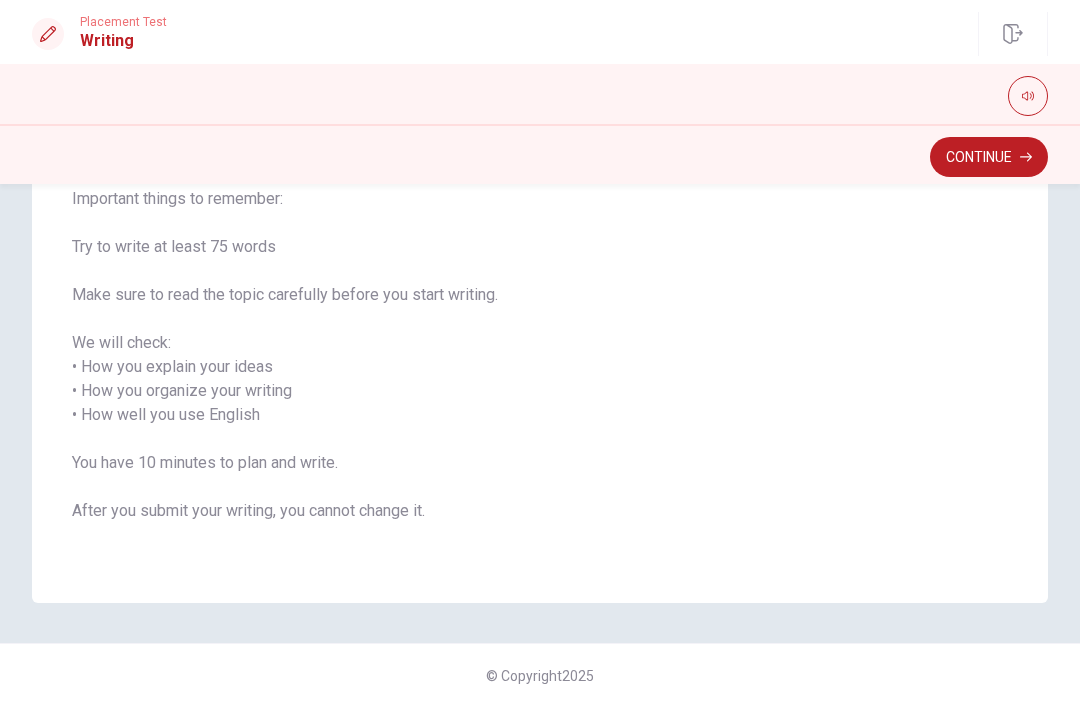 click on "Continue" at bounding box center (989, 157) 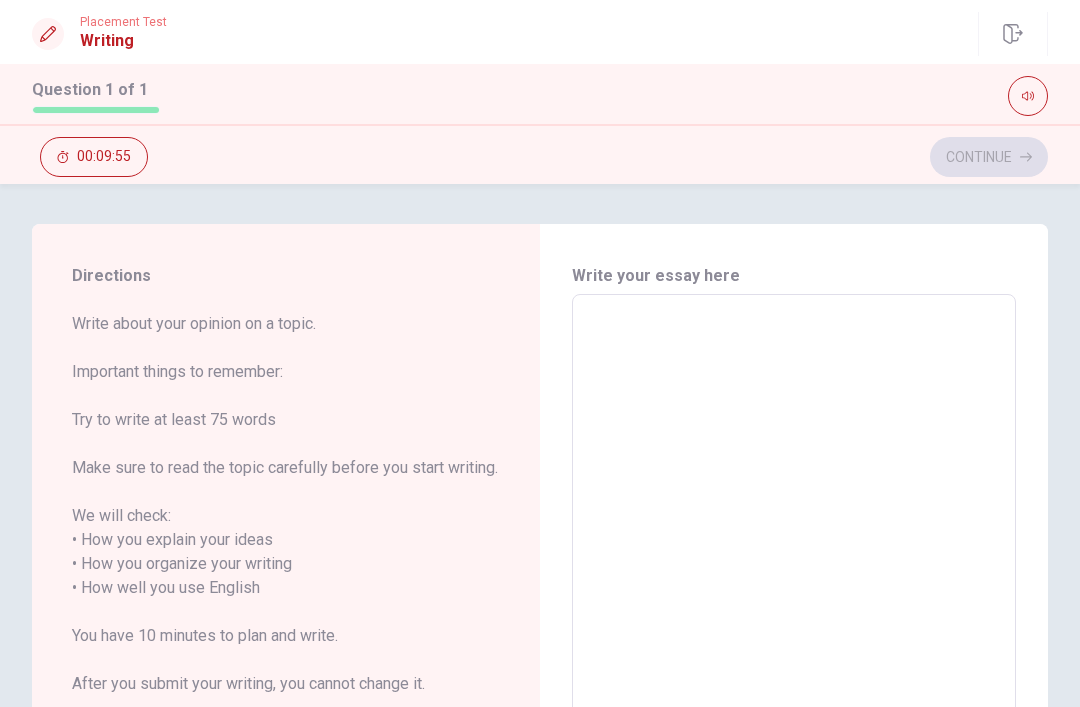 scroll, scrollTop: 0, scrollLeft: 0, axis: both 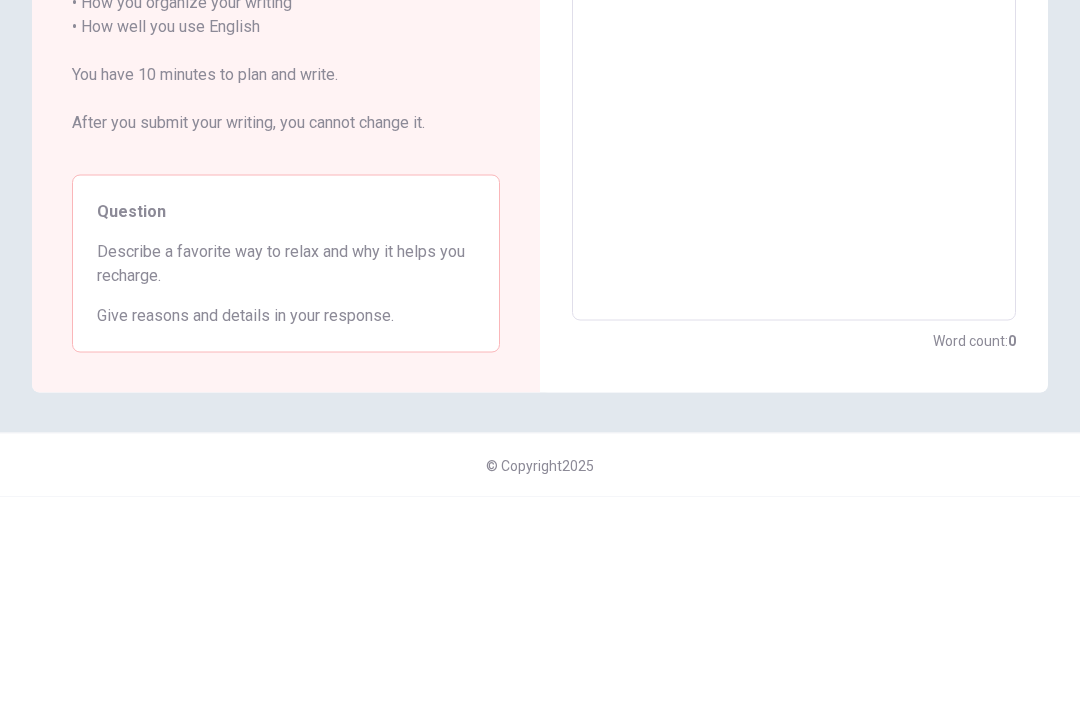 click at bounding box center (794, 237) 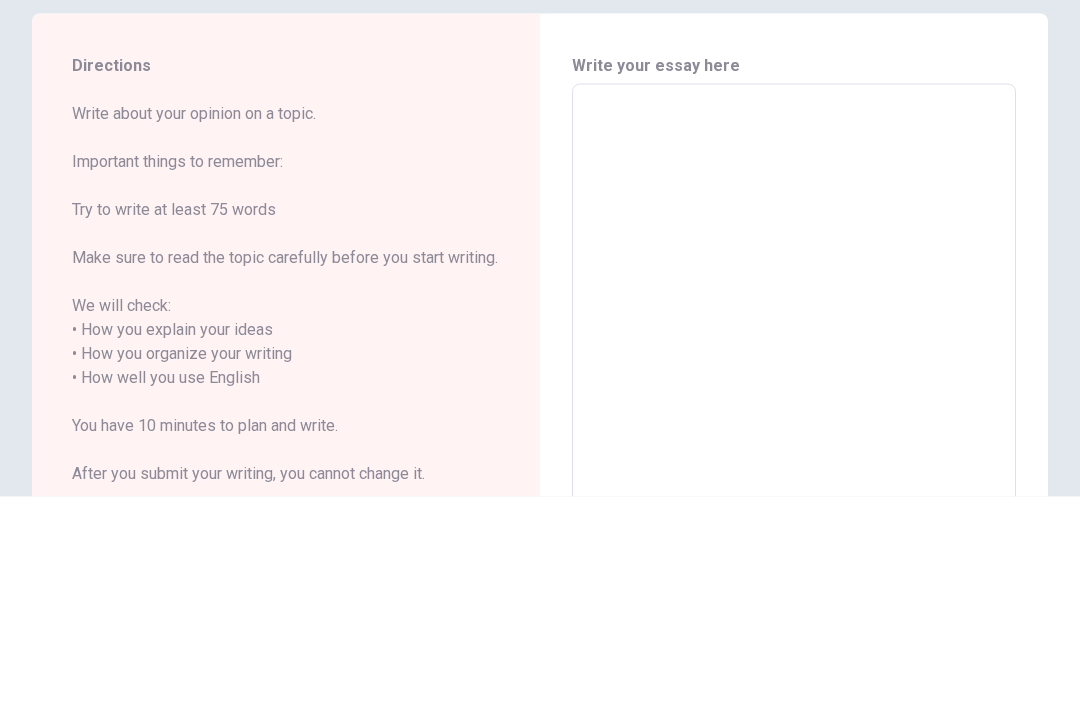 scroll, scrollTop: 0, scrollLeft: 0, axis: both 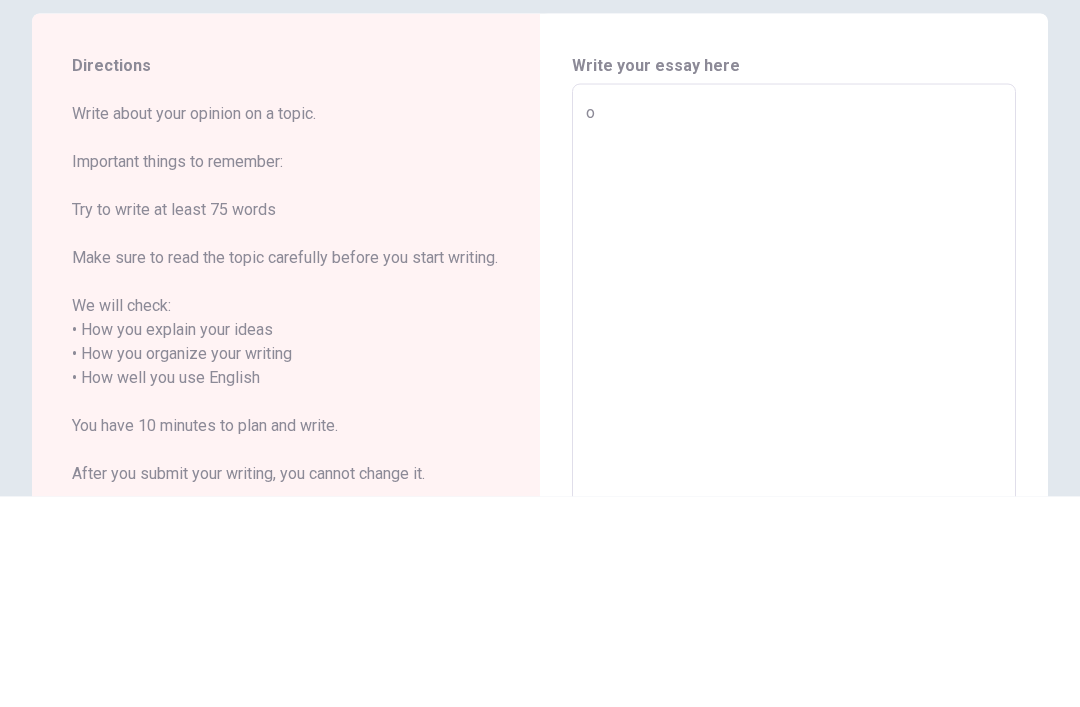 type on "x" 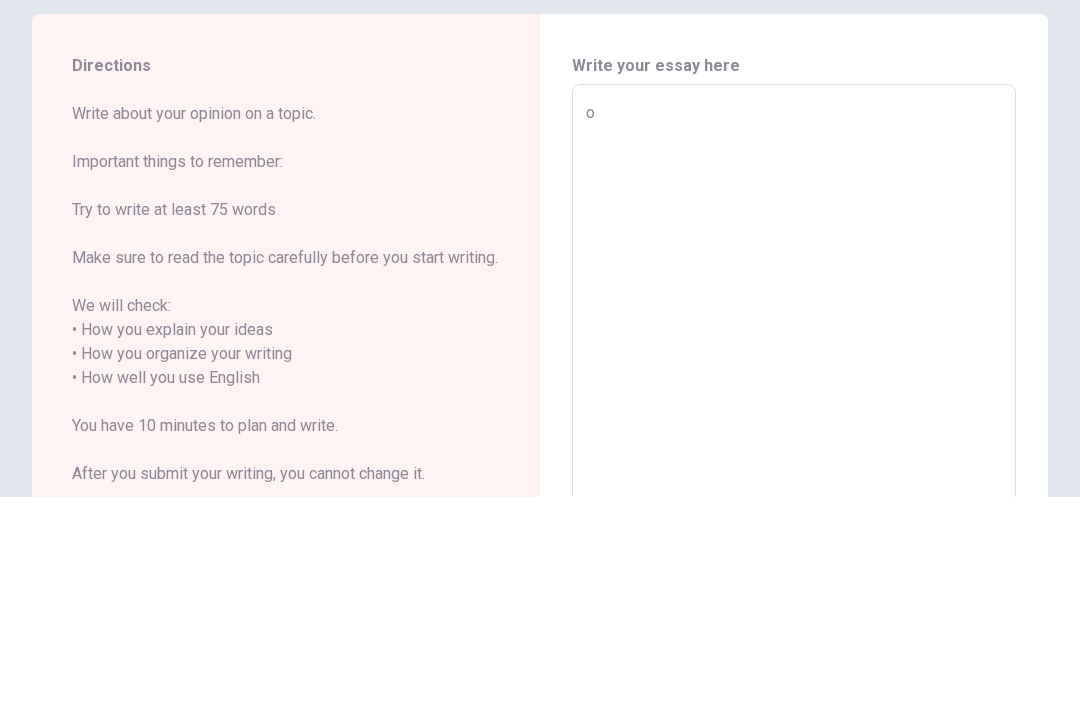 type on "on" 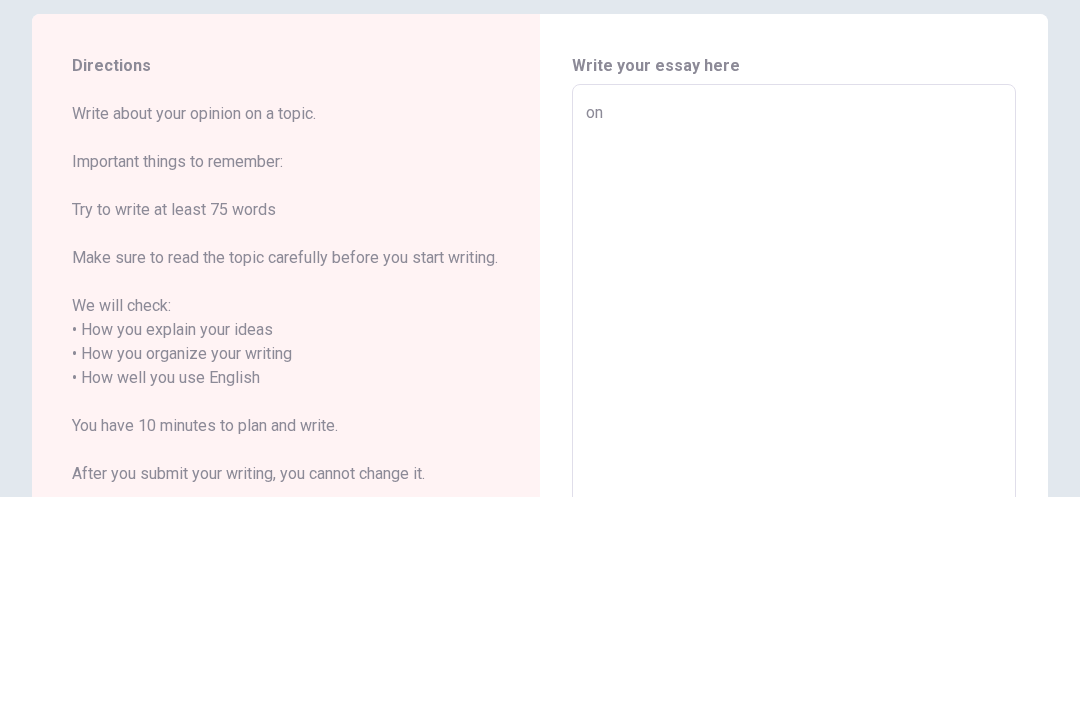 type on "x" 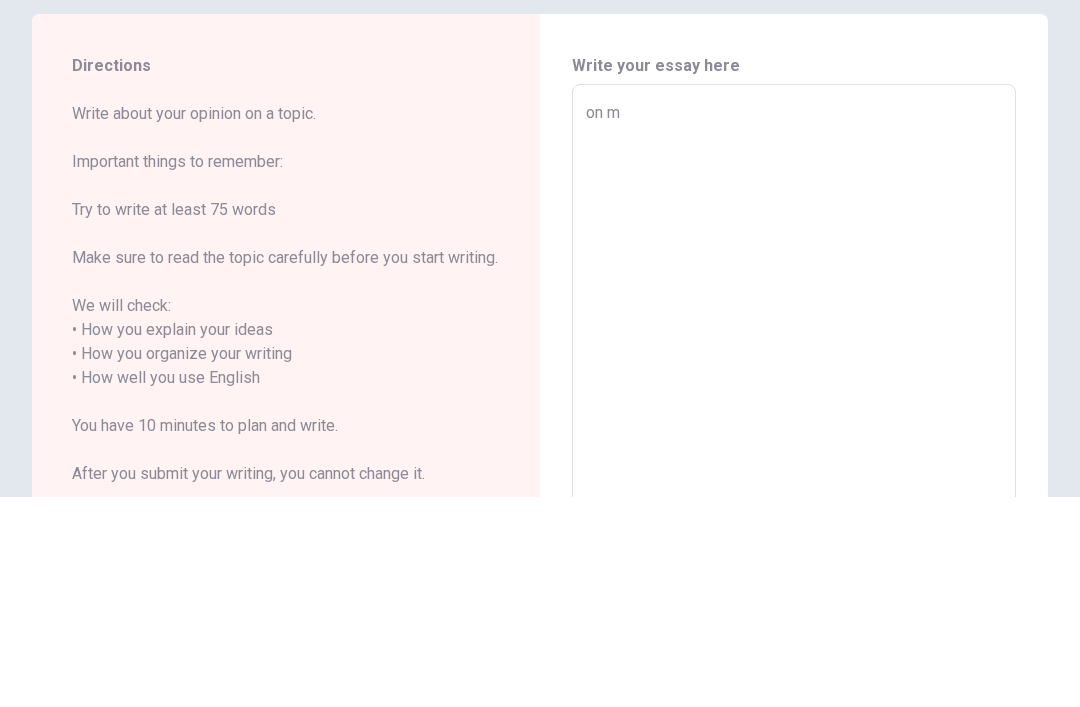 type on "x" 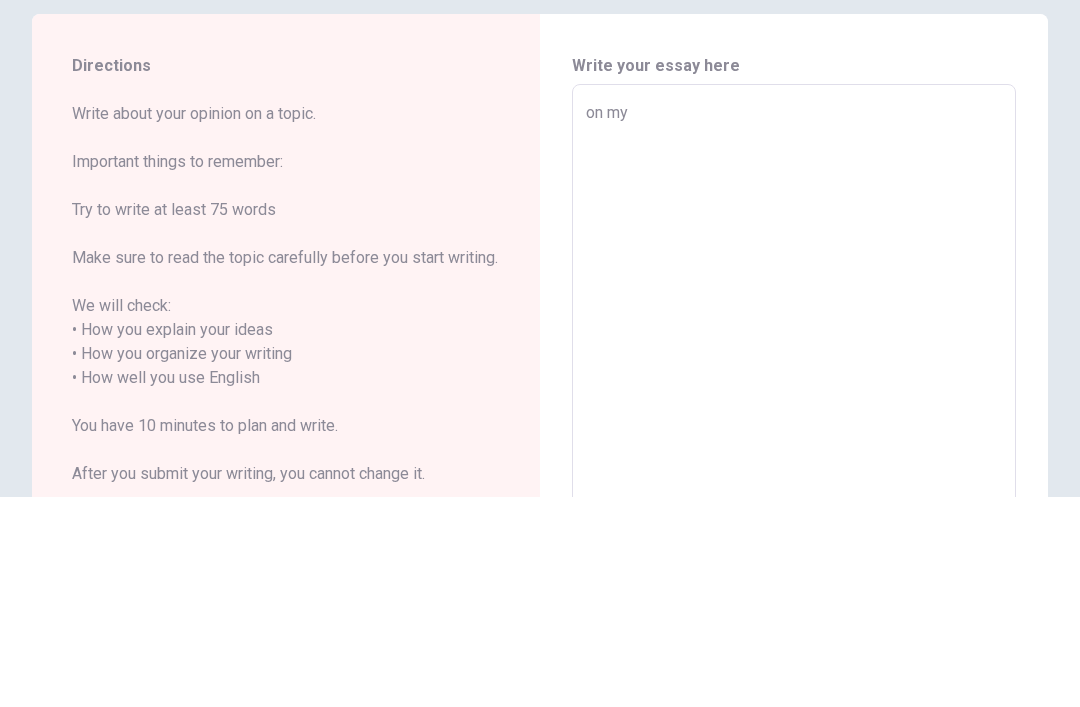 type on "x" 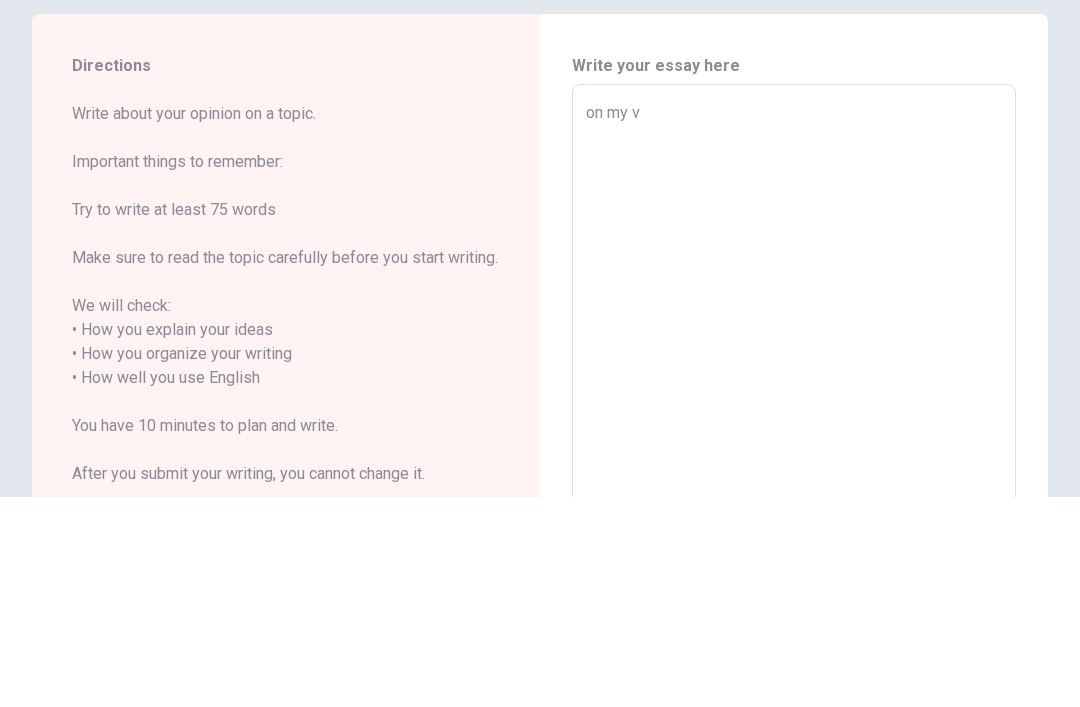 type on "x" 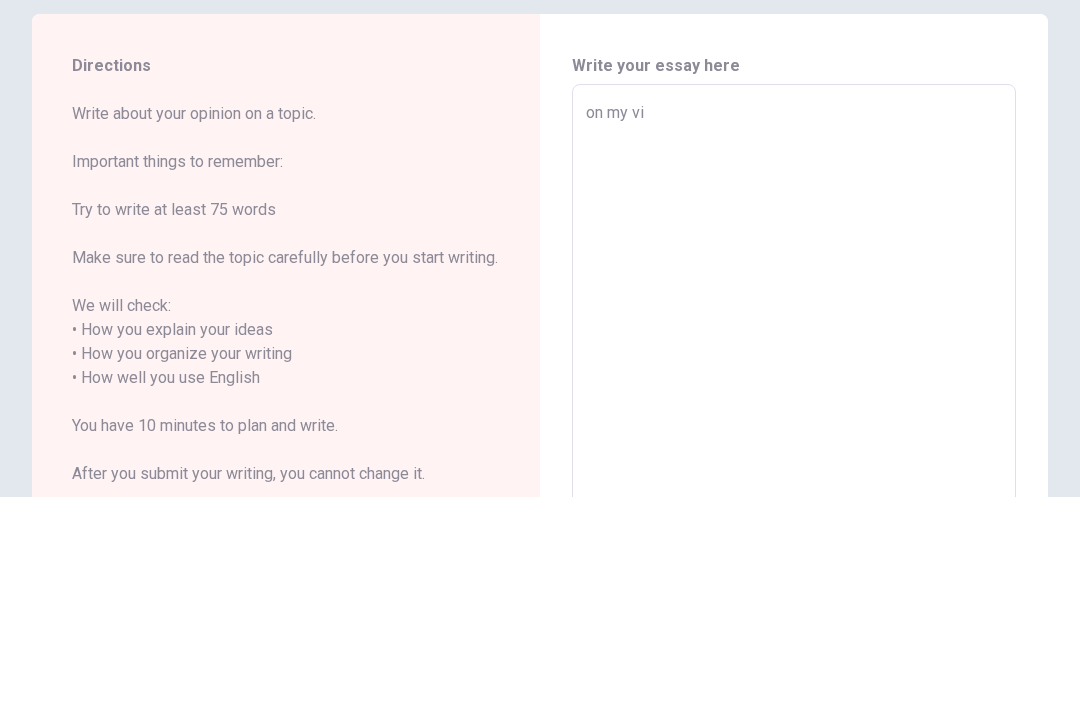 type on "x" 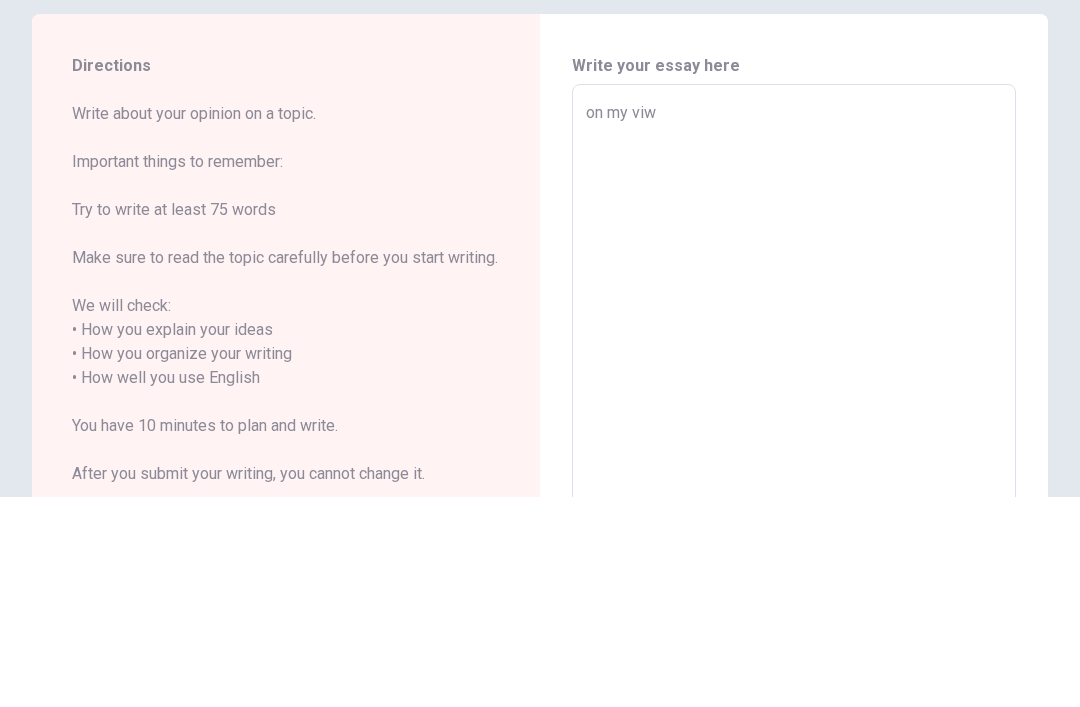 type on "x" 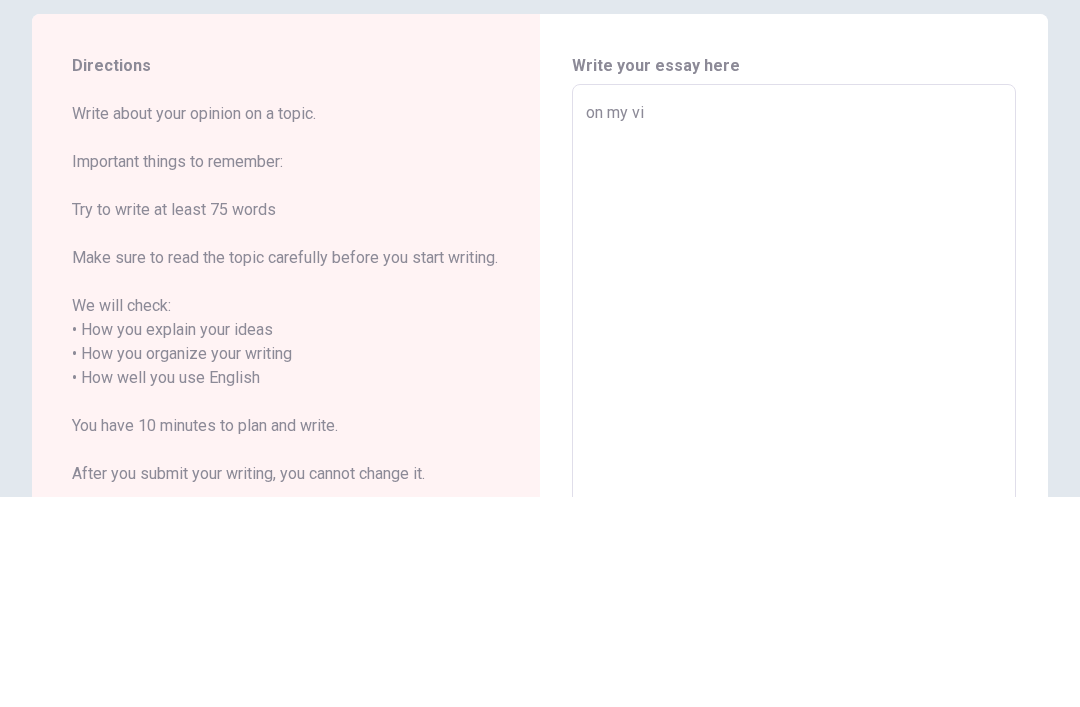 type on "x" 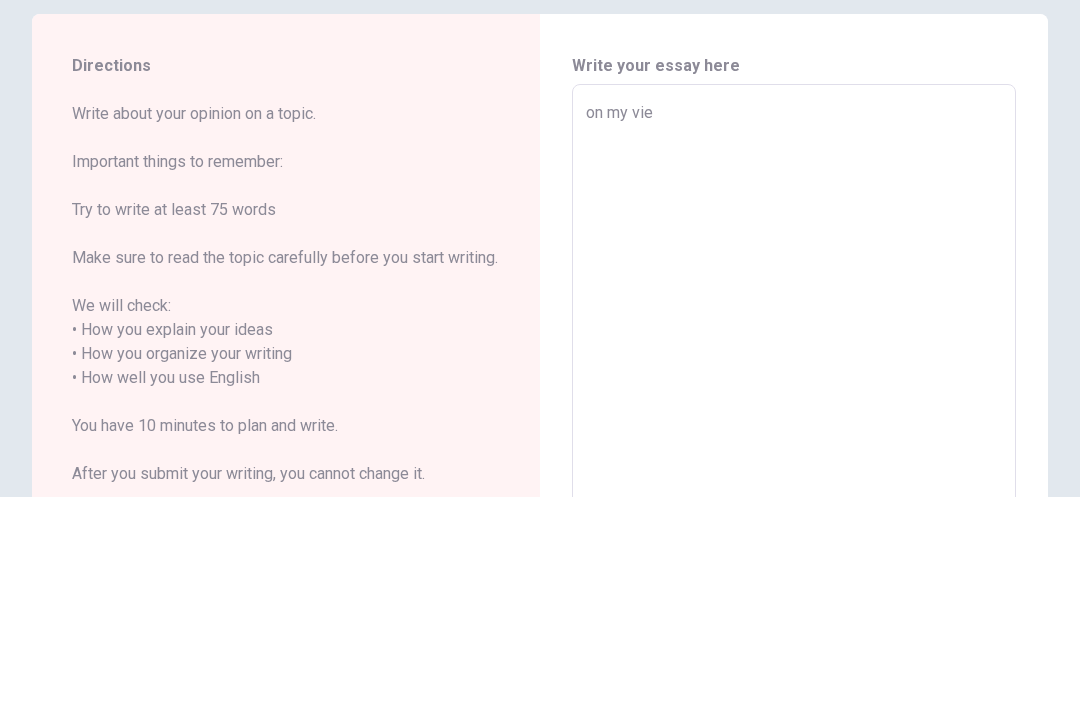 type on "on my view" 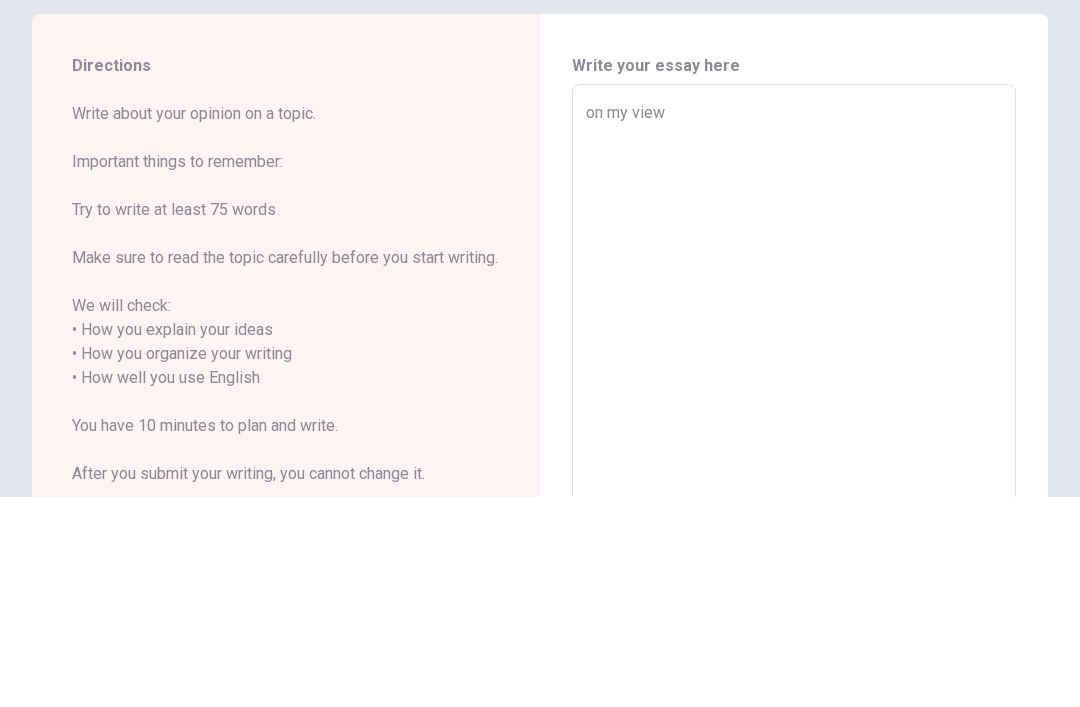 type on "x" 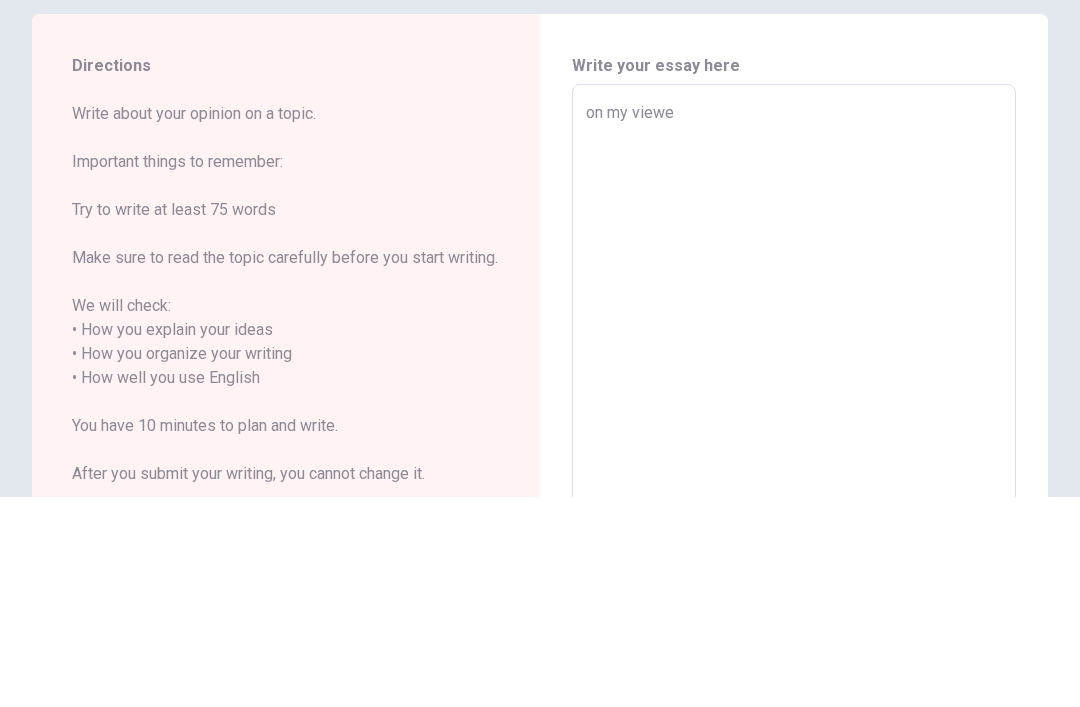 type on "x" 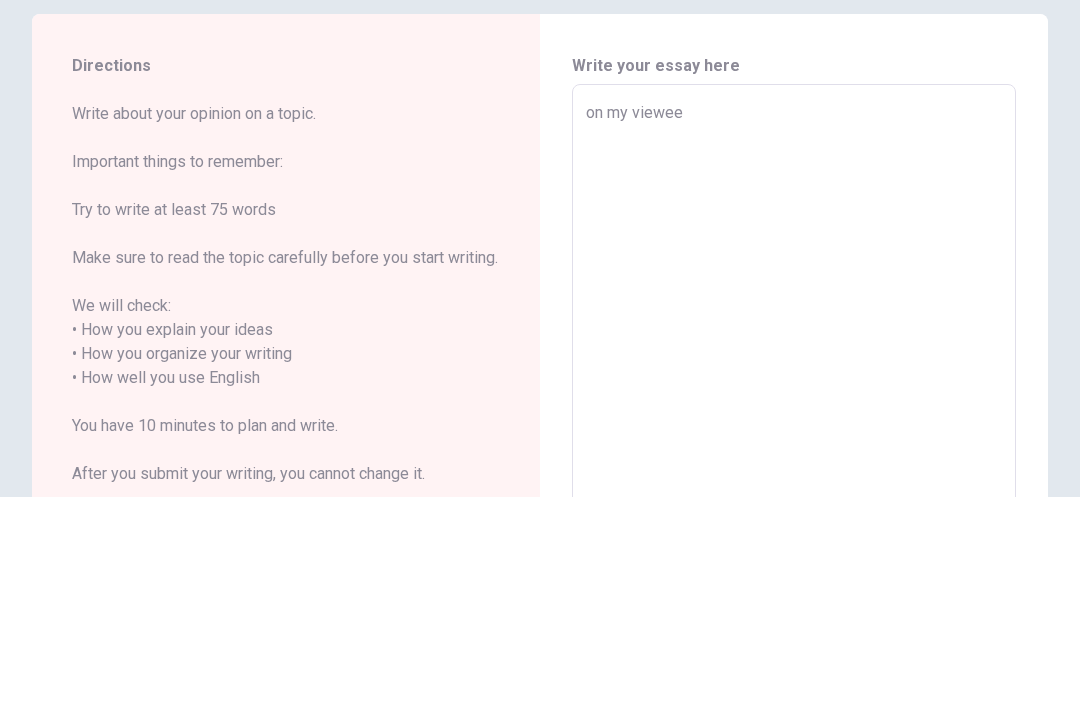 type on "x" 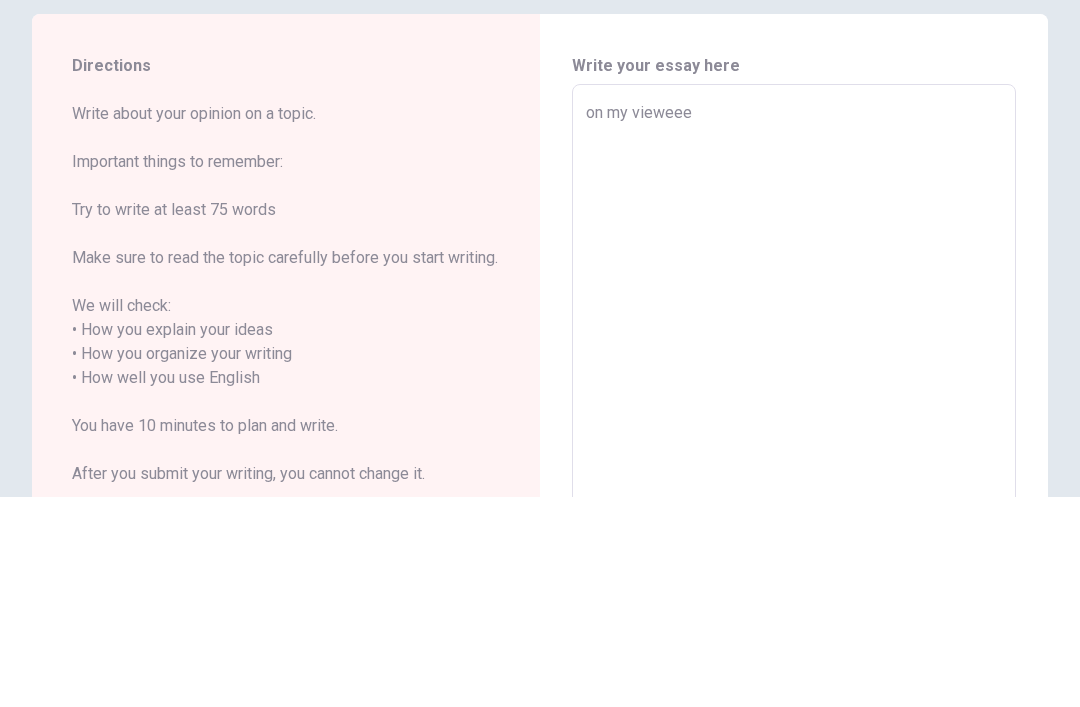 type on "x" 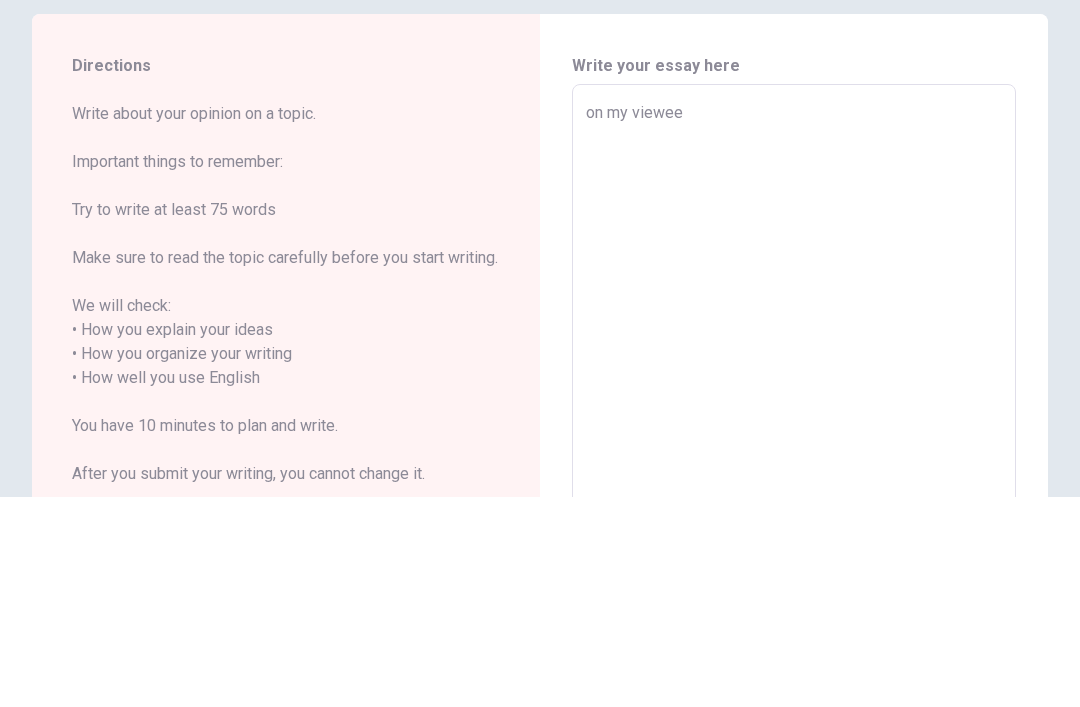 type on "x" 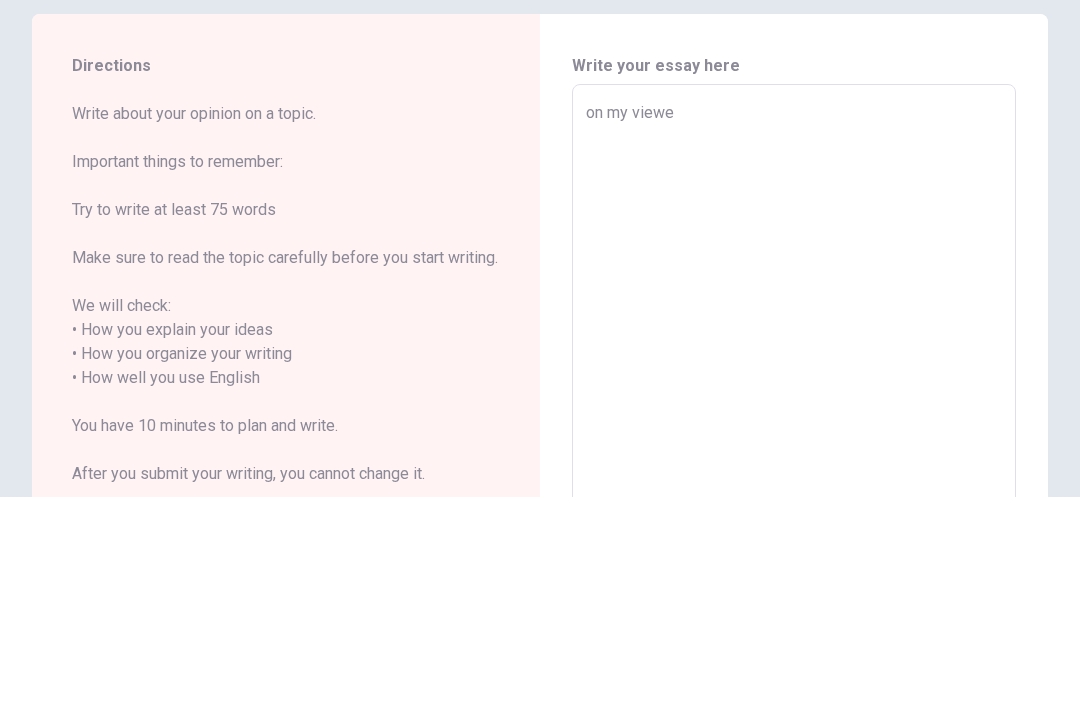 type on "x" 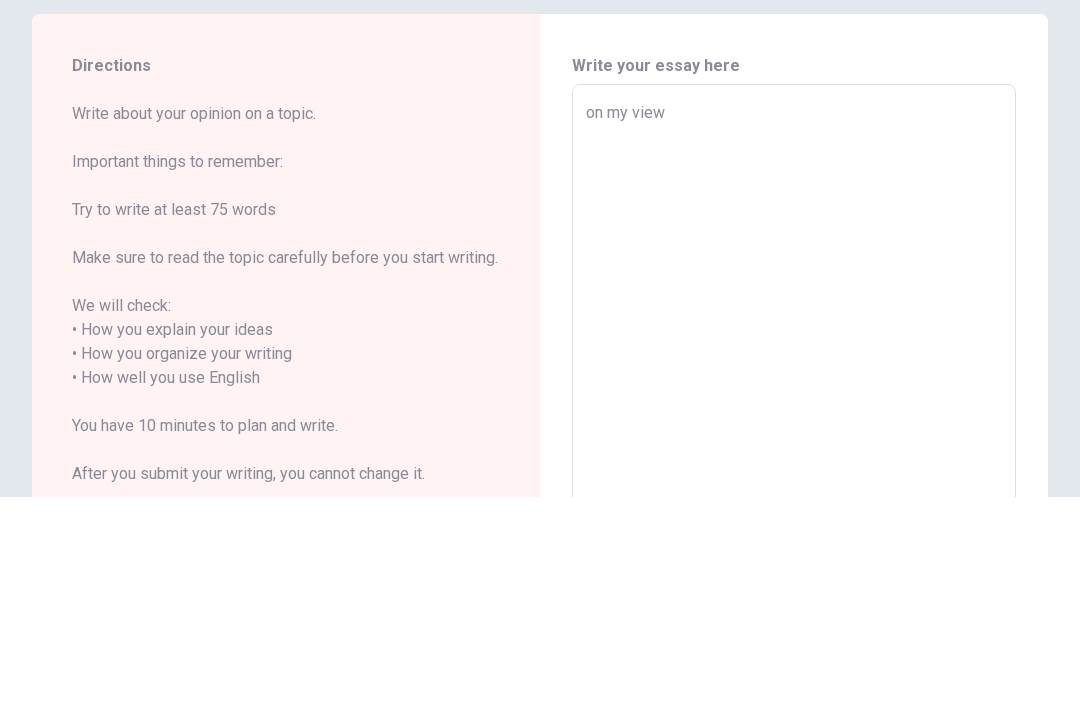 type on "x" 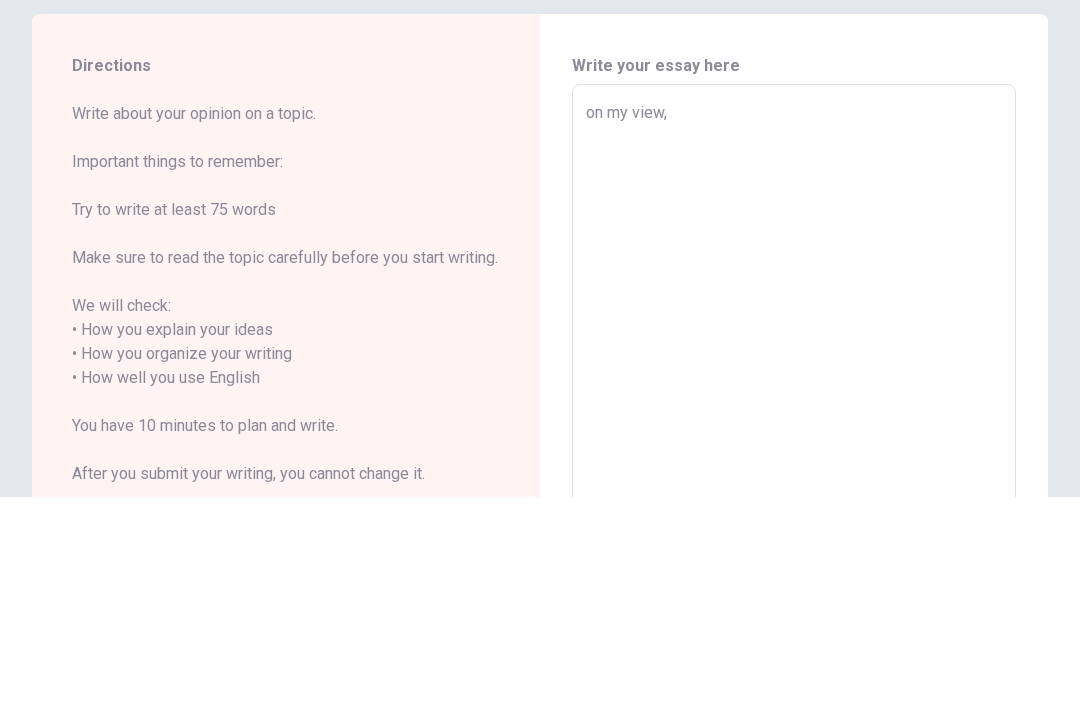 type on "x" 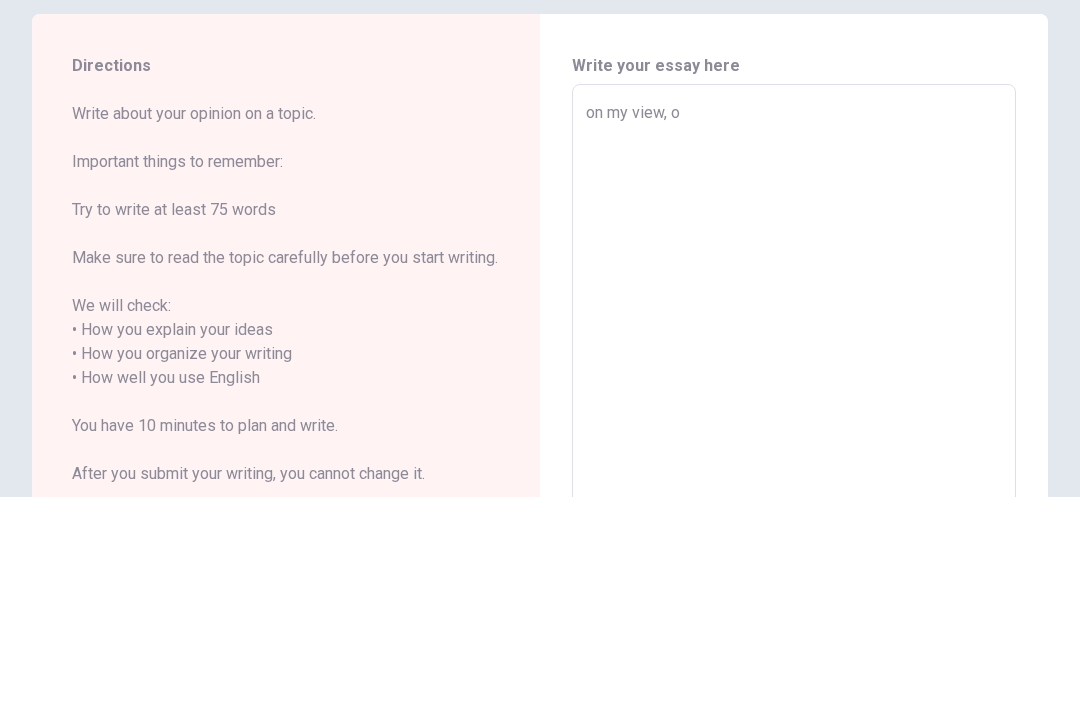 type on "x" 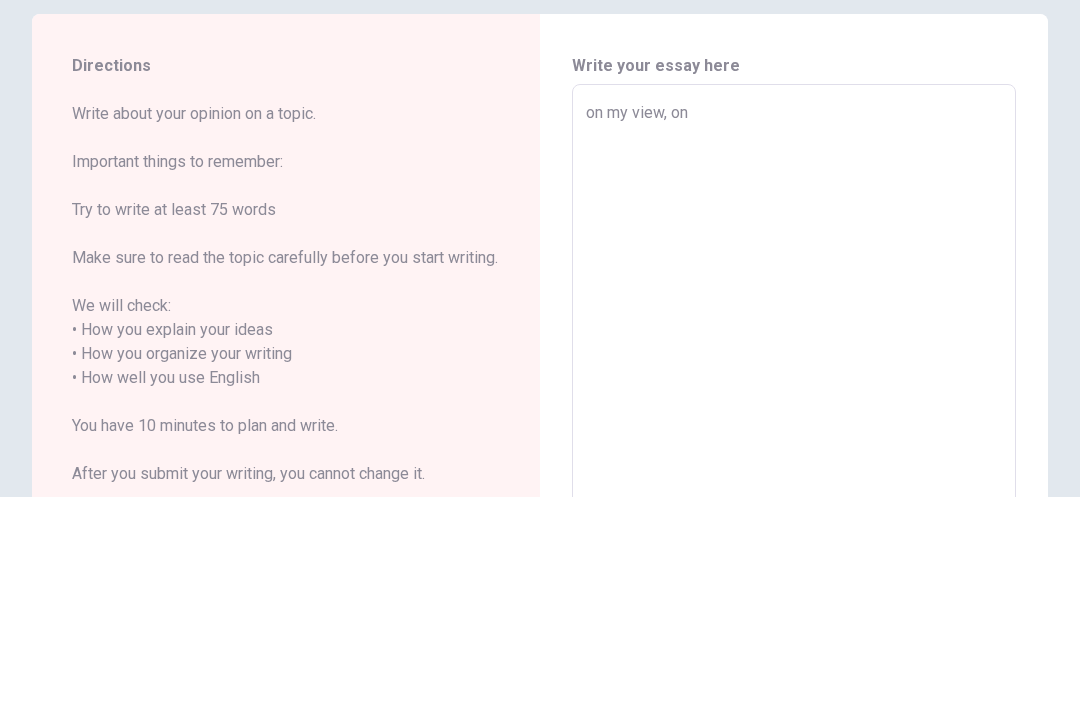 type on "x" 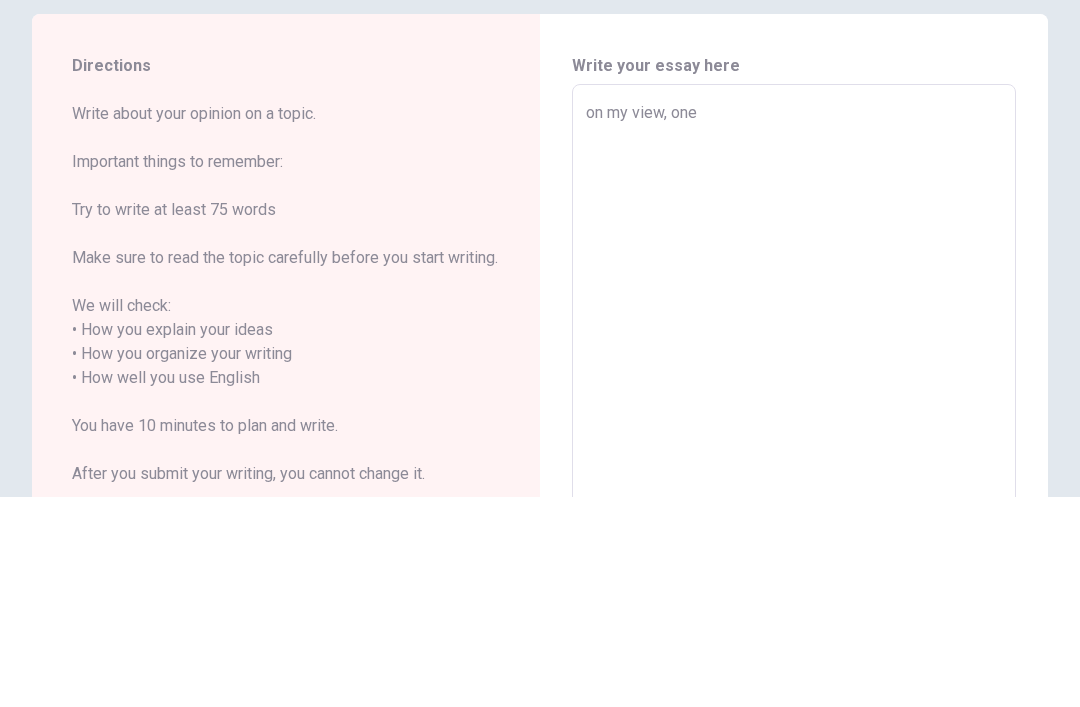 type on "x" 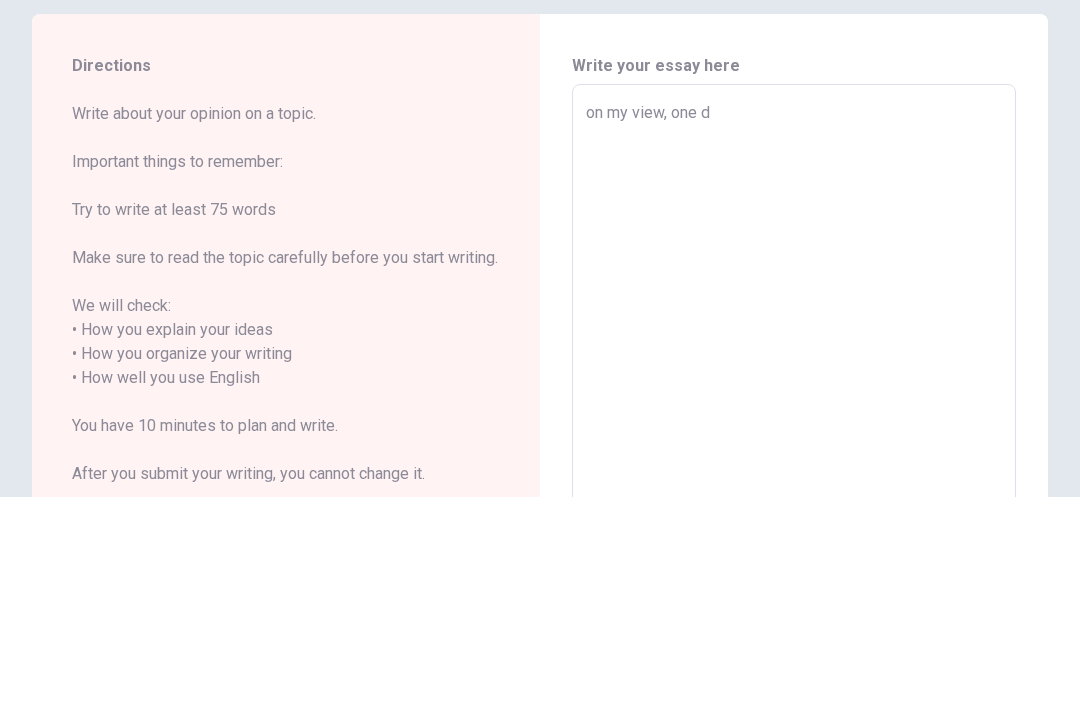 type on "x" 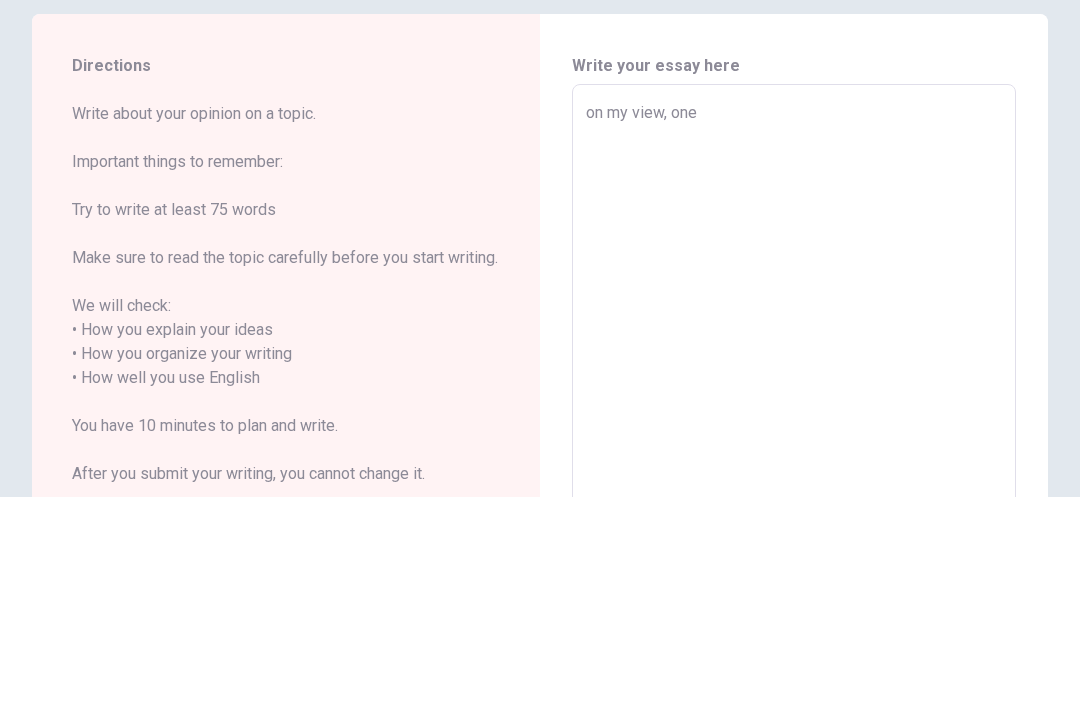 type on "x" 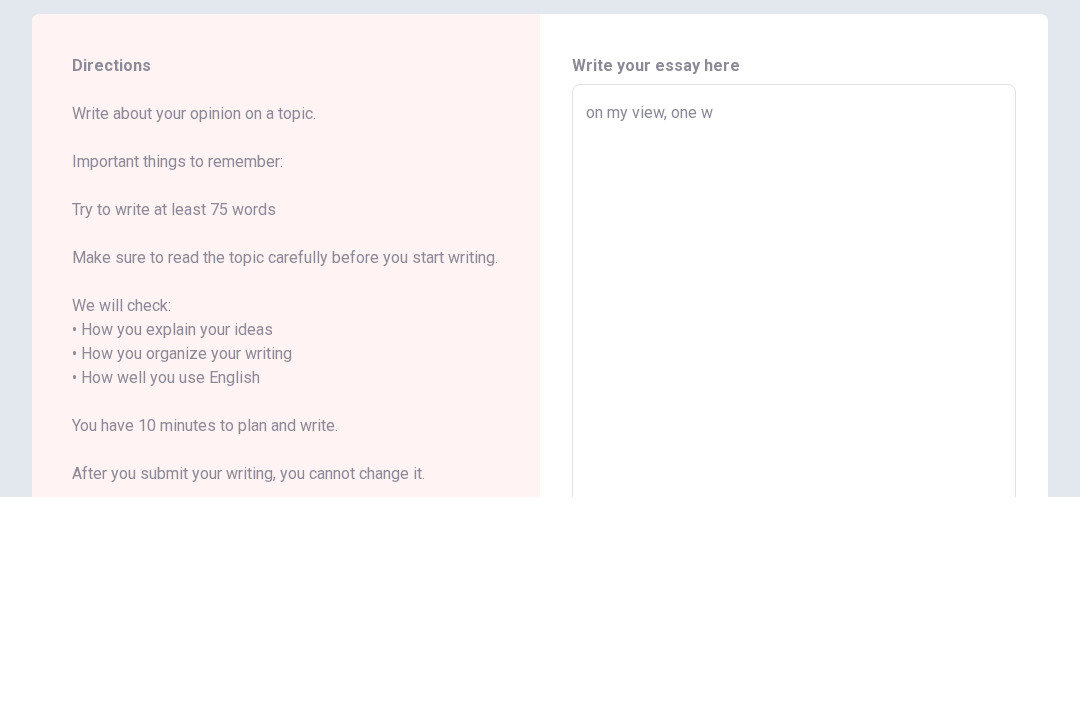 type on "x" 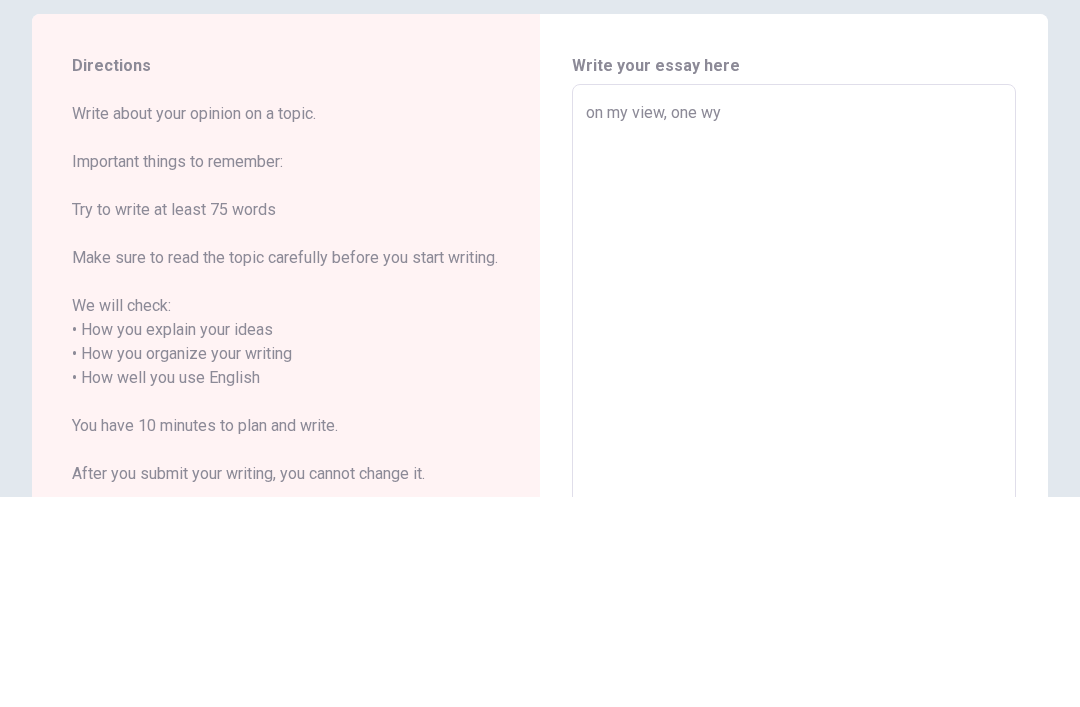 type on "x" 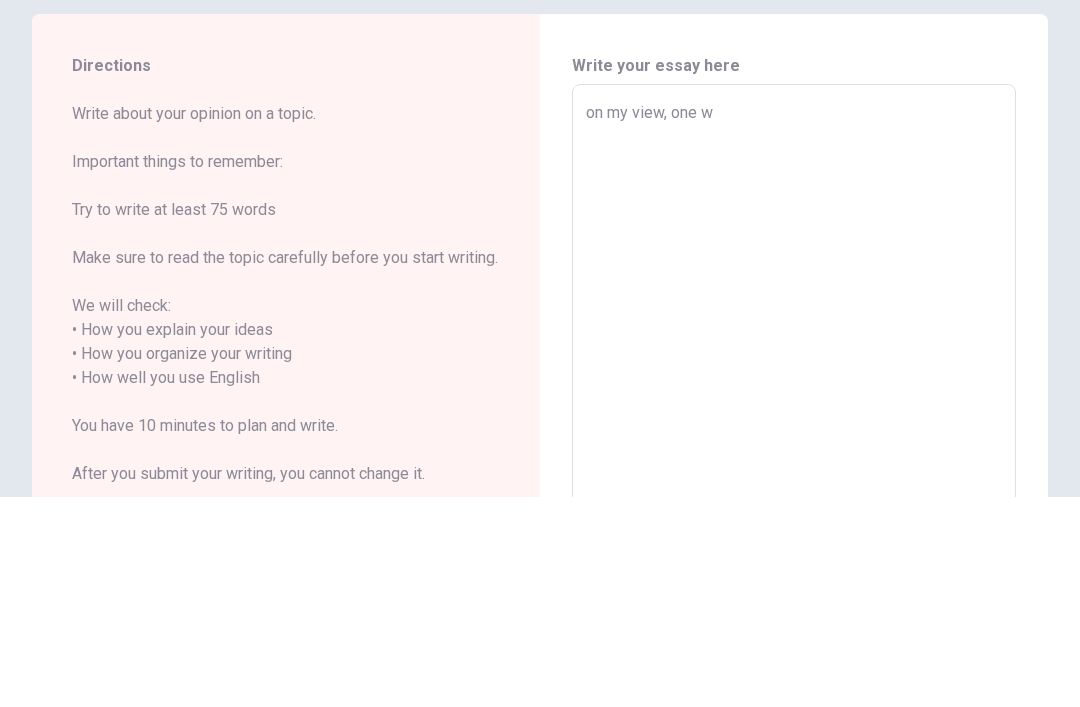 type on "x" 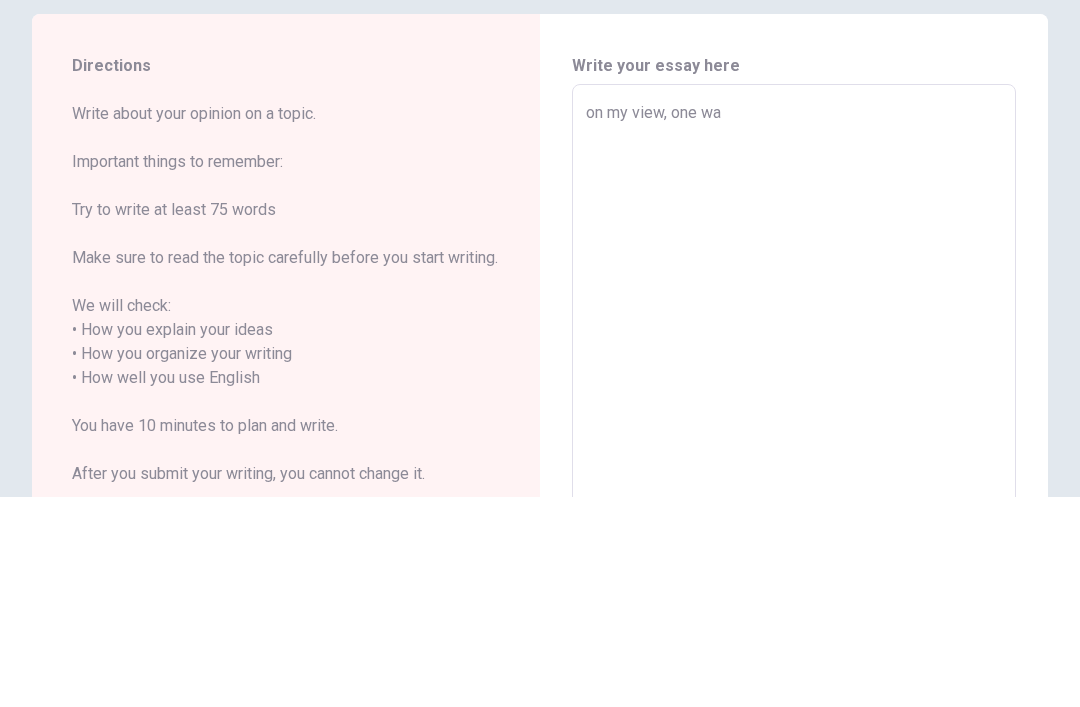 type on "x" 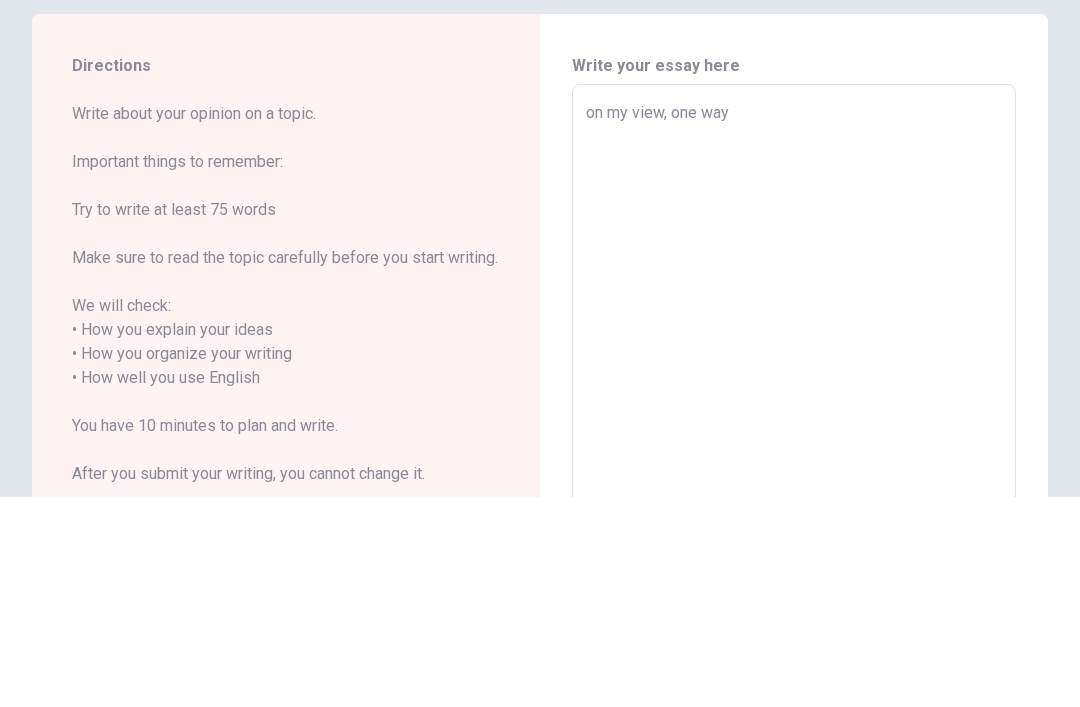 type on "on my view, one way" 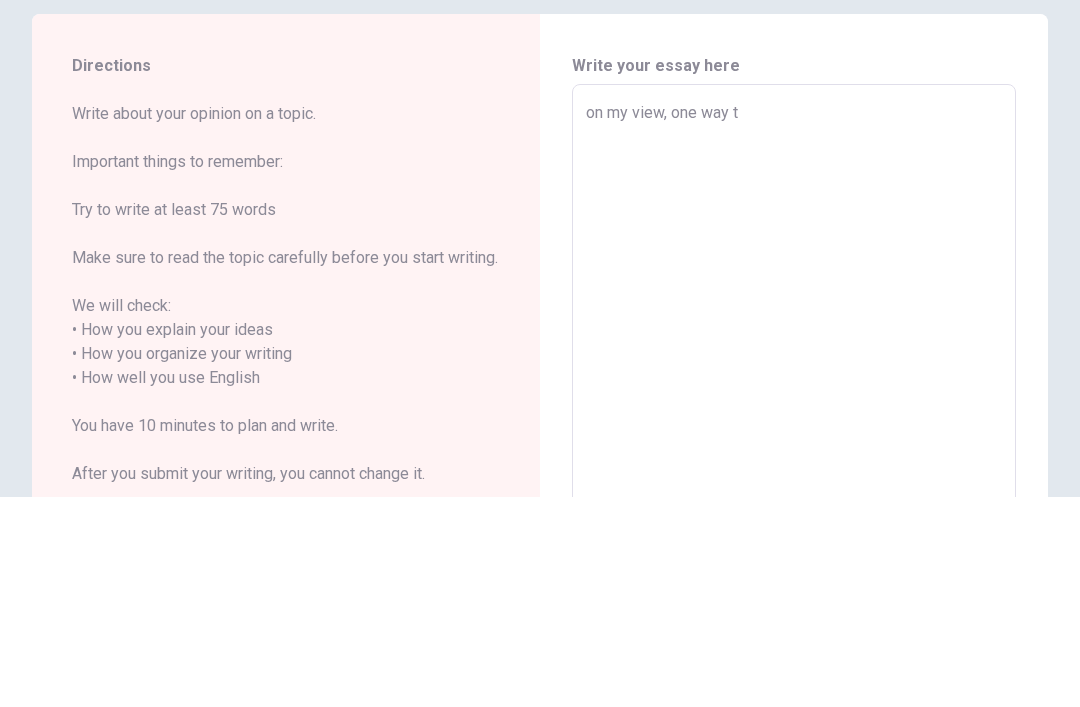 type on "x" 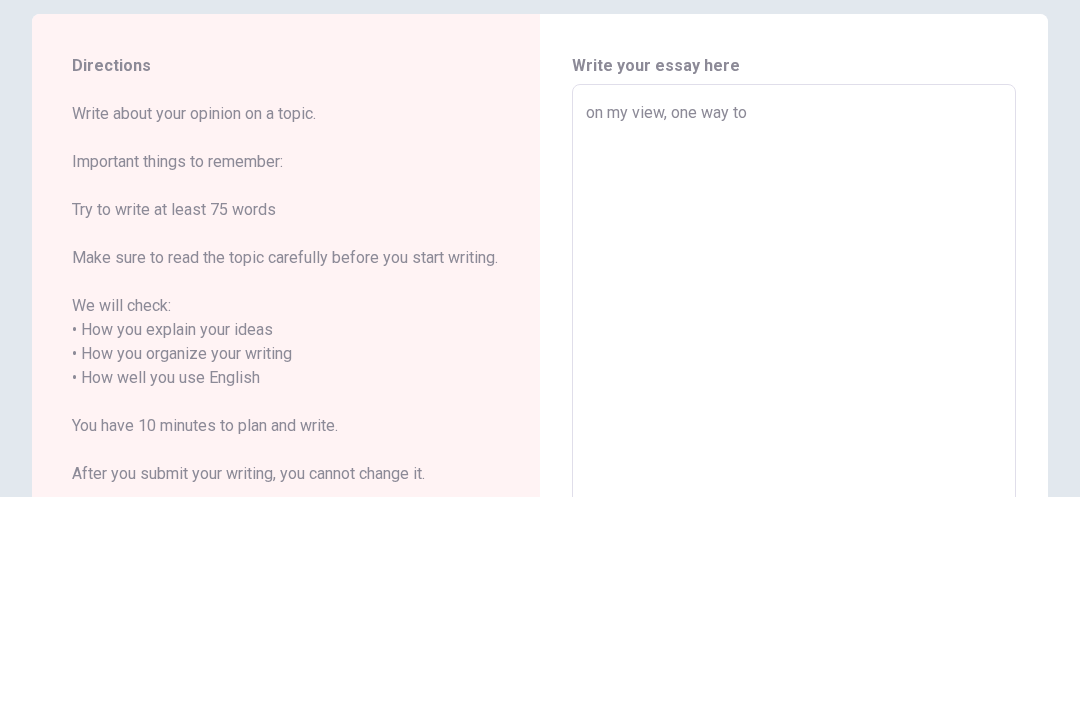 type on "on my view, one way to" 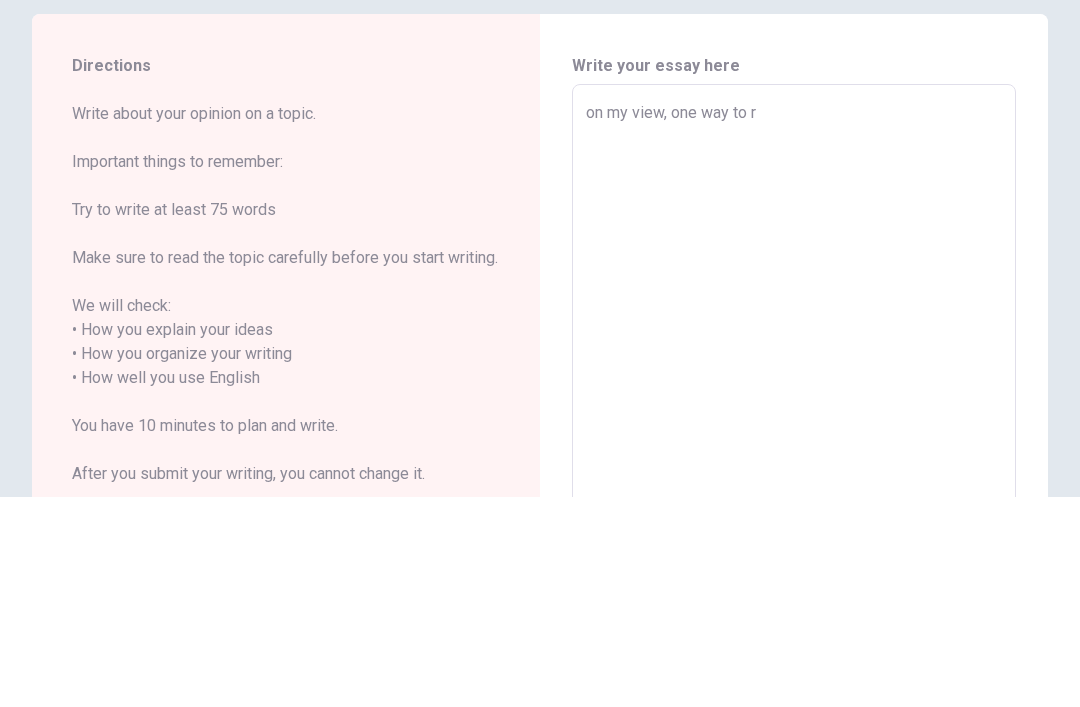 type on "x" 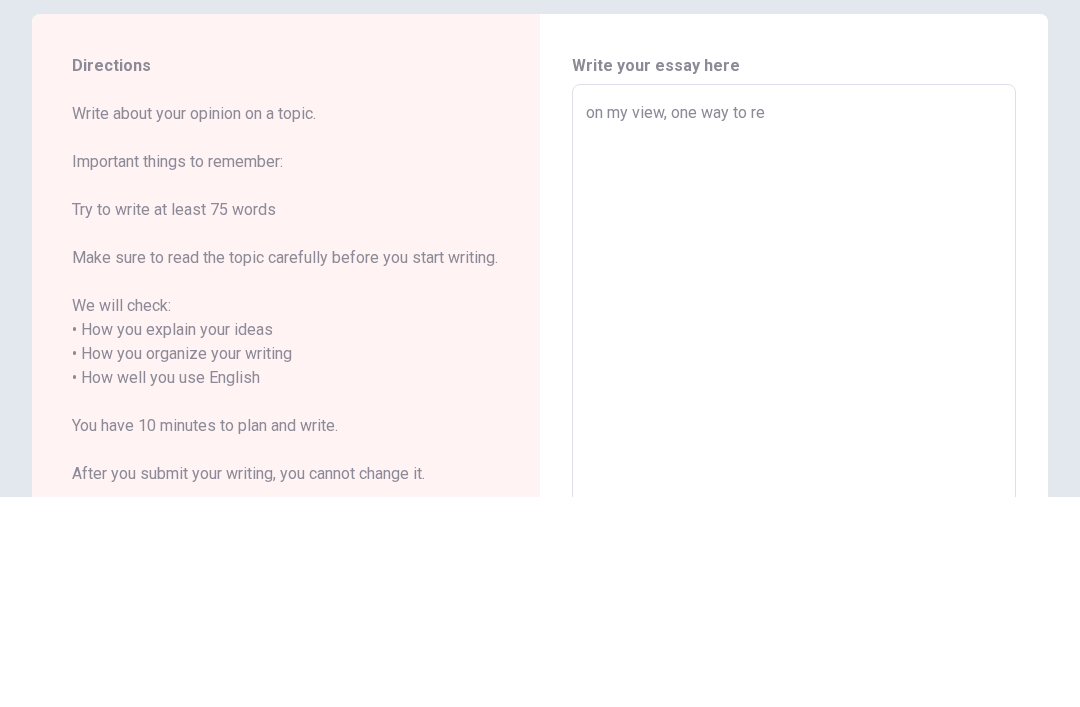 type on "x" 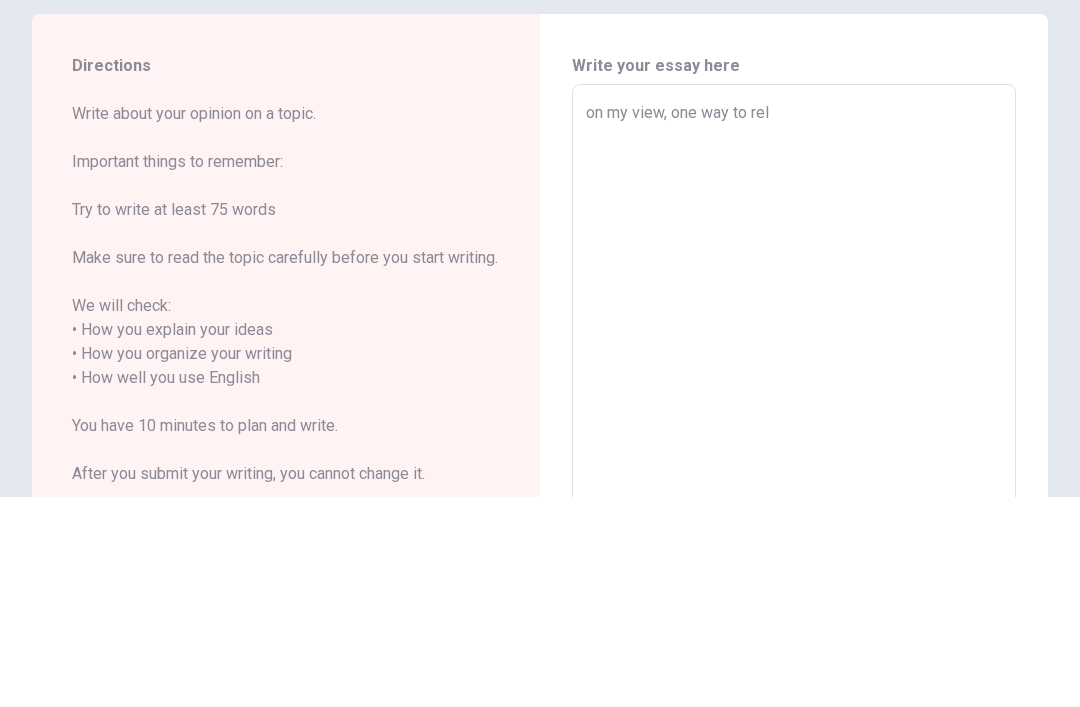 type on "x" 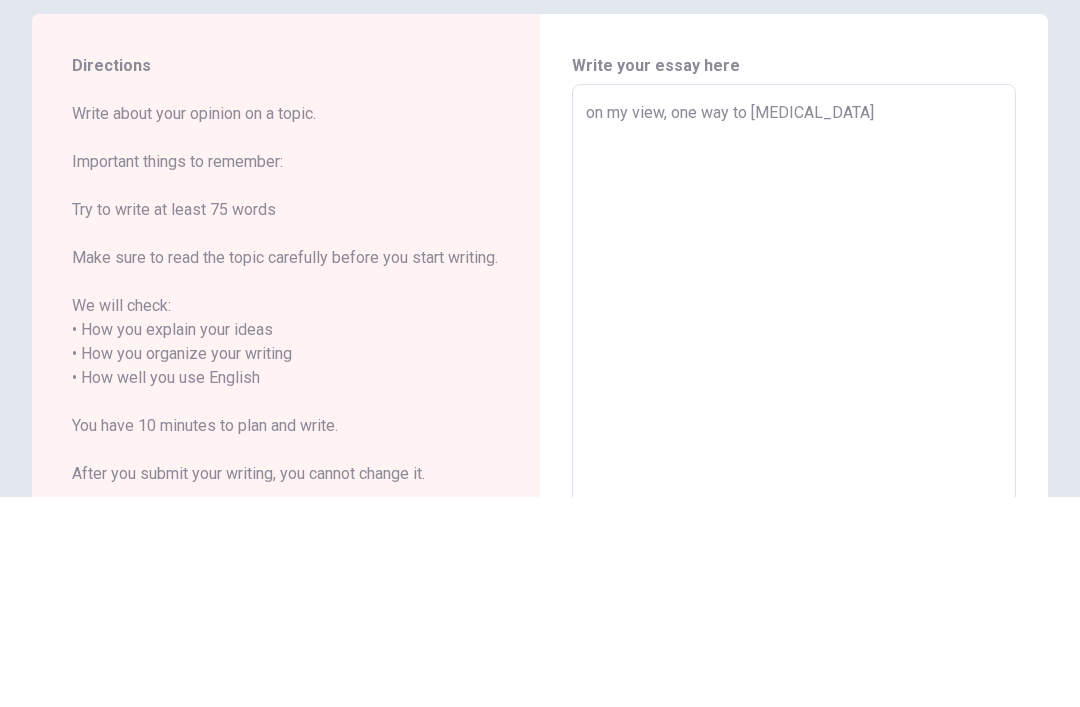 type on "x" 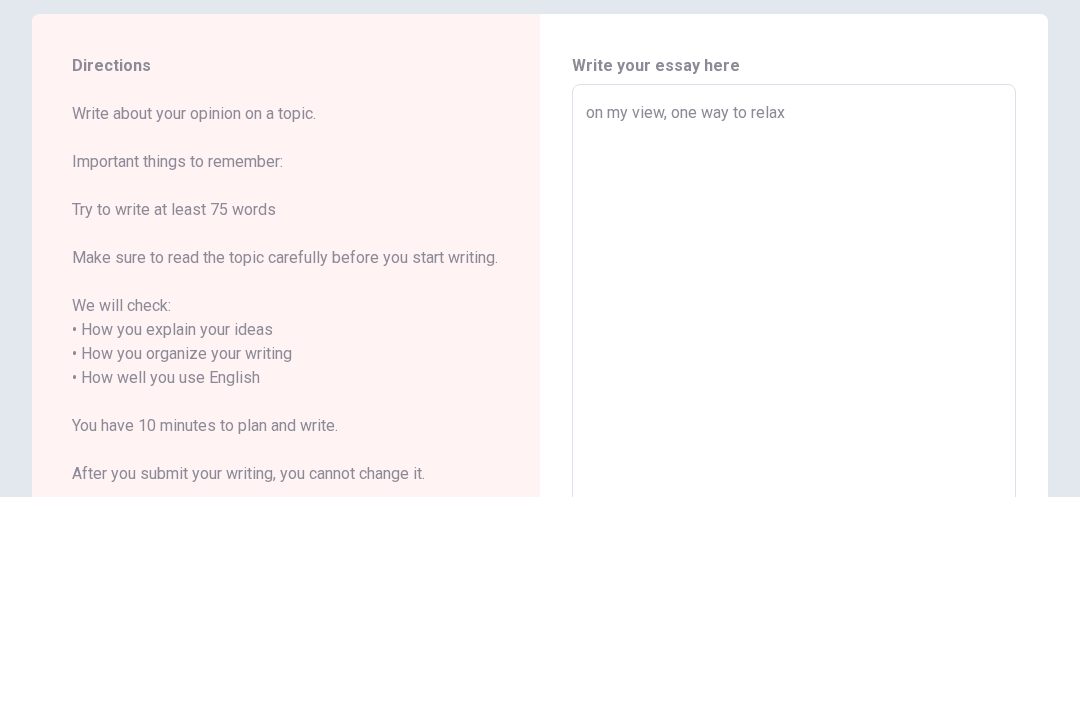 type on "x" 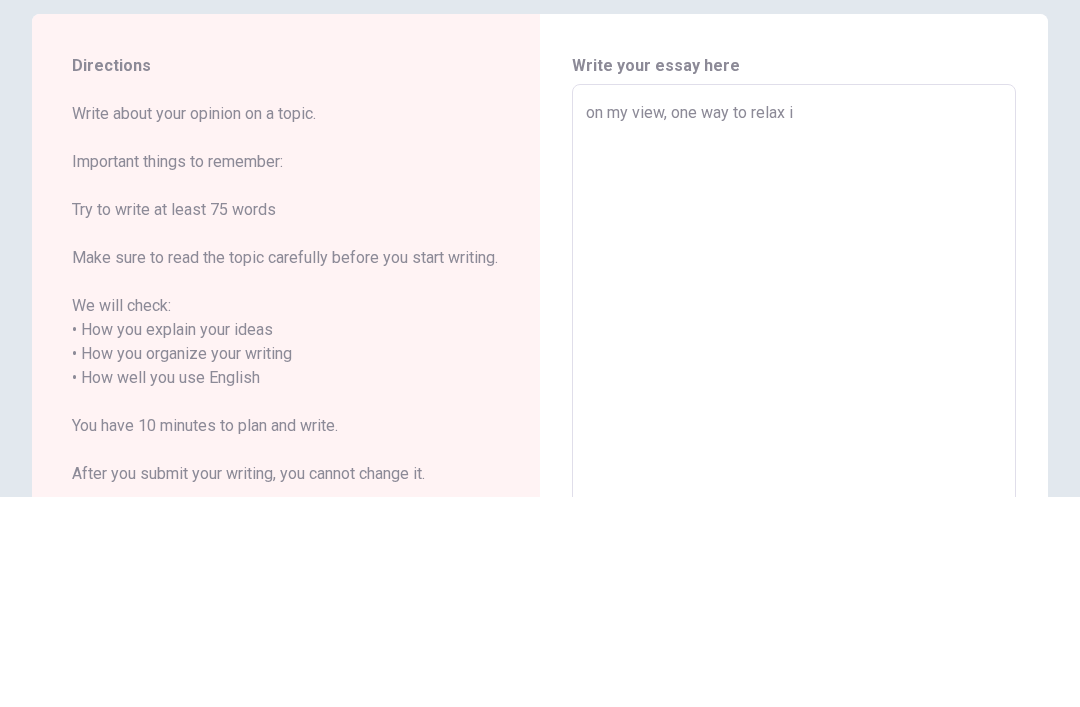 type on "x" 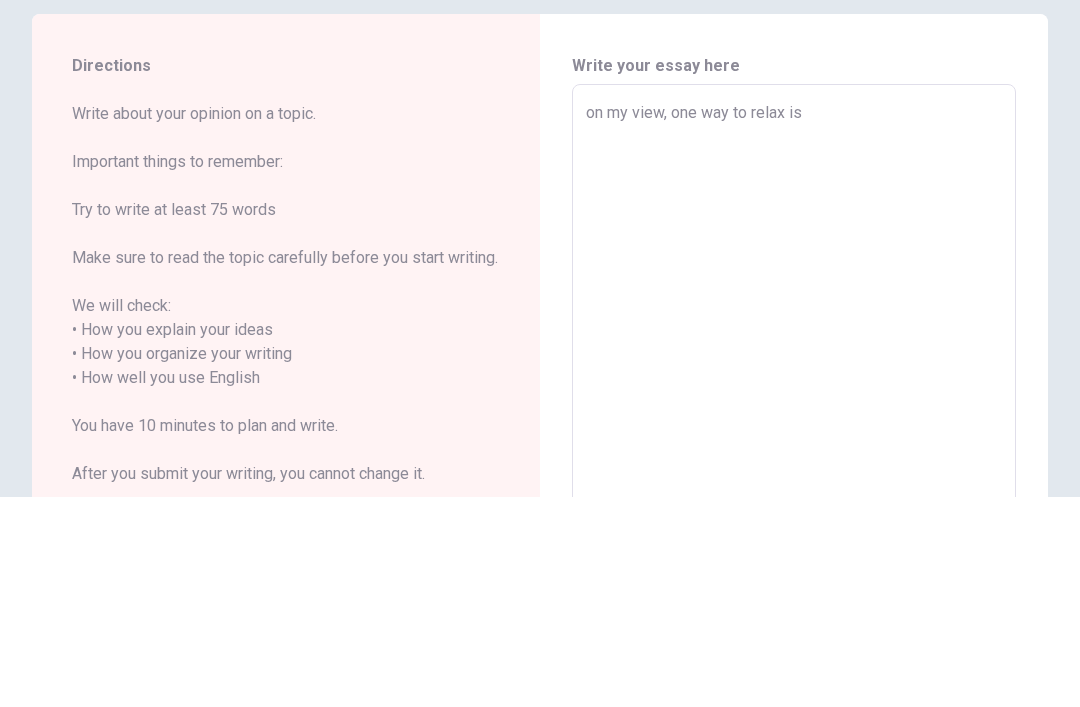 type on "x" 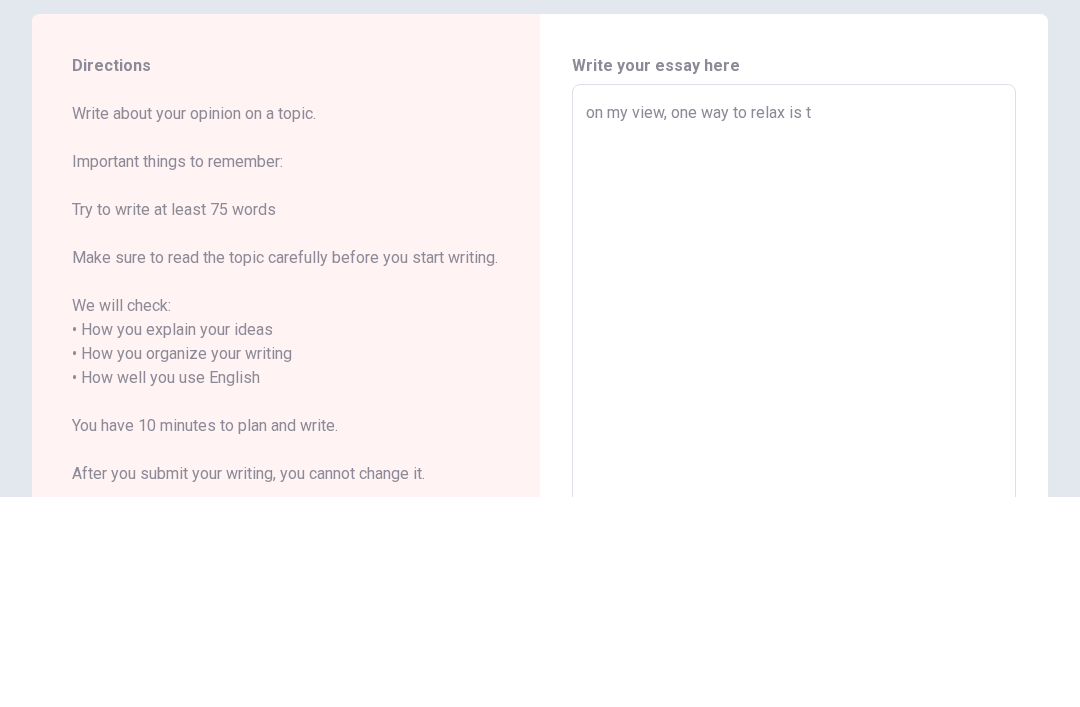 type on "x" 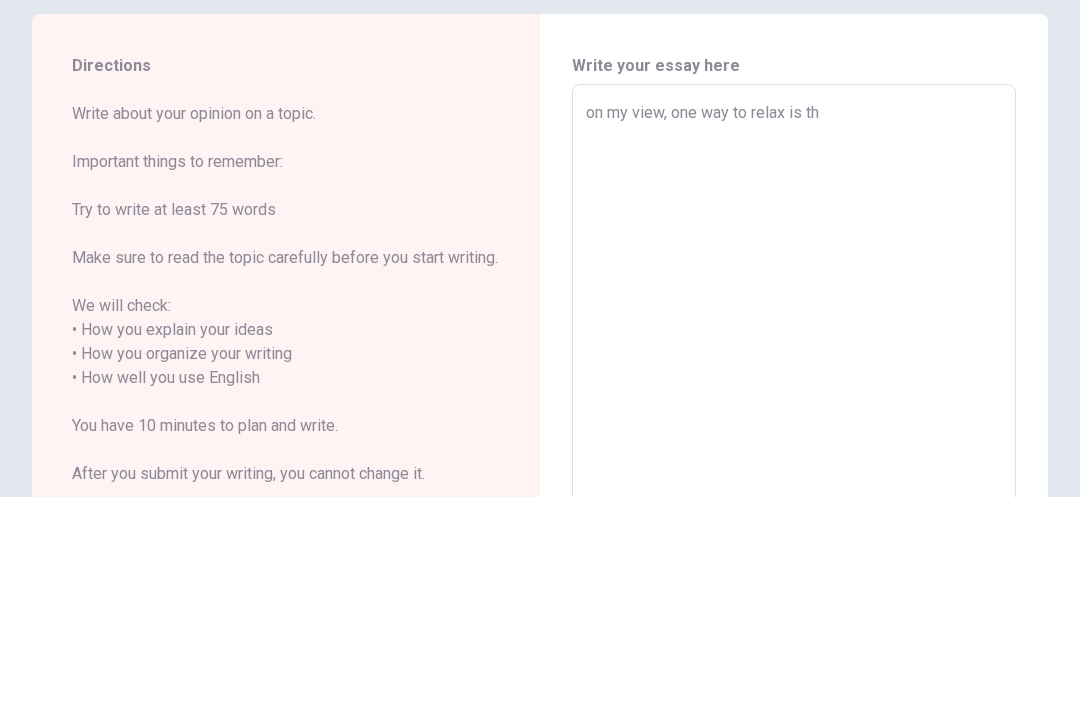 type on "x" 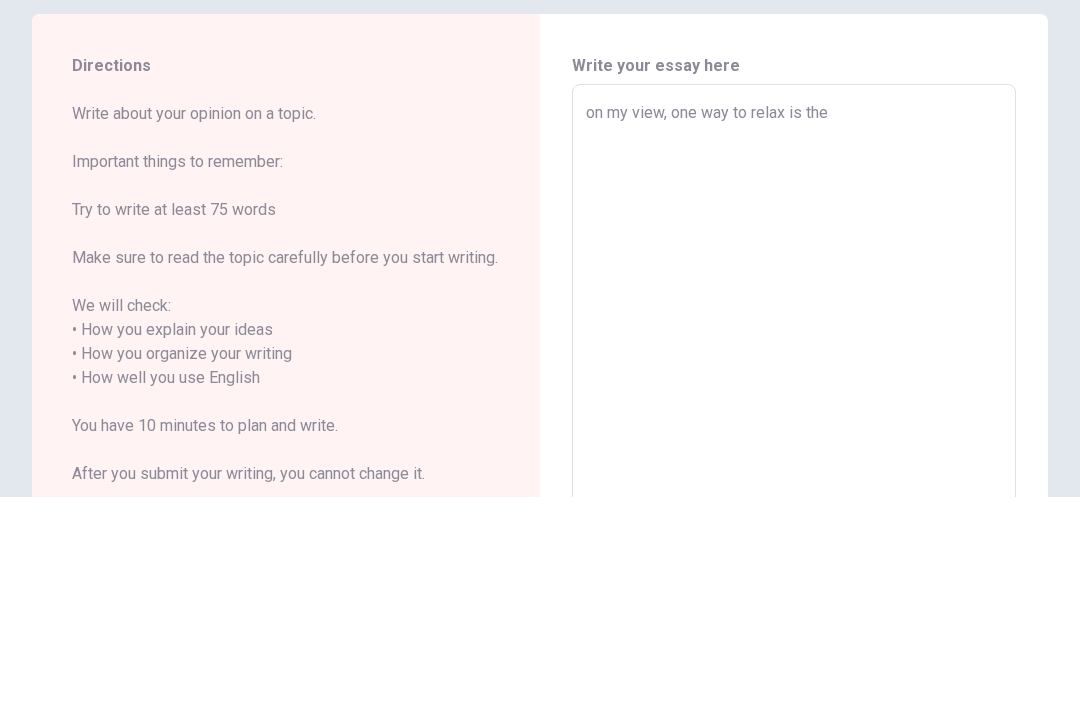 type on "x" 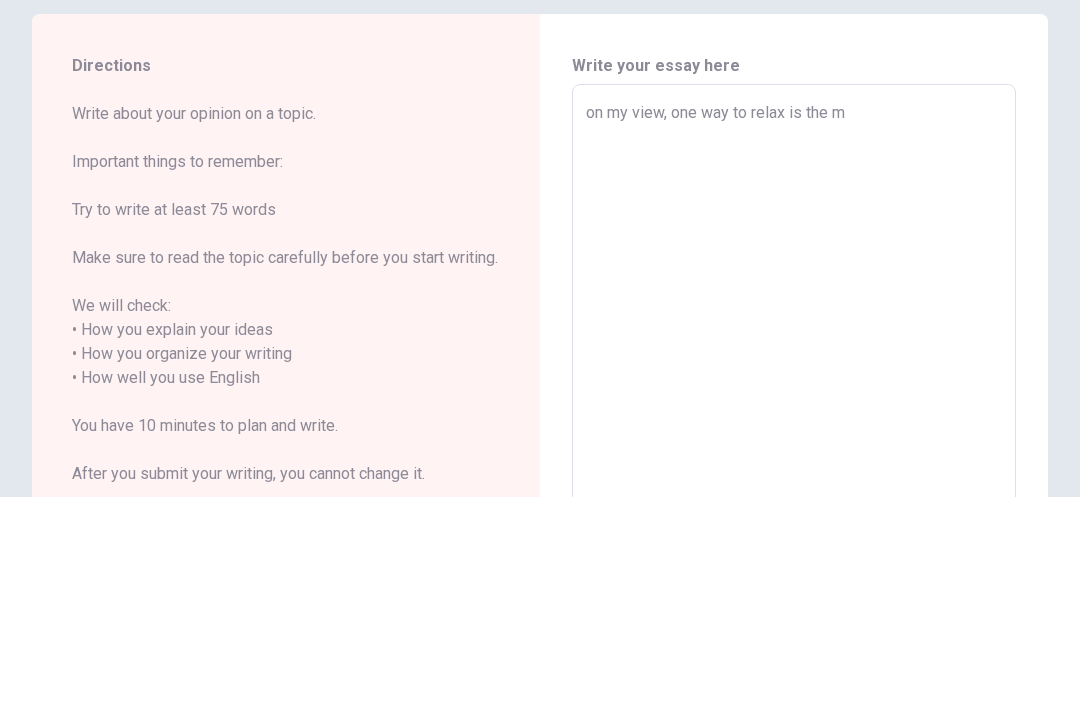 type on "x" 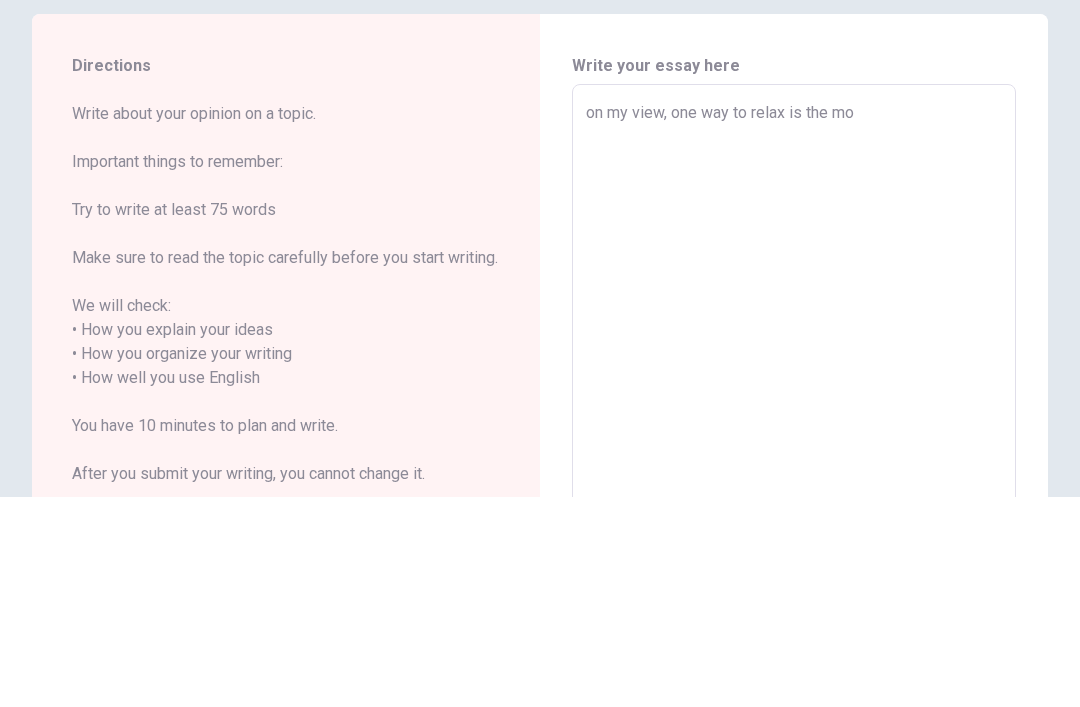 type on "x" 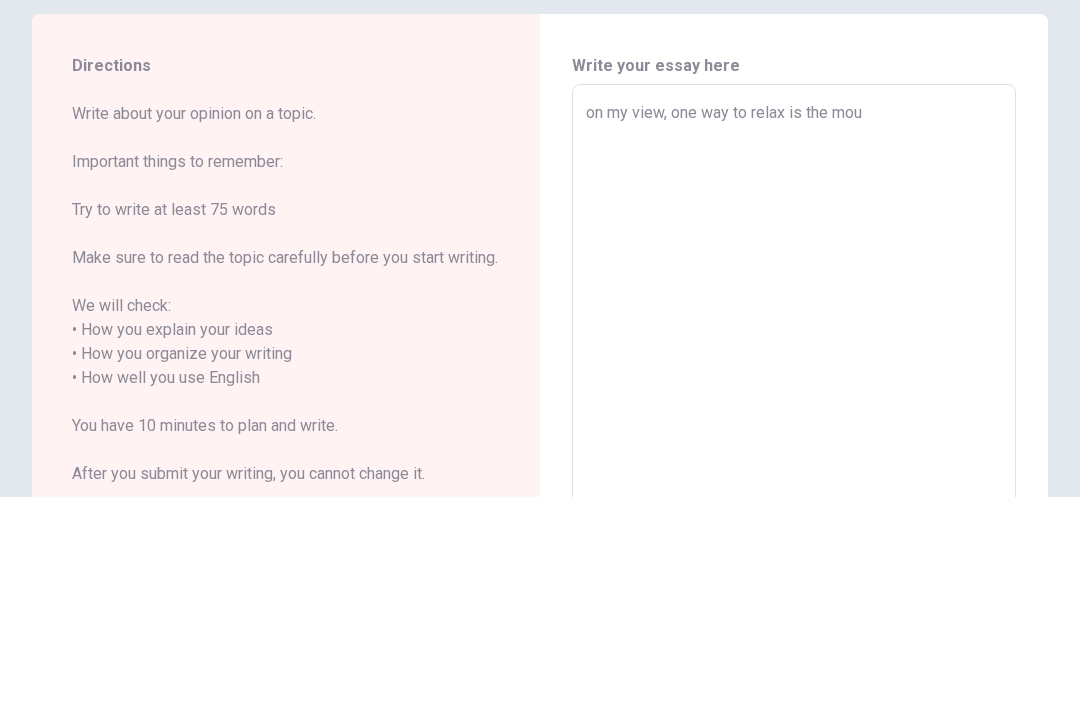 type on "x" 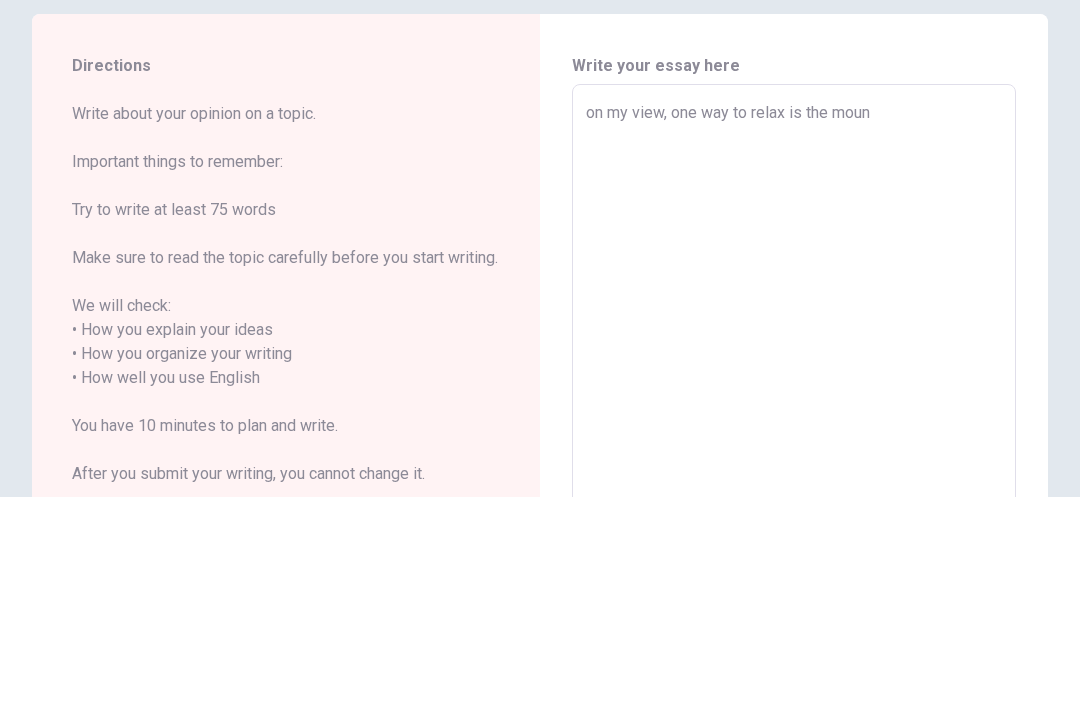 type on "x" 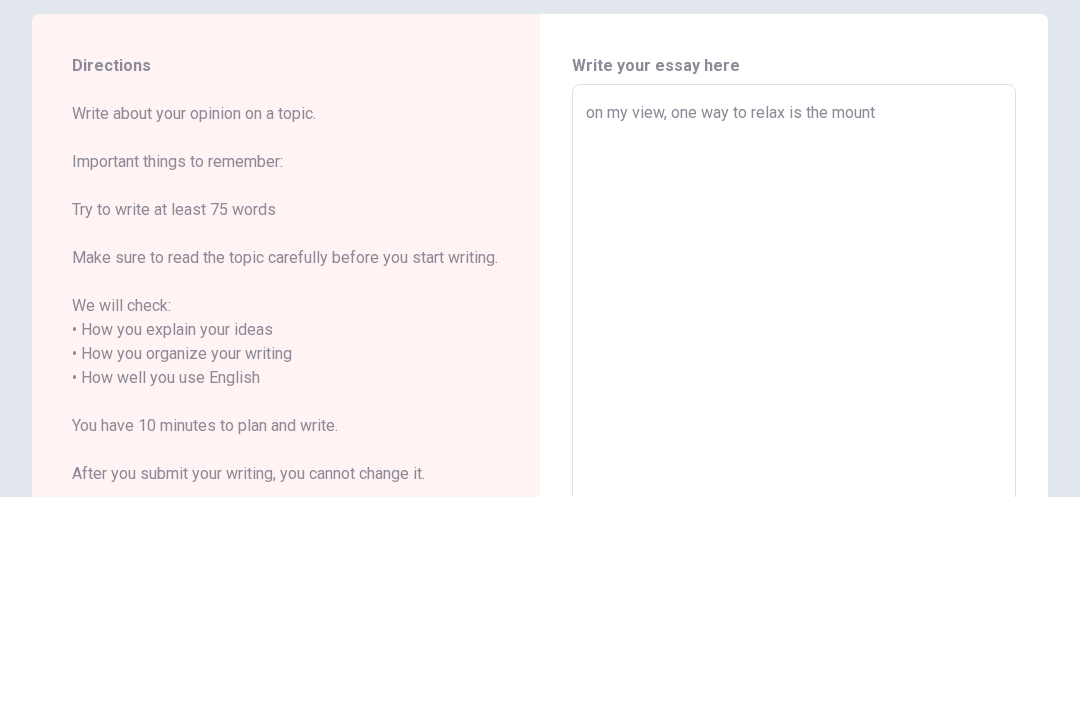 type on "x" 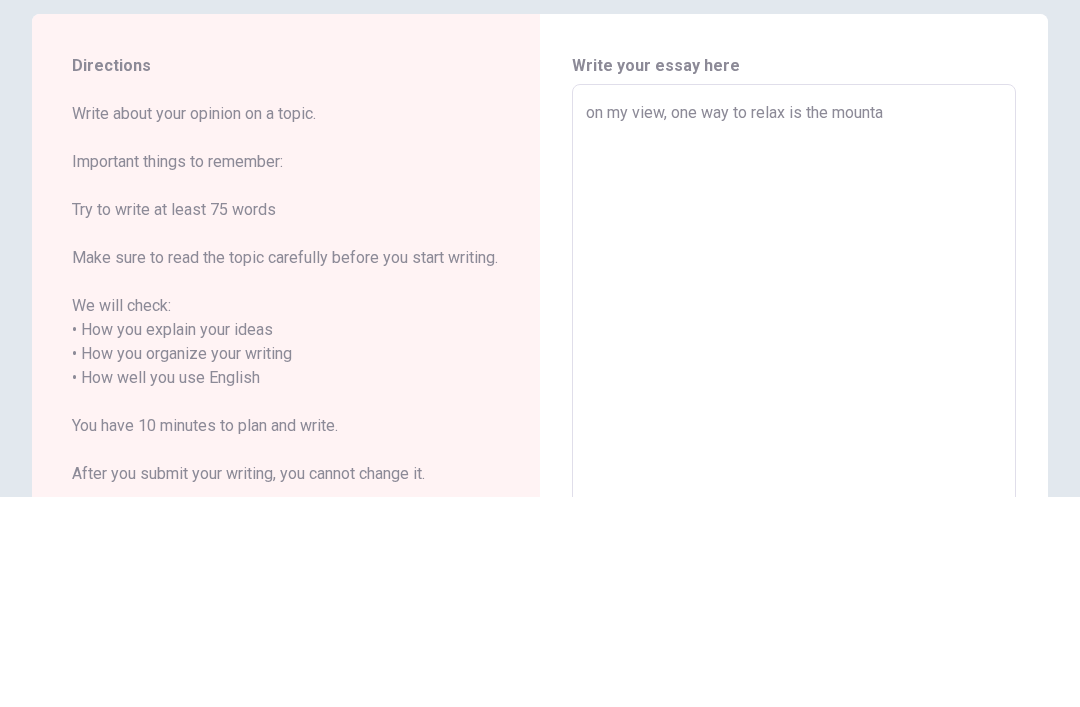 type on "x" 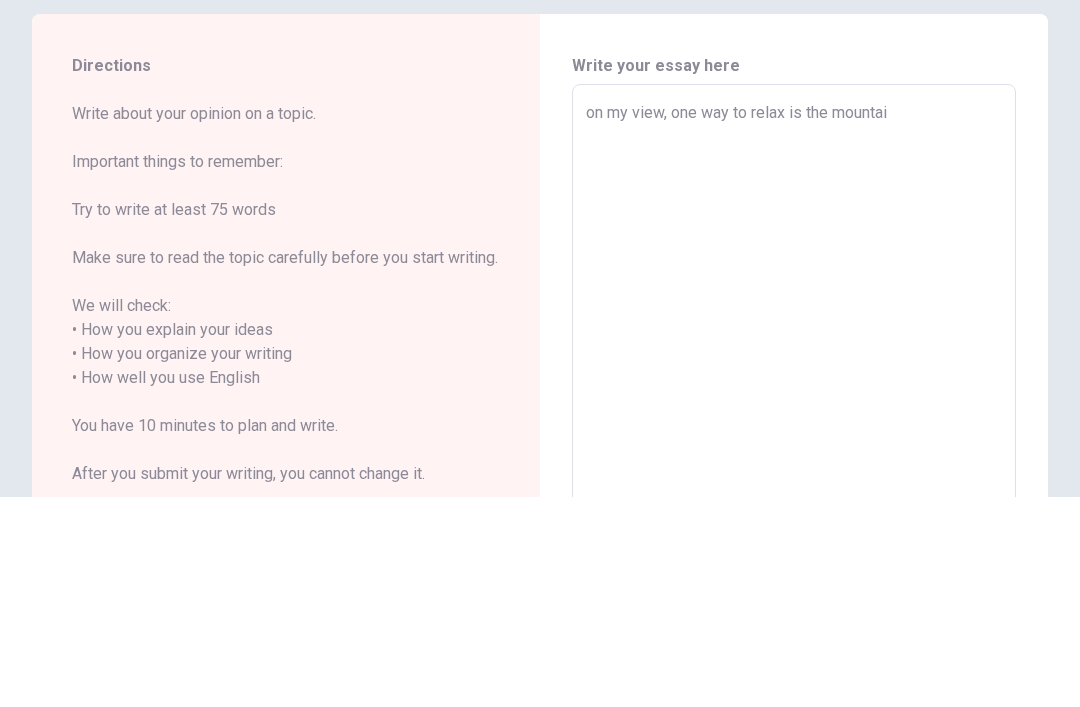 type on "x" 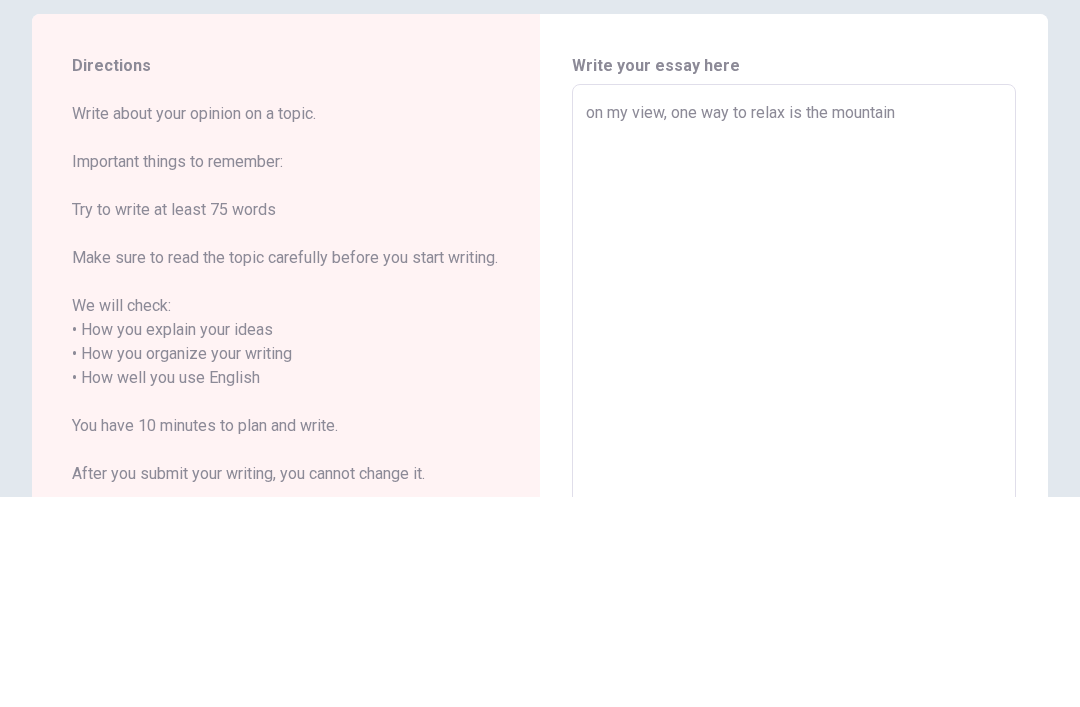 type on "x" 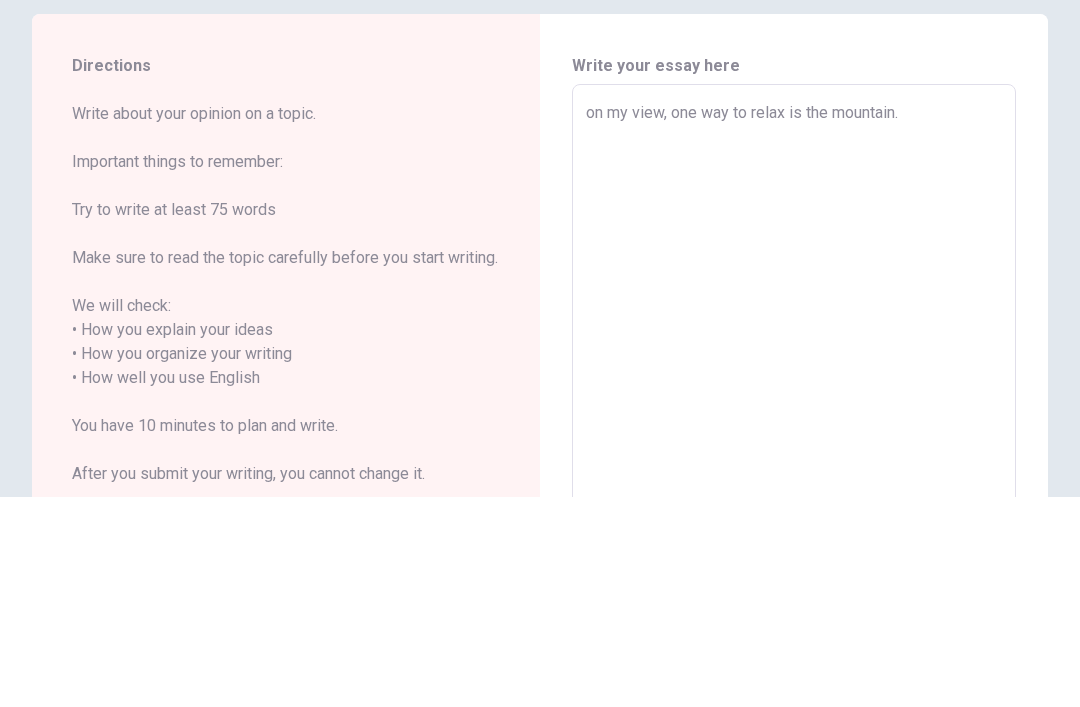 type on "x" 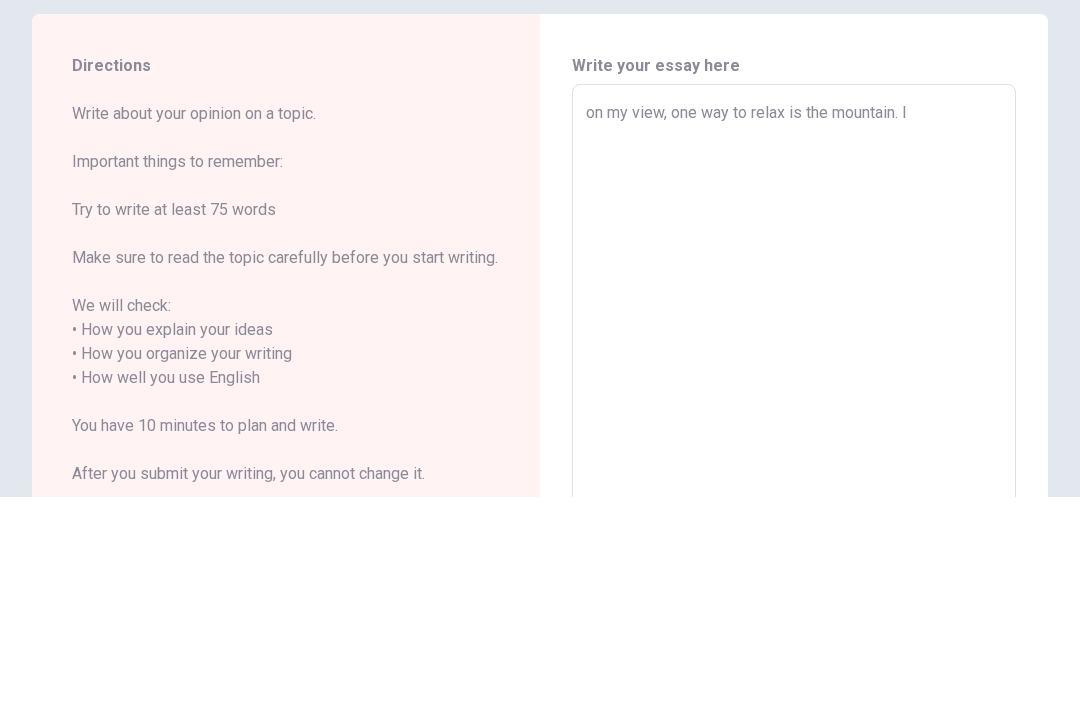 type on "x" 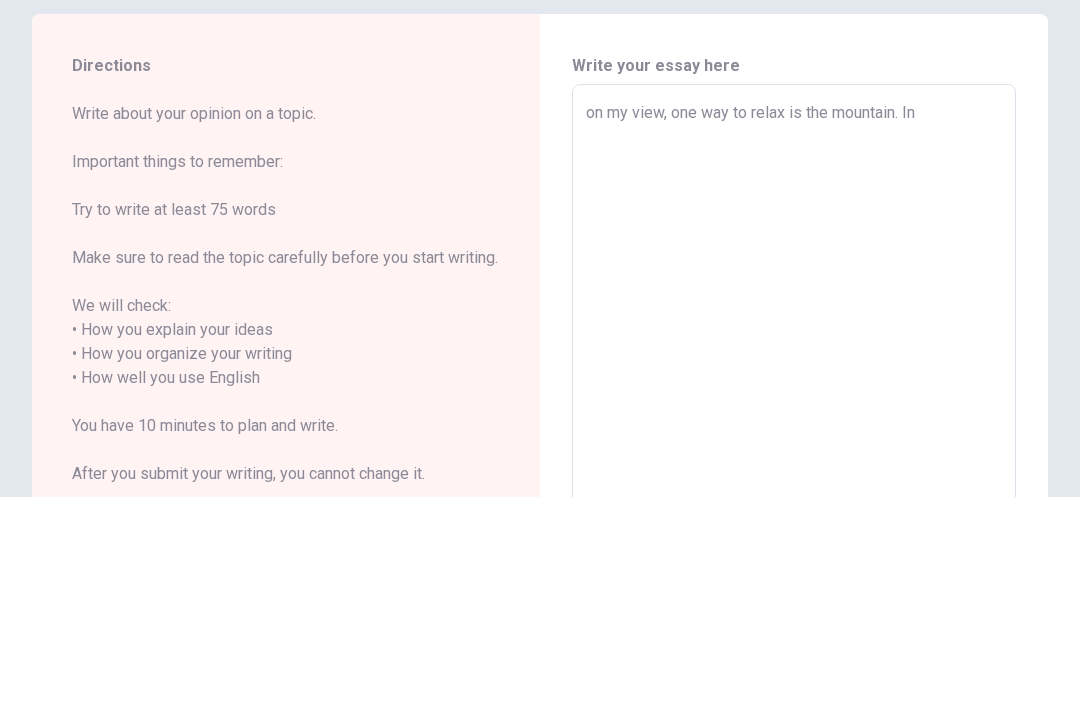 type on "x" 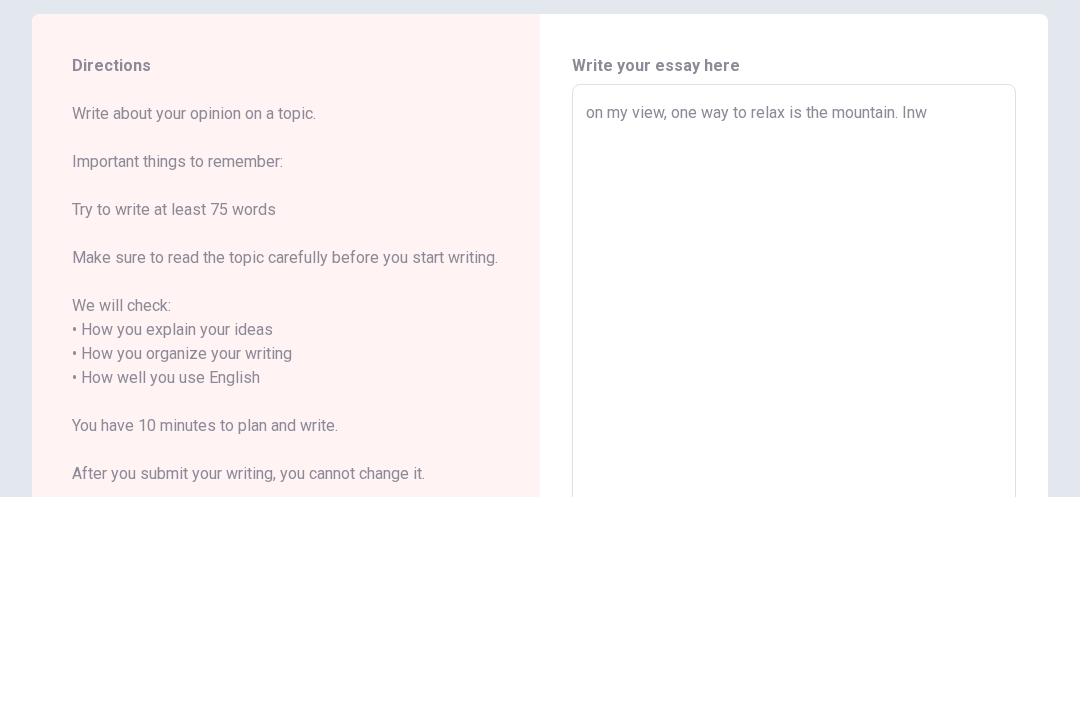 type on "x" 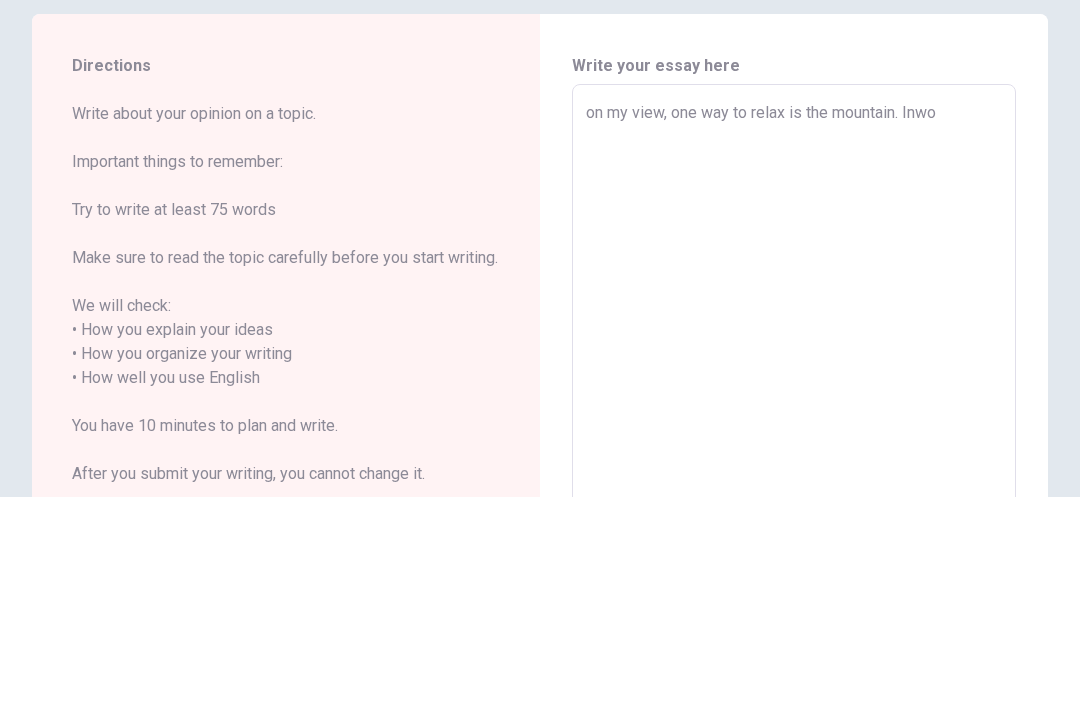 type on "x" 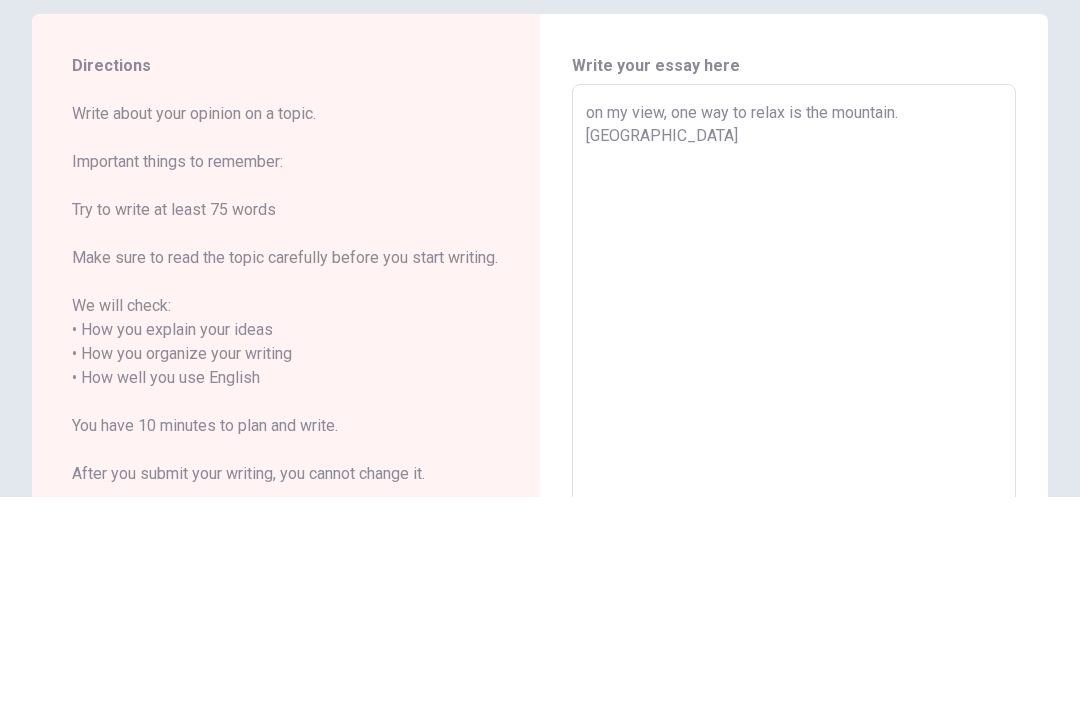 type on "x" 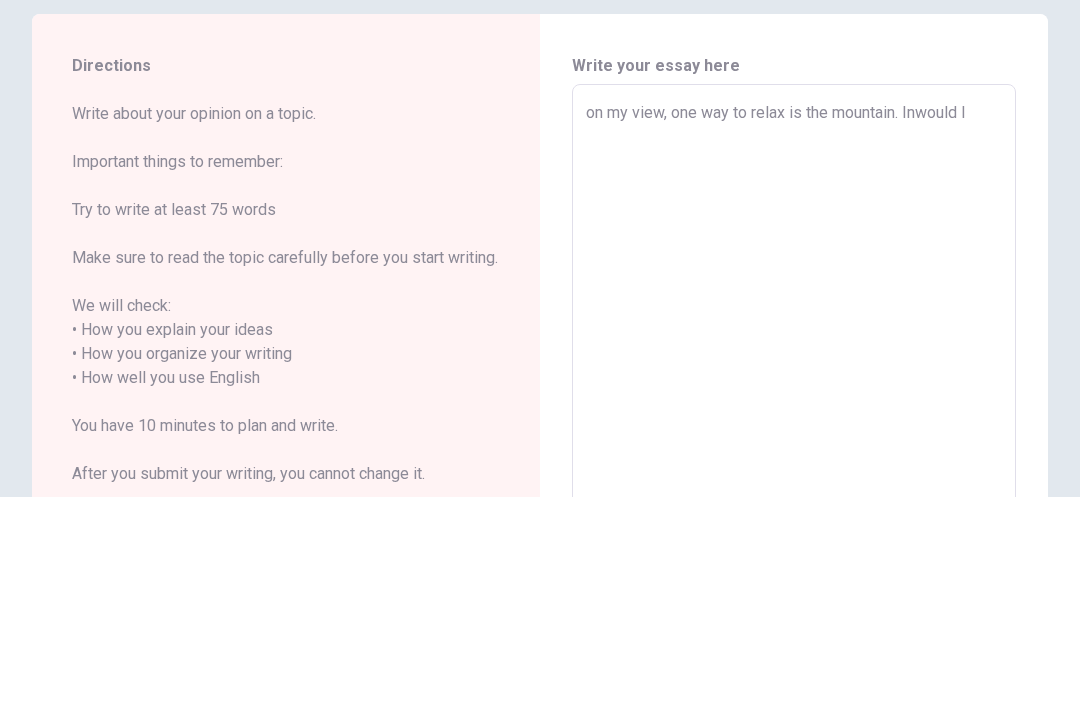 type on "x" 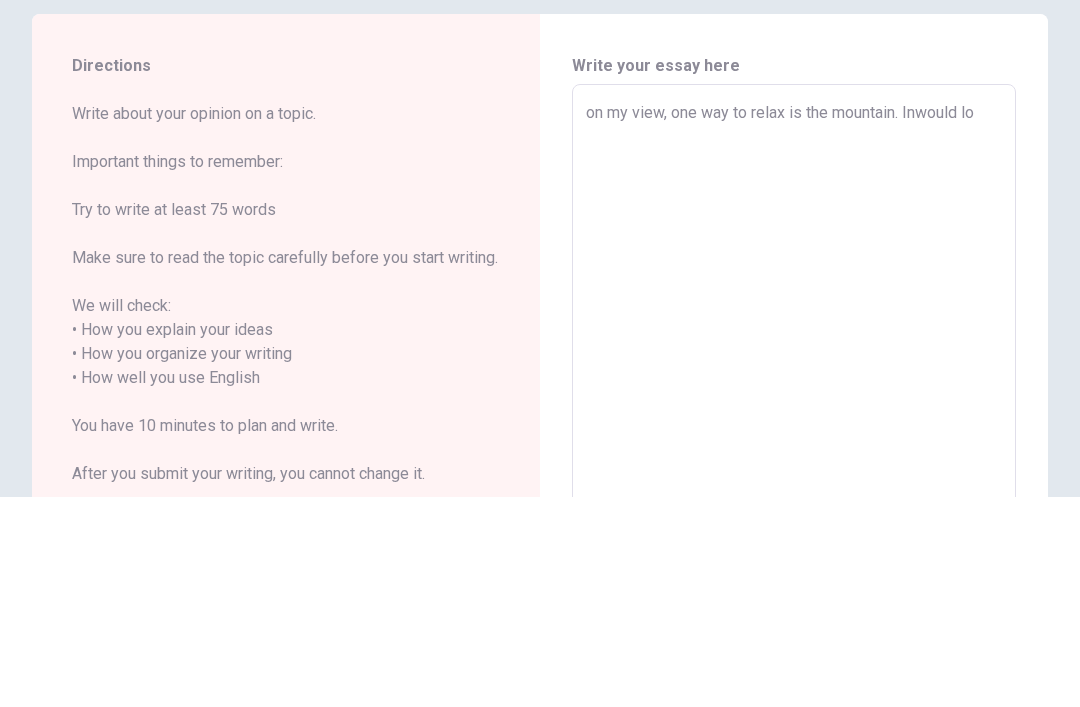 type on "x" 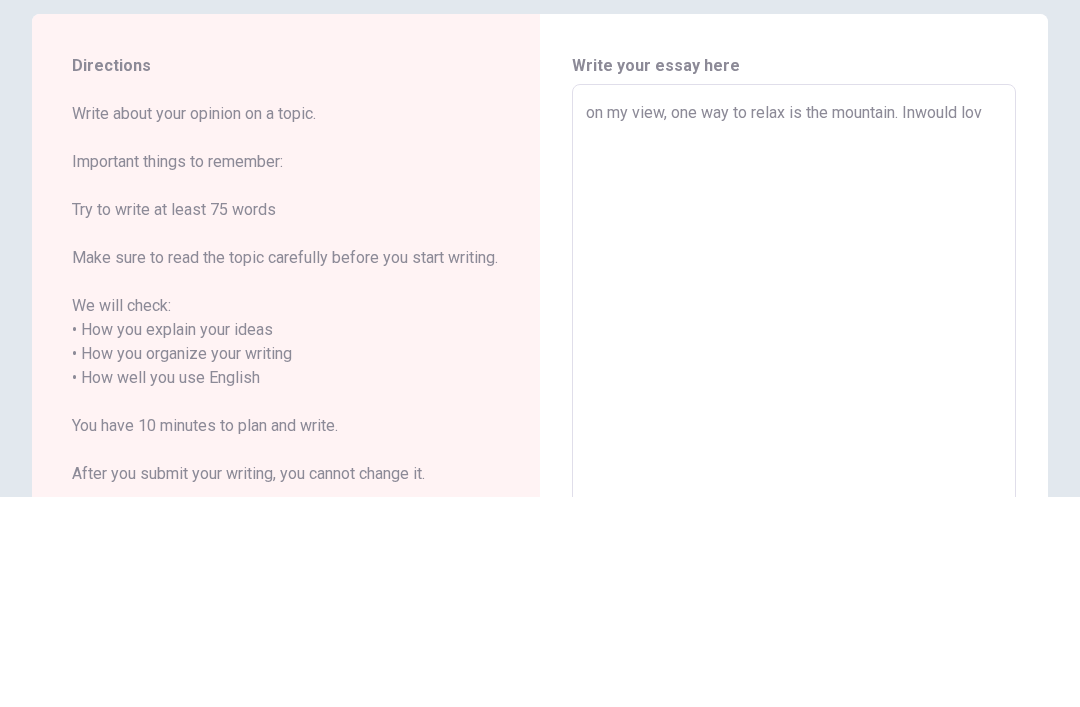 type on "x" 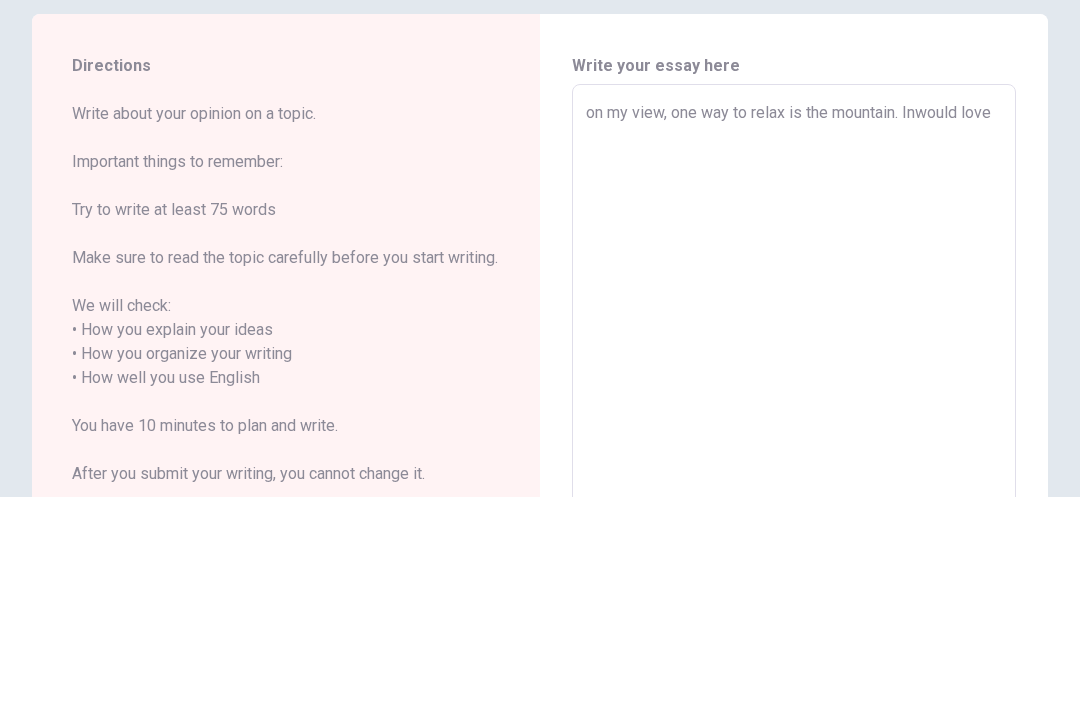 type on "x" 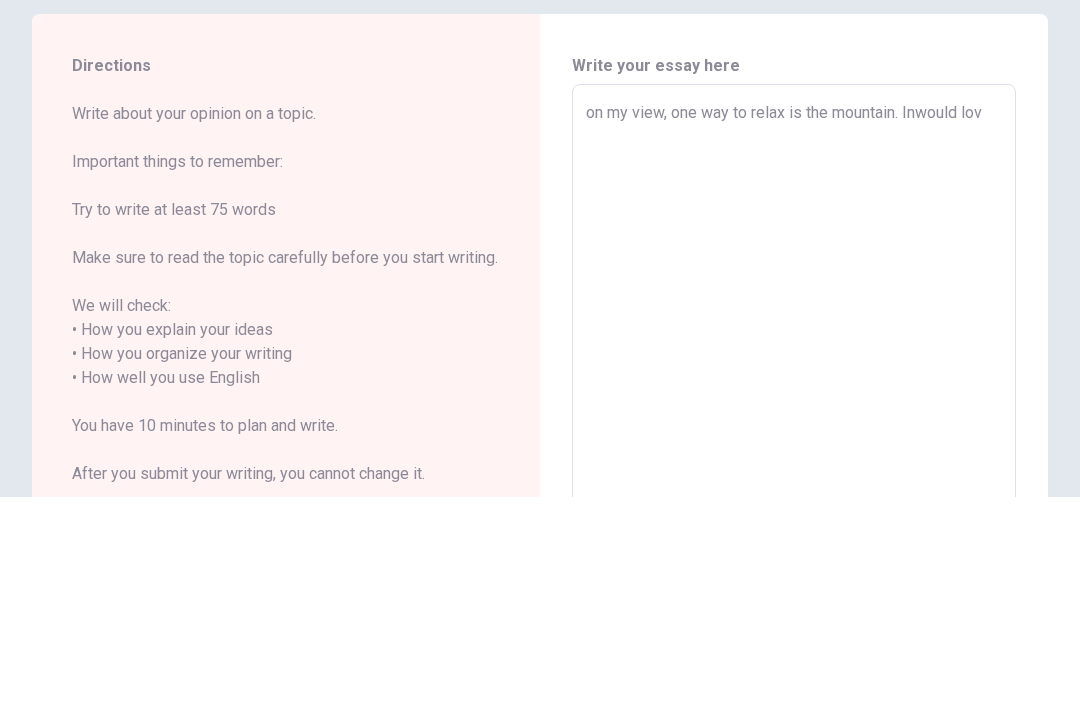 type on "x" 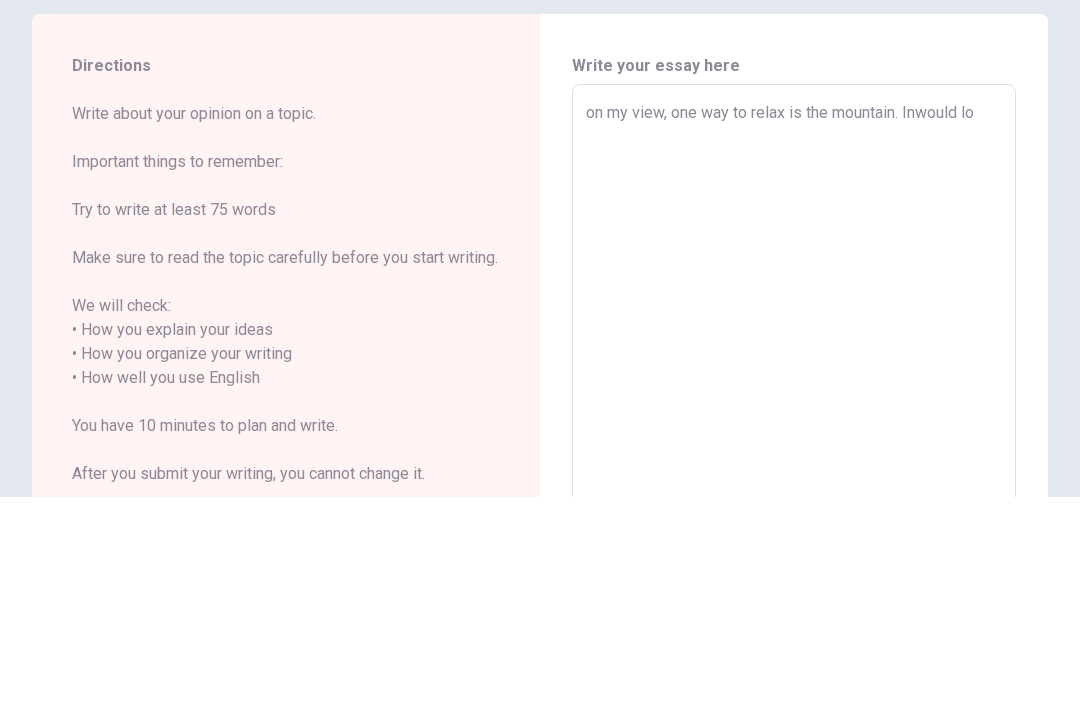 type on "x" 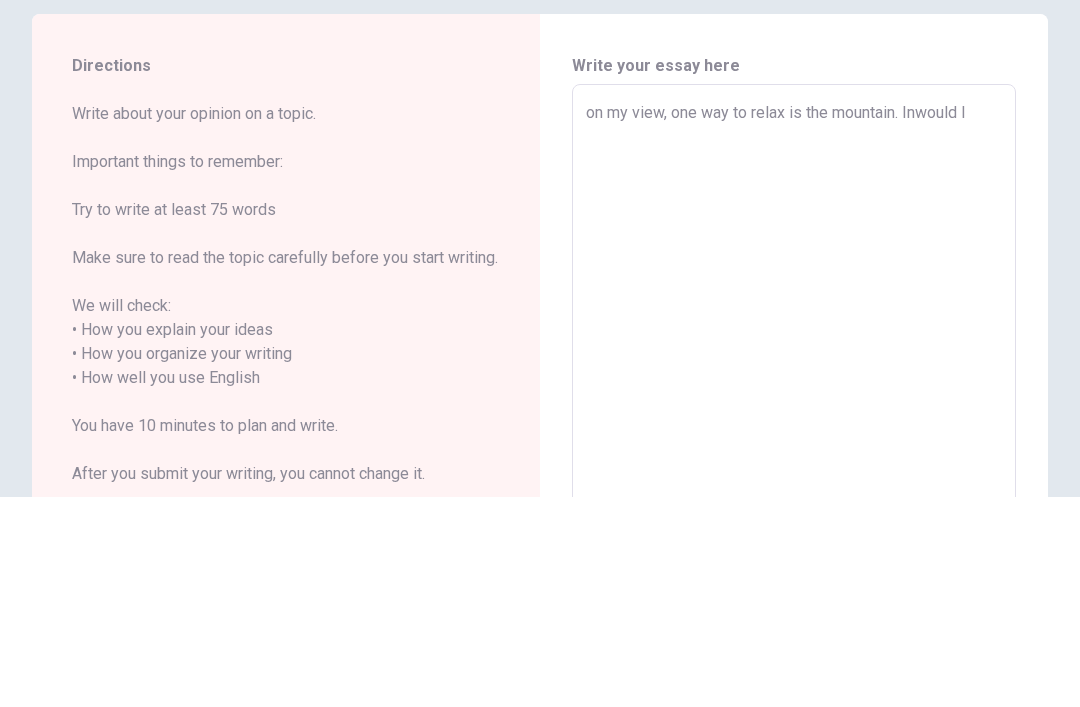 type on "x" 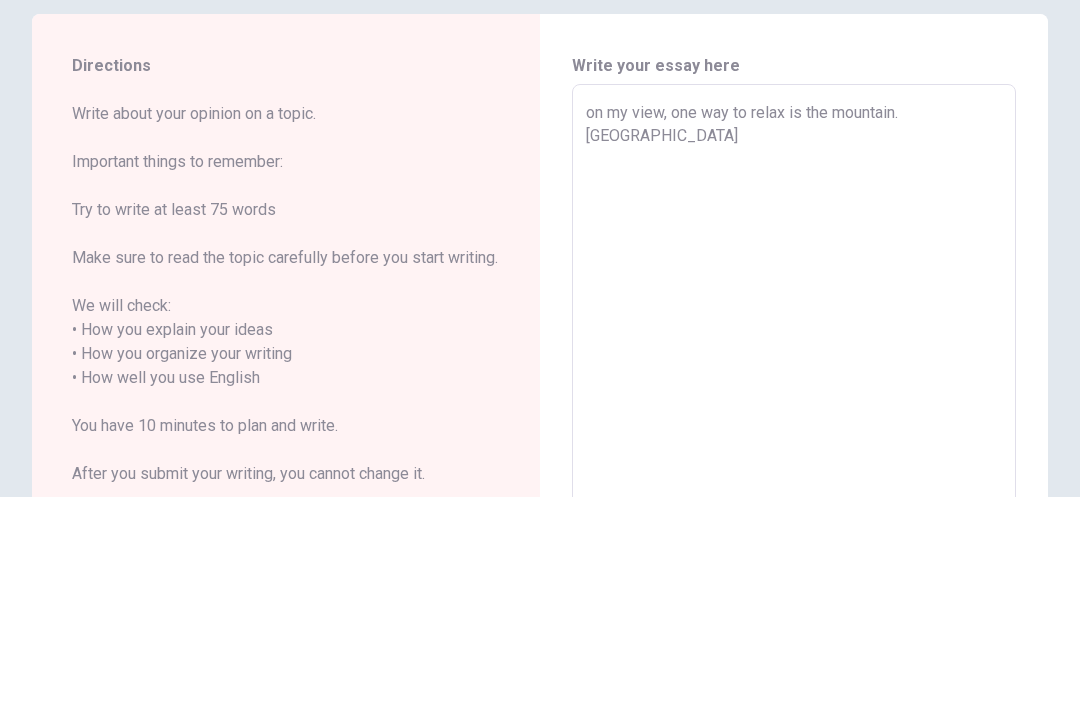 type on "x" 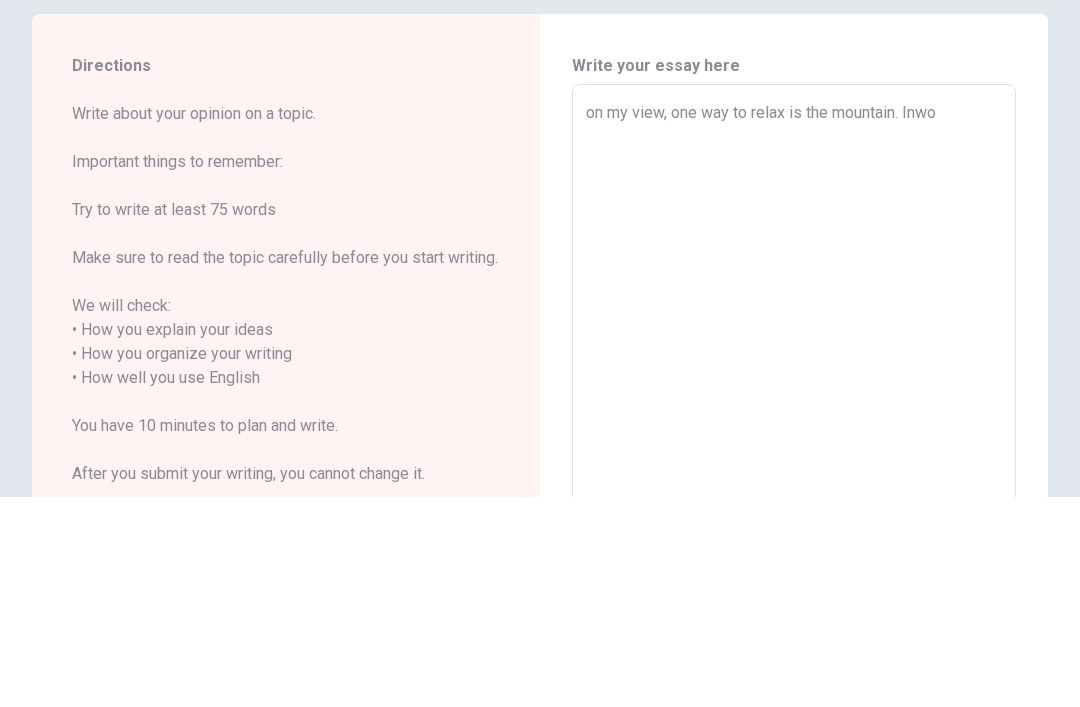 type on "x" 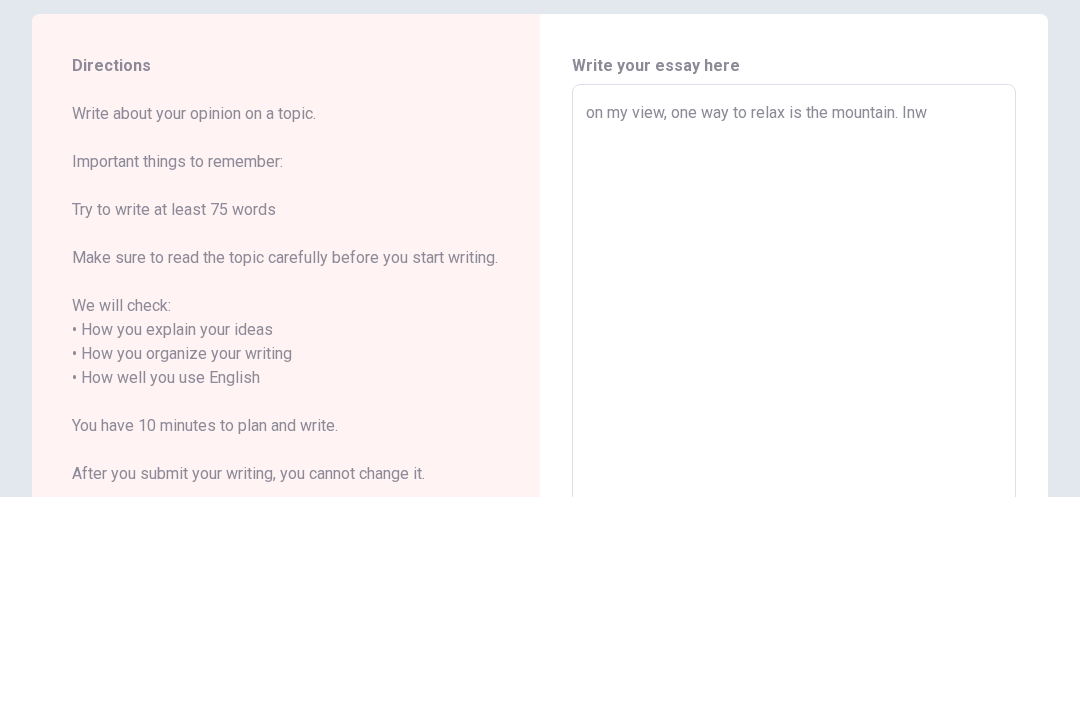 type on "x" 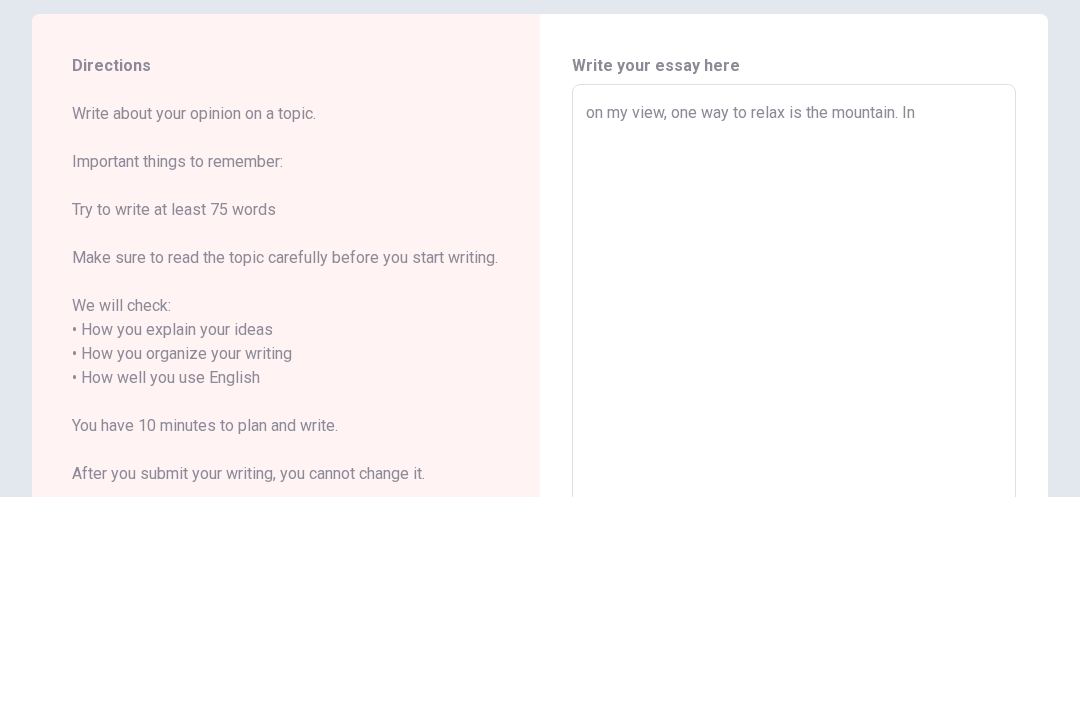 type on "x" 